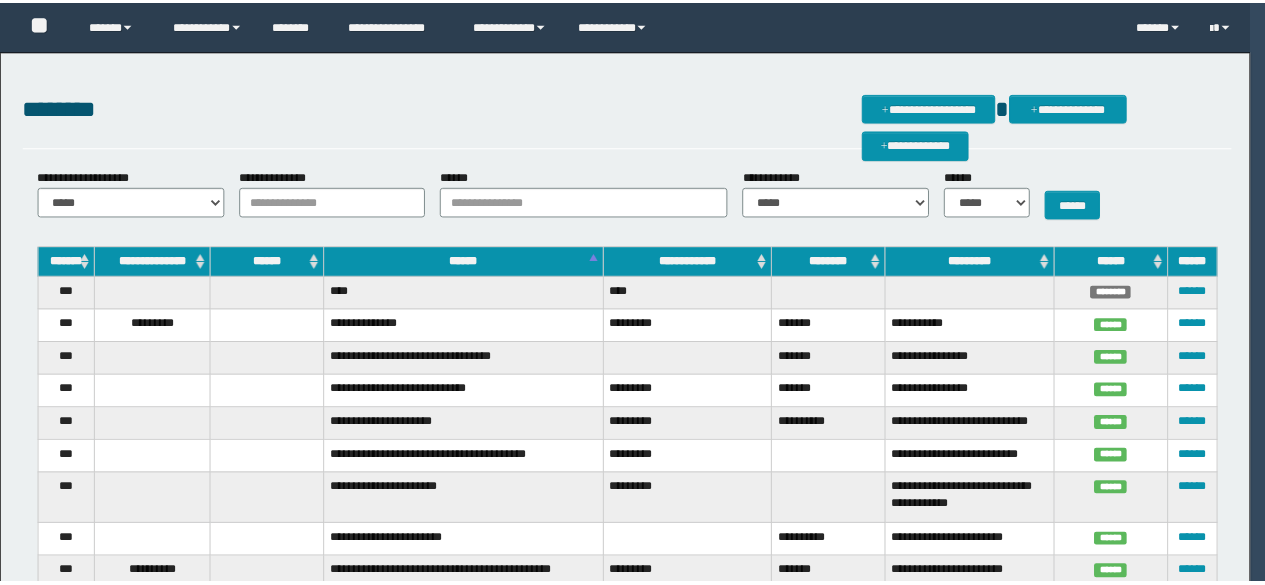 scroll, scrollTop: 0, scrollLeft: 0, axis: both 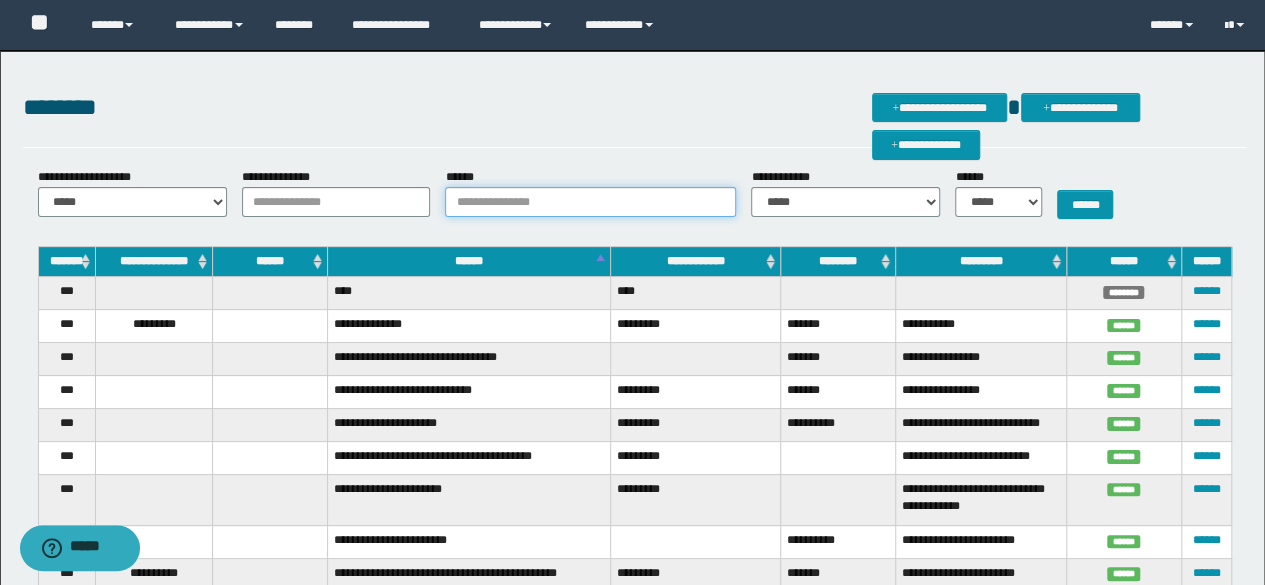 click on "******" at bounding box center [590, 202] 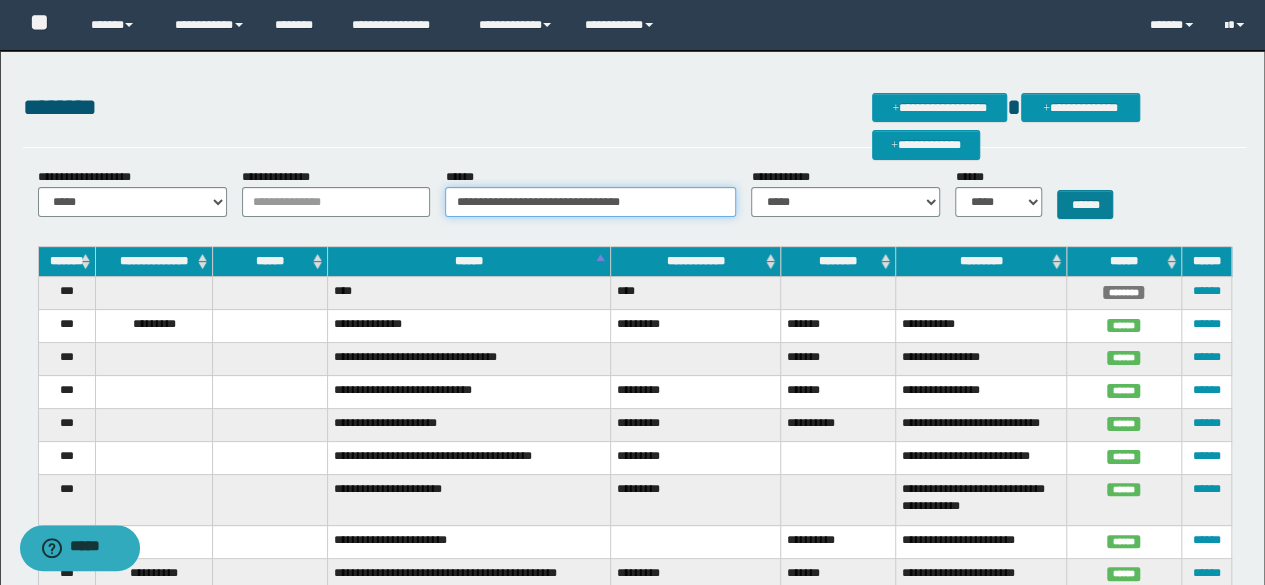 type on "**********" 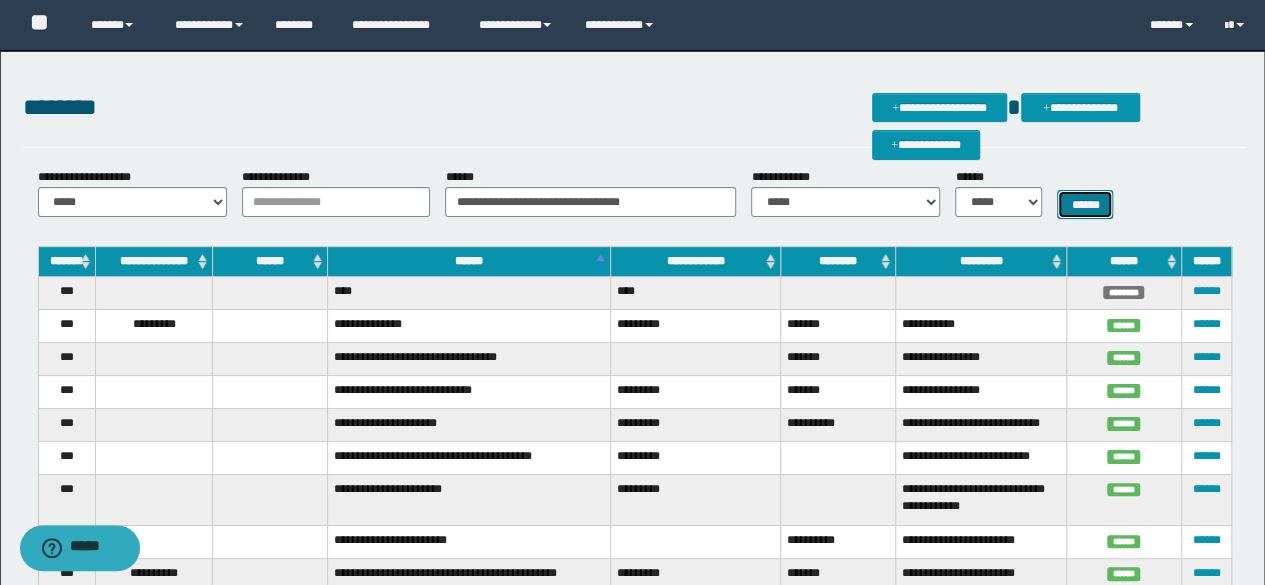 click on "******" at bounding box center (1085, 204) 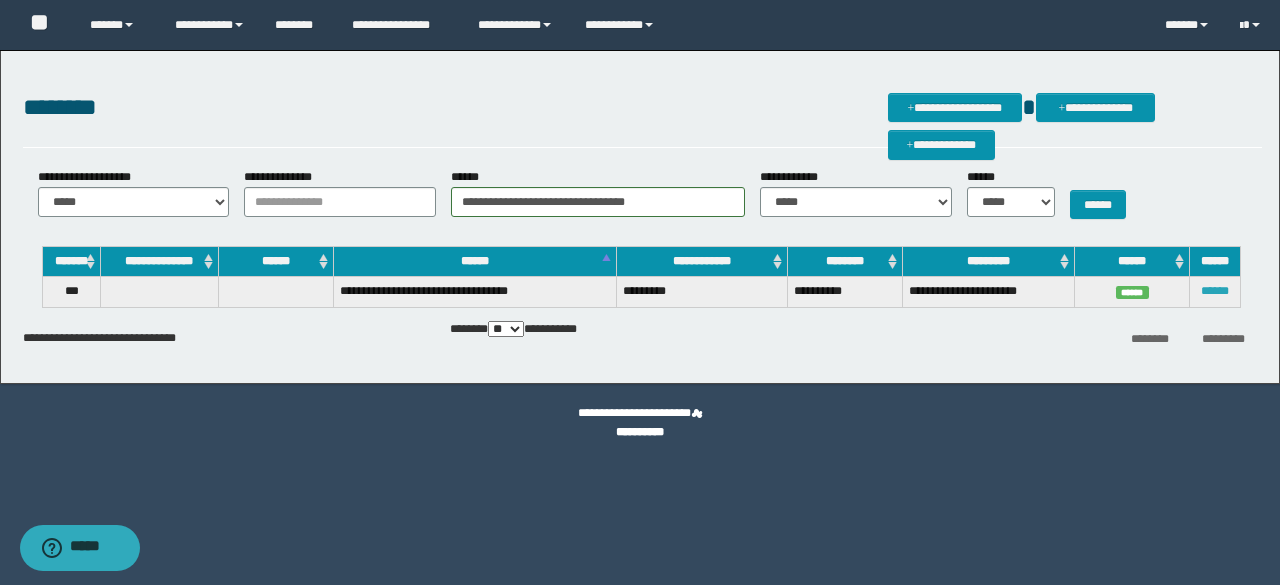 click on "******" at bounding box center (1215, 291) 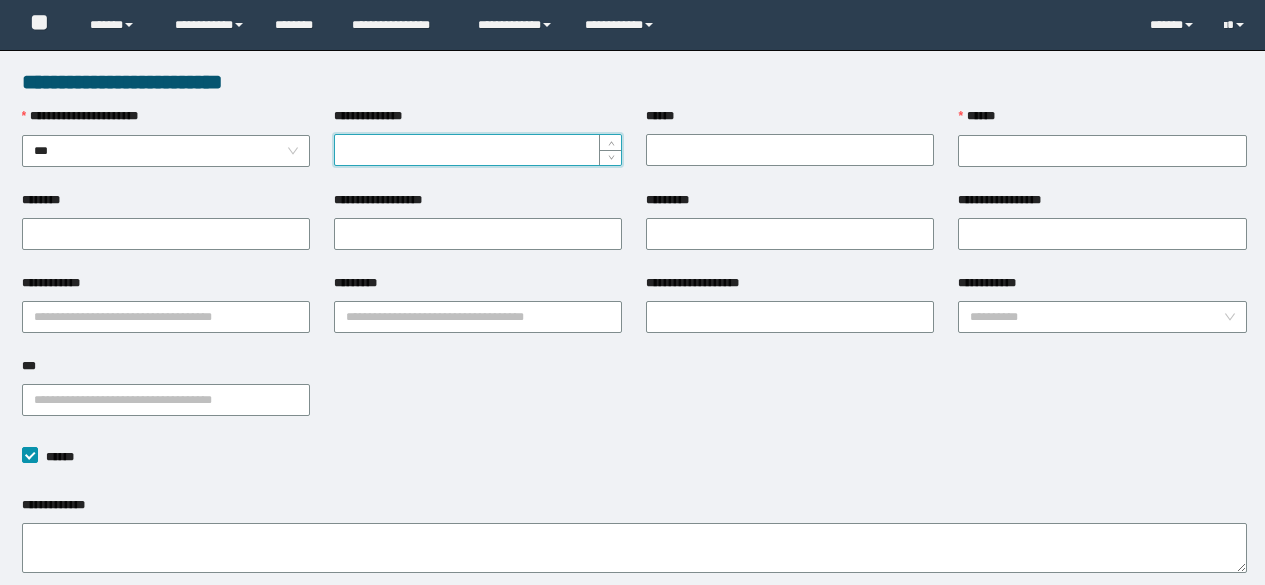 scroll, scrollTop: 0, scrollLeft: 0, axis: both 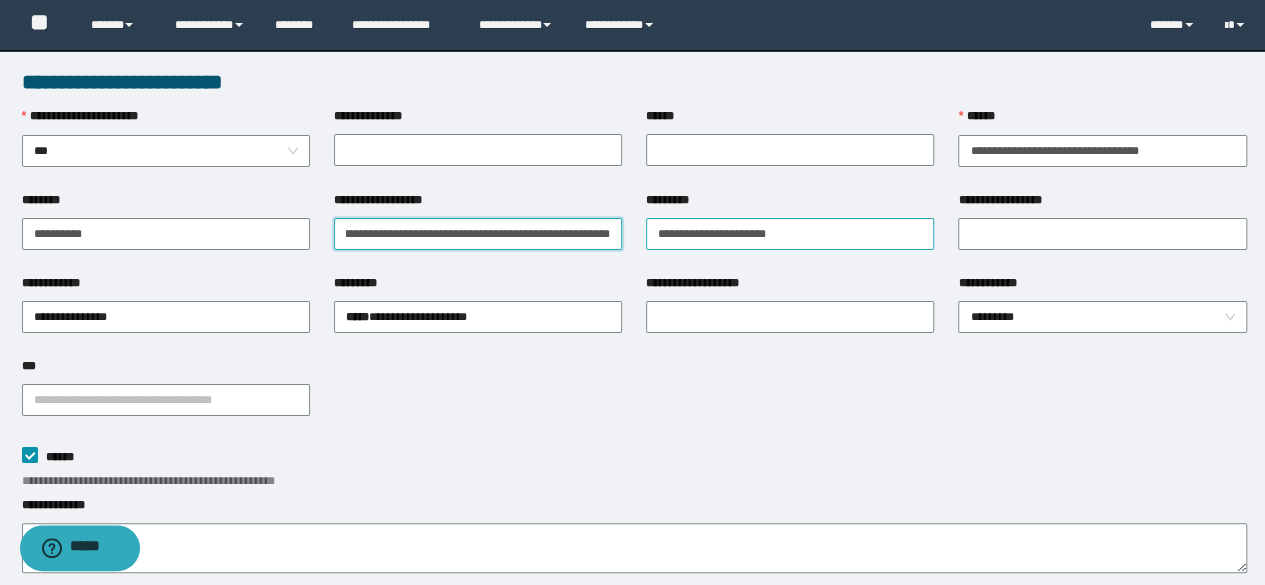 drag, startPoint x: 341, startPoint y: 235, endPoint x: 701, endPoint y: 241, distance: 360.05 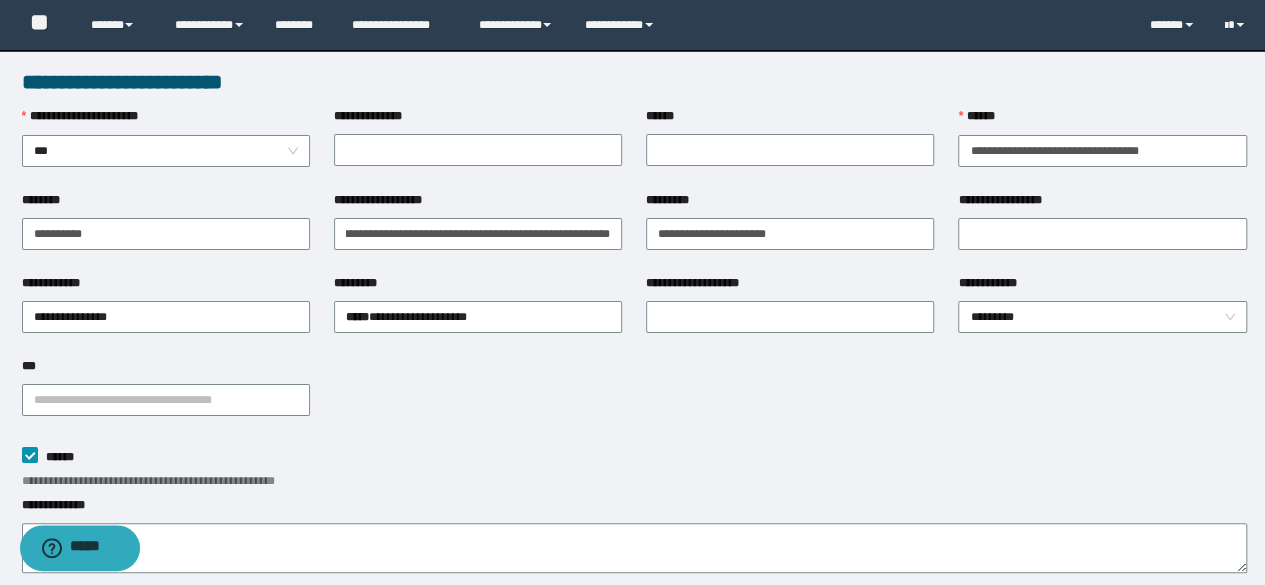 scroll, scrollTop: 0, scrollLeft: 0, axis: both 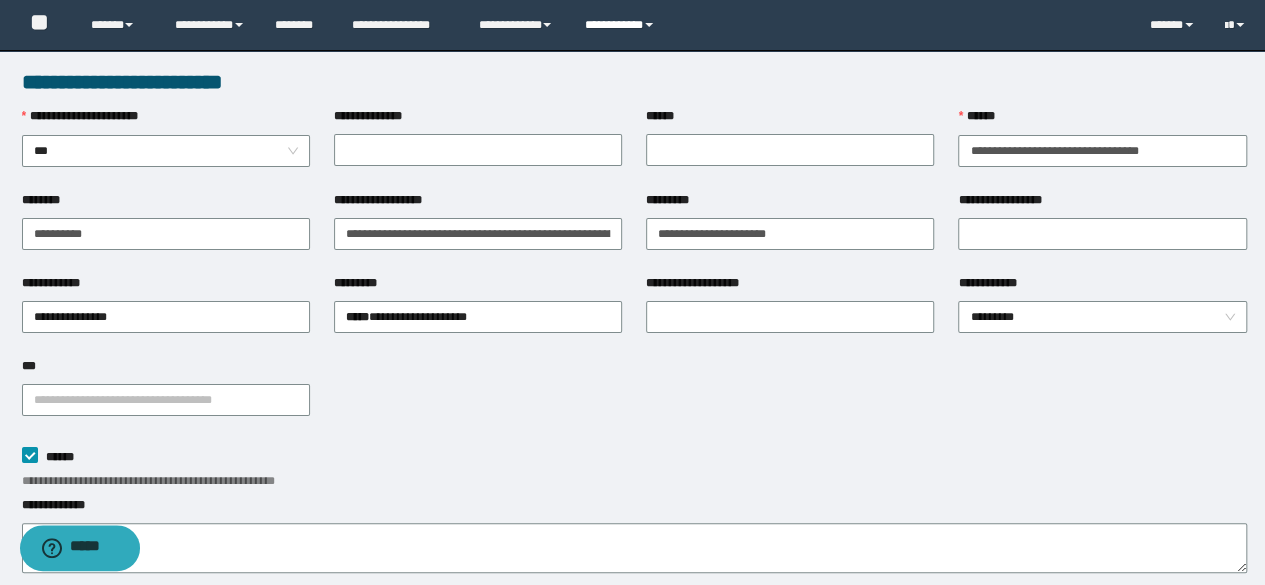 click on "**********" at bounding box center (622, 25) 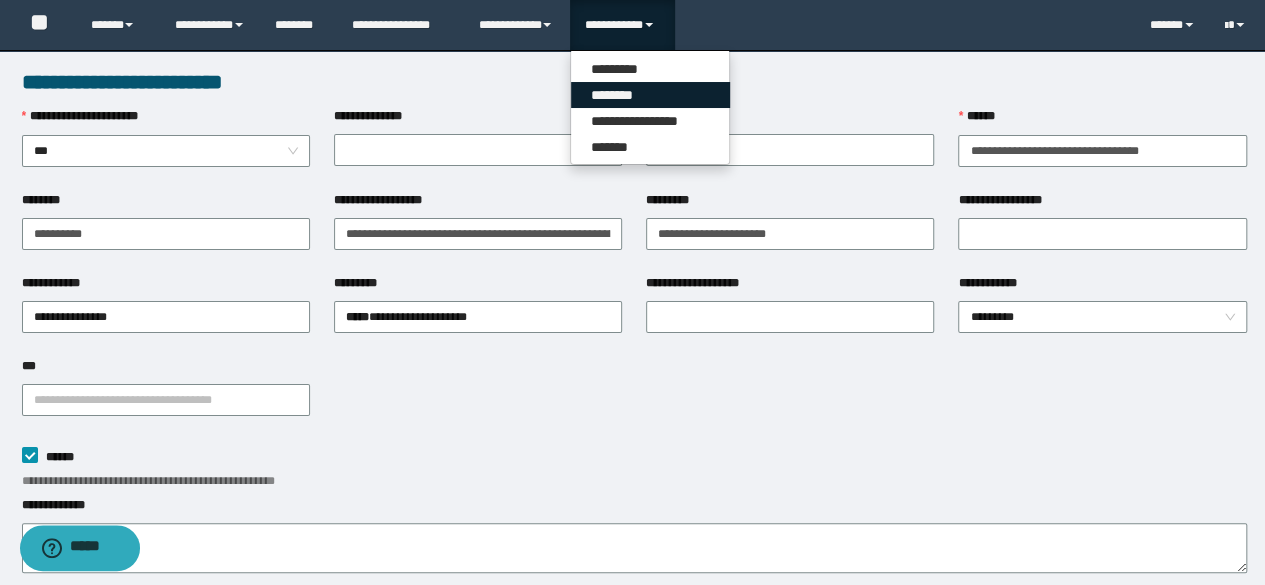 click on "********" at bounding box center (650, 95) 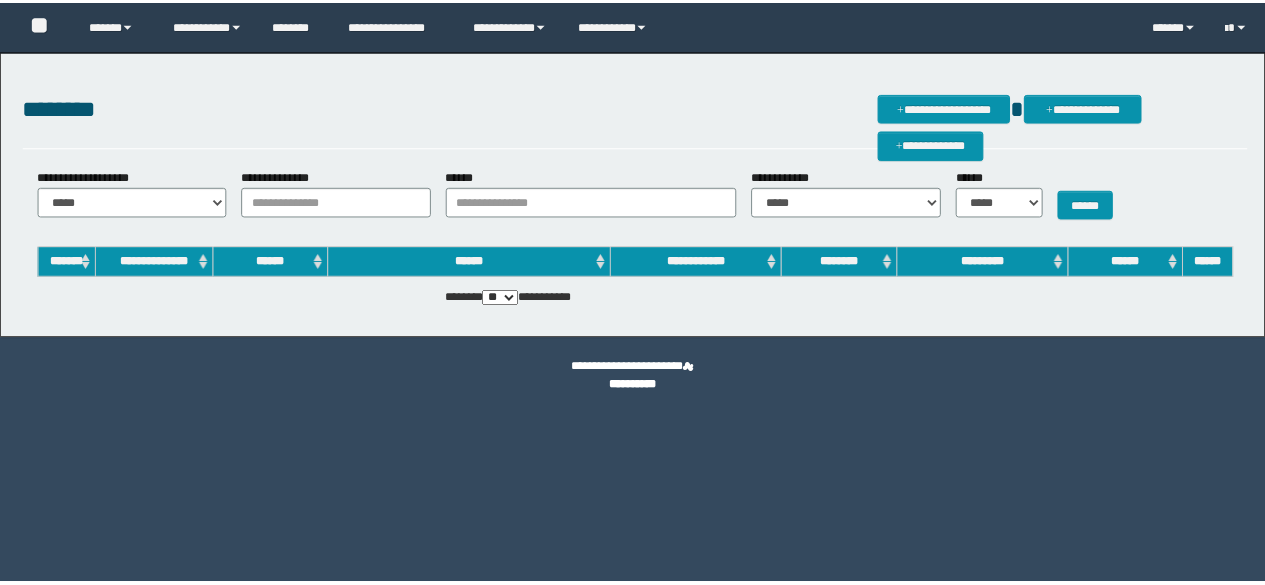 scroll, scrollTop: 0, scrollLeft: 0, axis: both 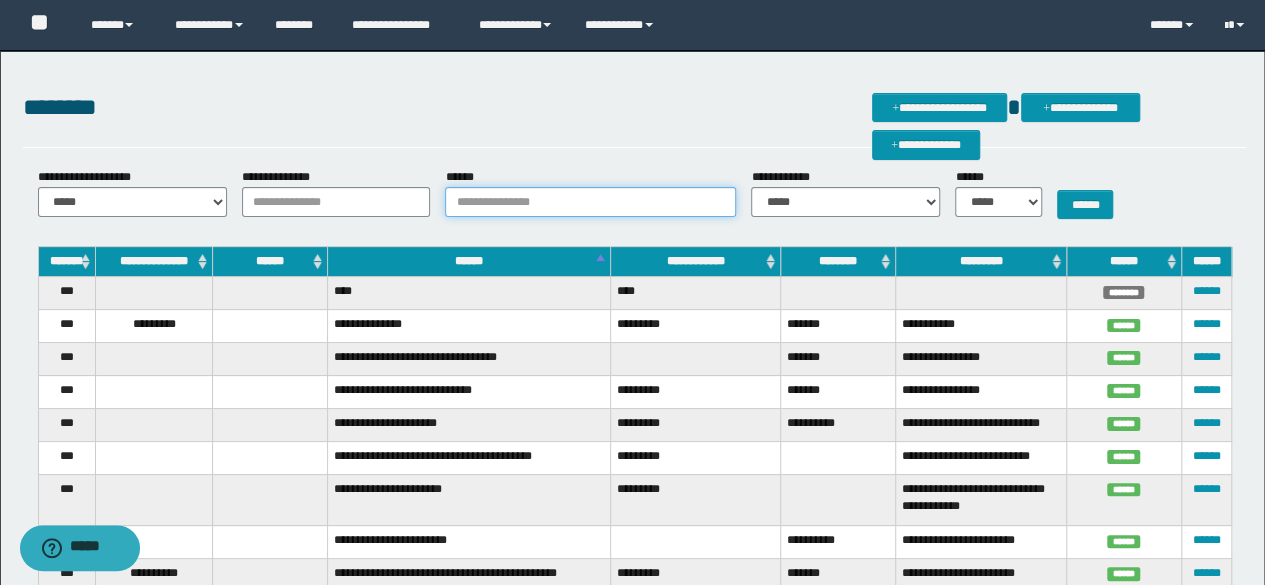 click on "******" at bounding box center (590, 202) 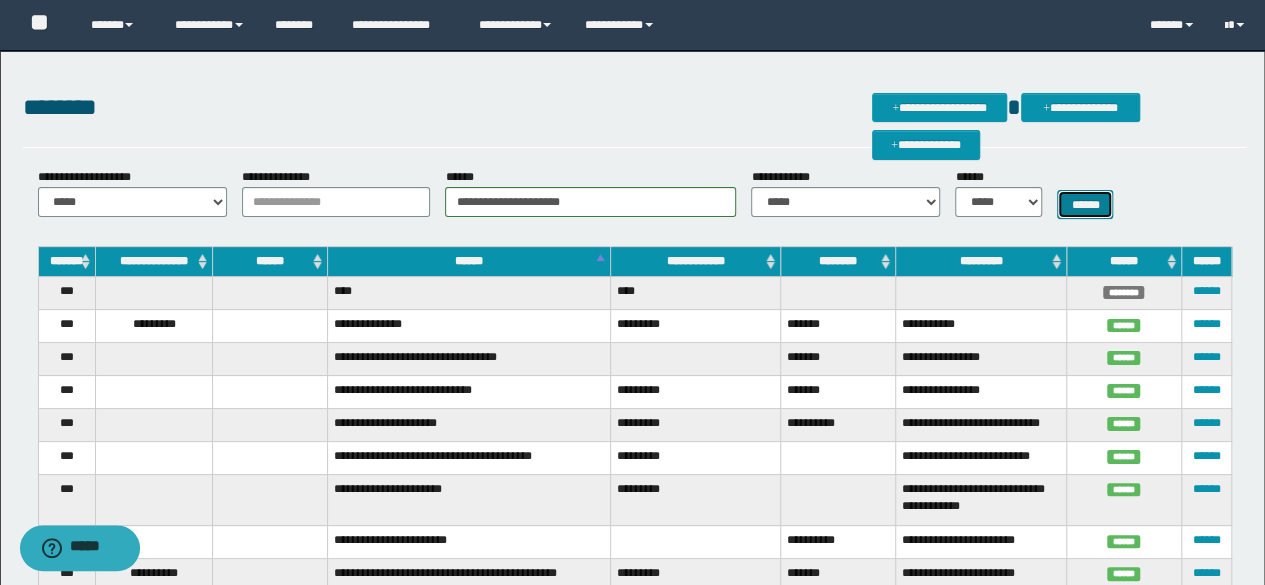 click on "******" at bounding box center (1085, 204) 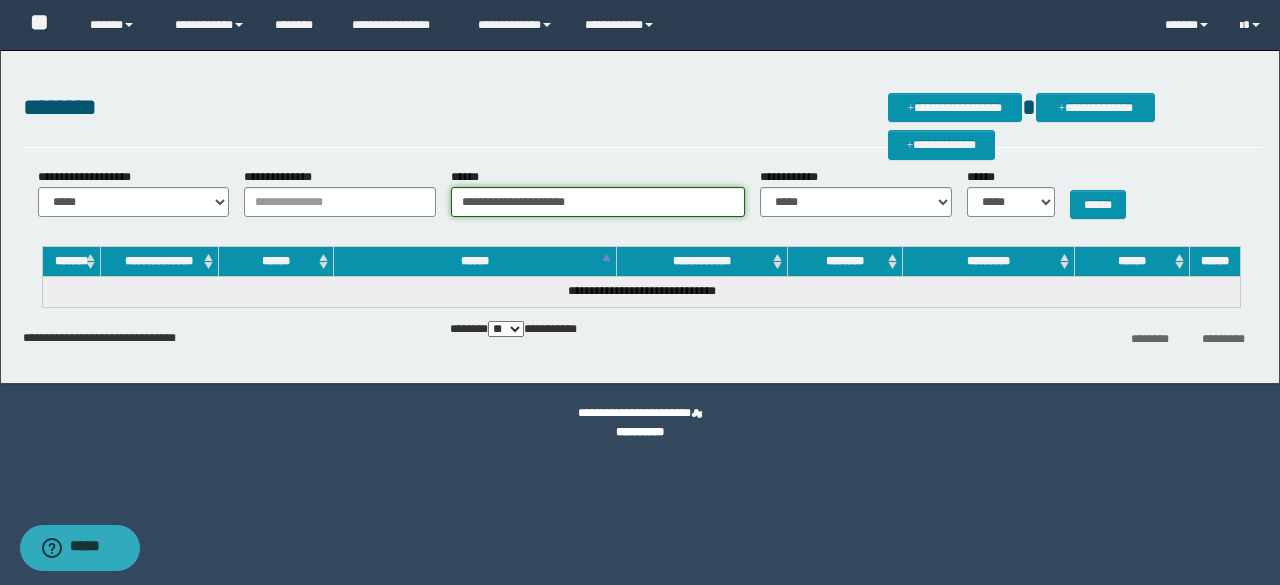 click on "**********" at bounding box center (598, 202) 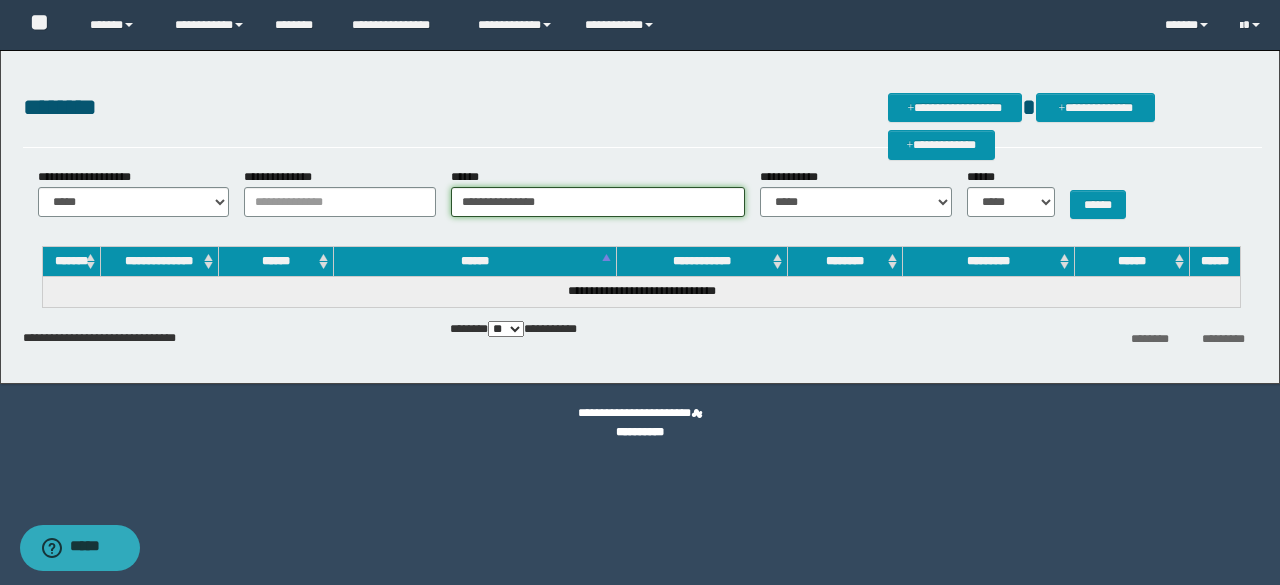 type on "**********" 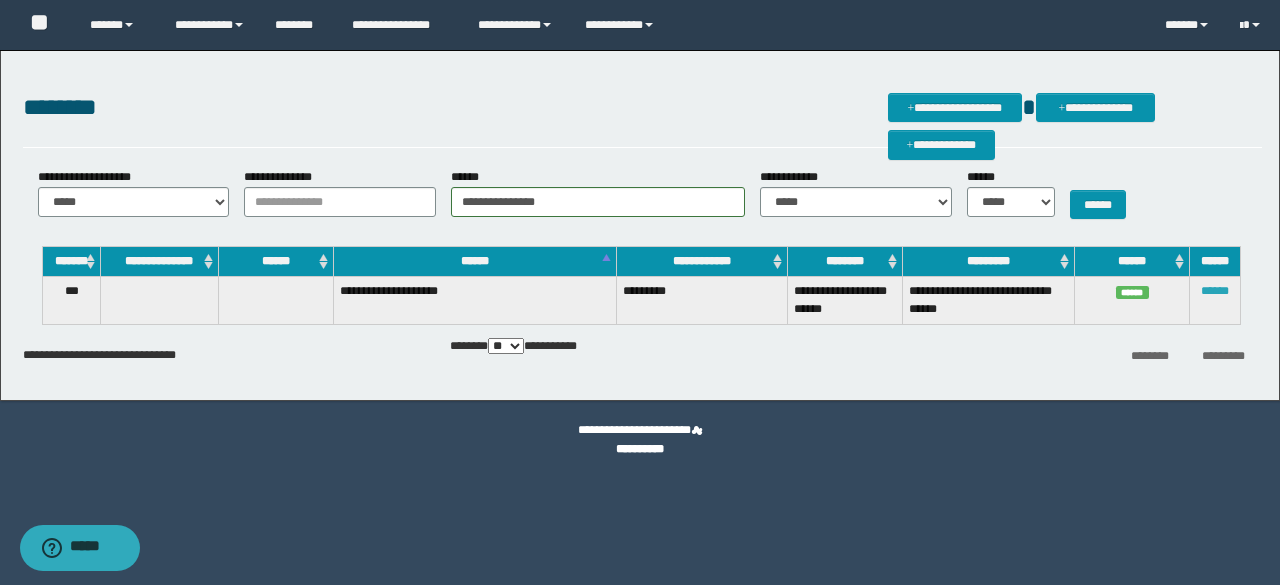 click on "******" at bounding box center (1215, 291) 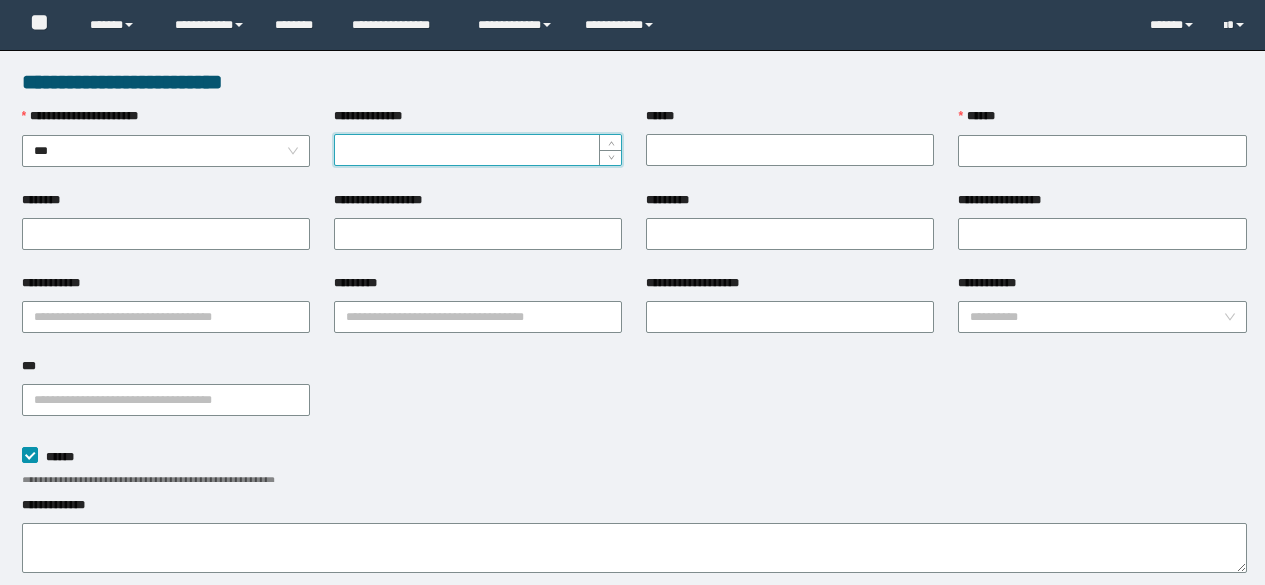 scroll, scrollTop: 0, scrollLeft: 0, axis: both 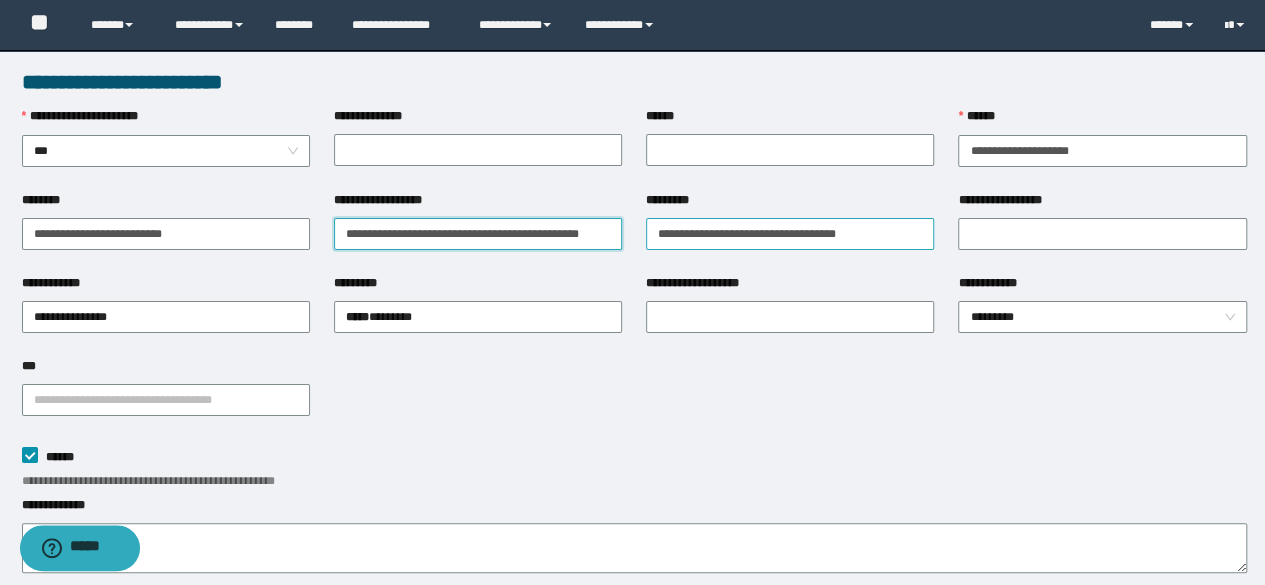 drag, startPoint x: 340, startPoint y: 230, endPoint x: 706, endPoint y: 236, distance: 366.04916 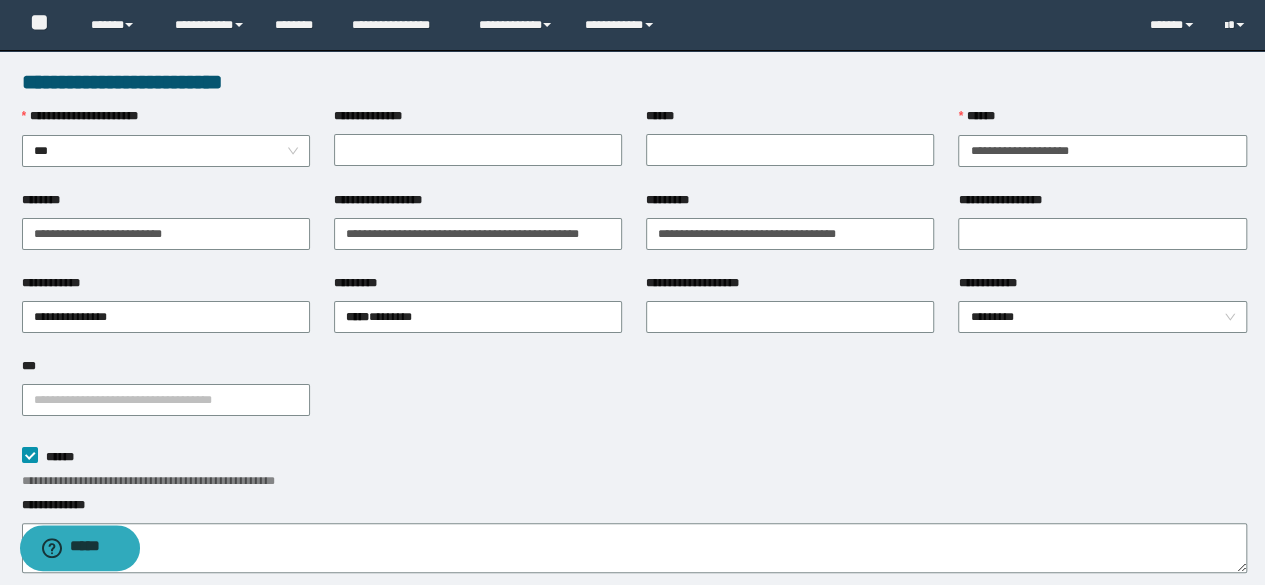 scroll, scrollTop: 0, scrollLeft: 0, axis: both 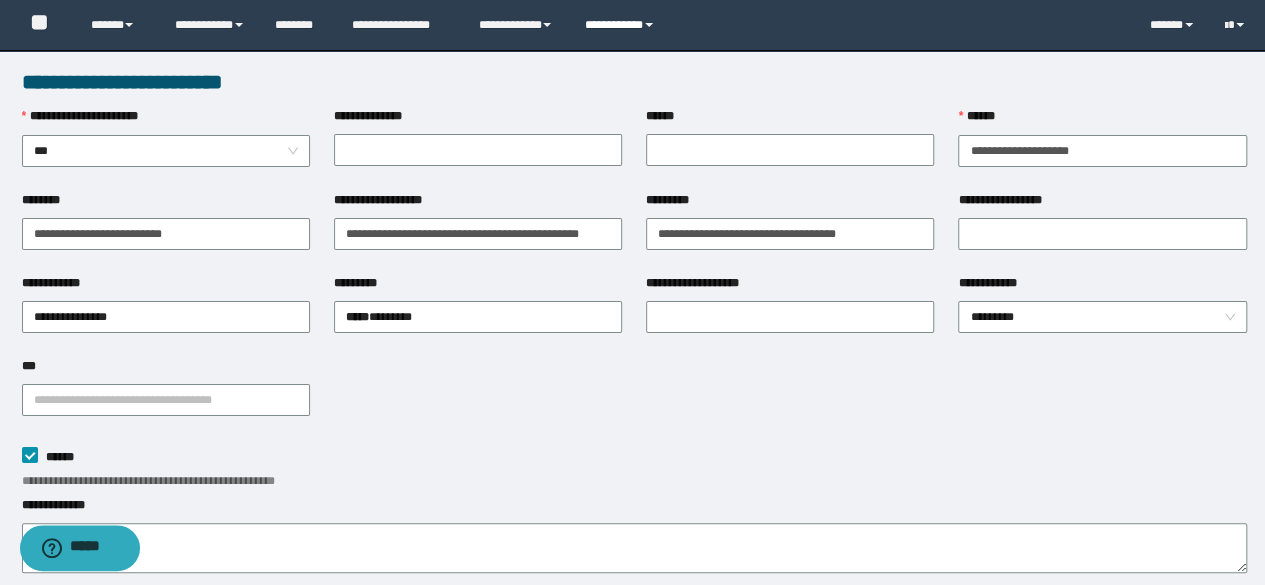 click on "**********" at bounding box center (622, 25) 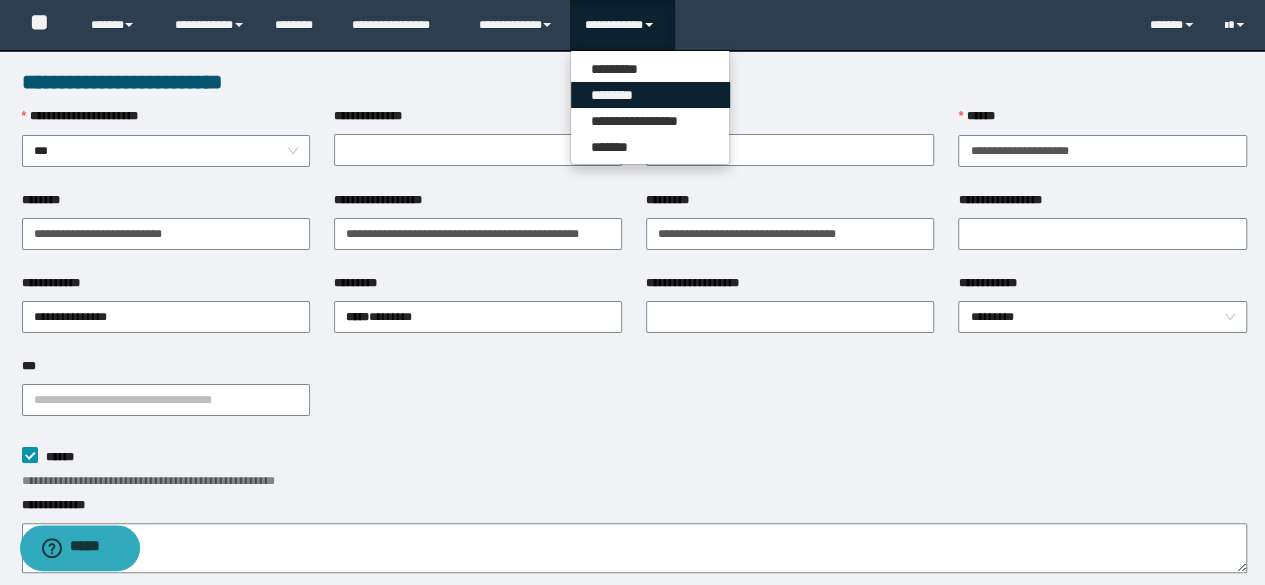 click on "********" at bounding box center [650, 95] 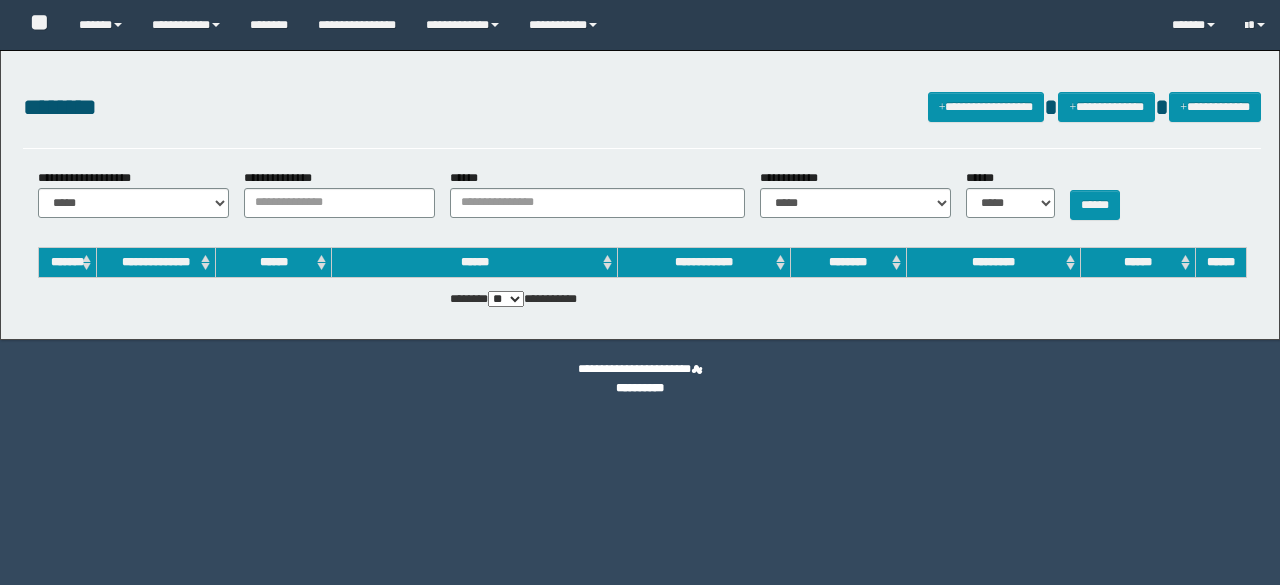 scroll, scrollTop: 0, scrollLeft: 0, axis: both 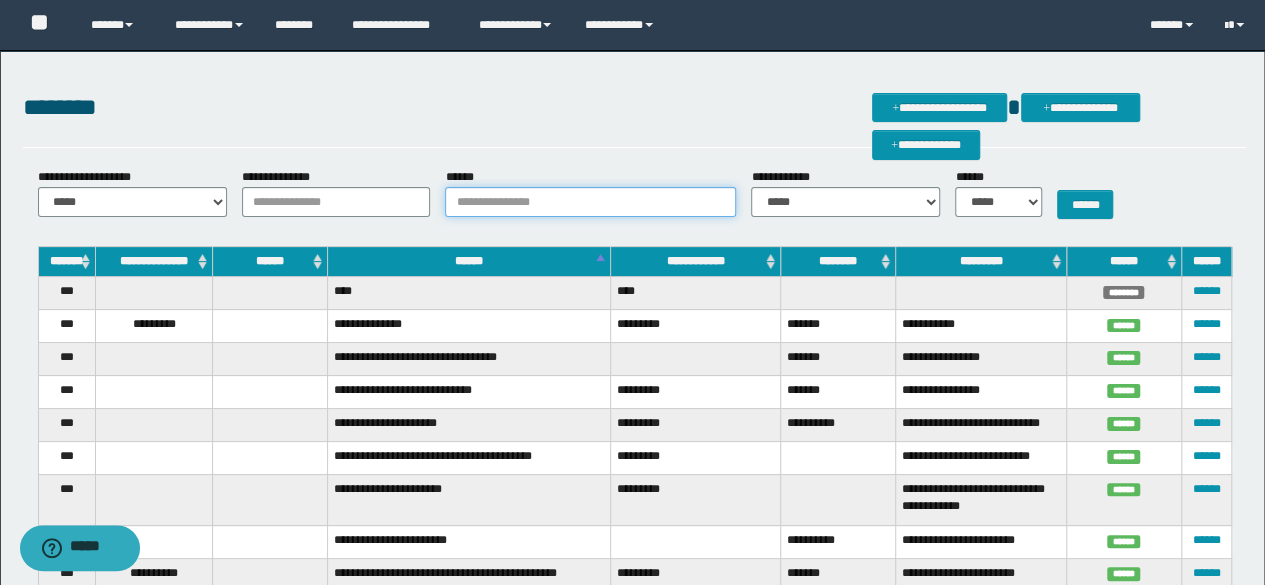 click on "******" at bounding box center [590, 202] 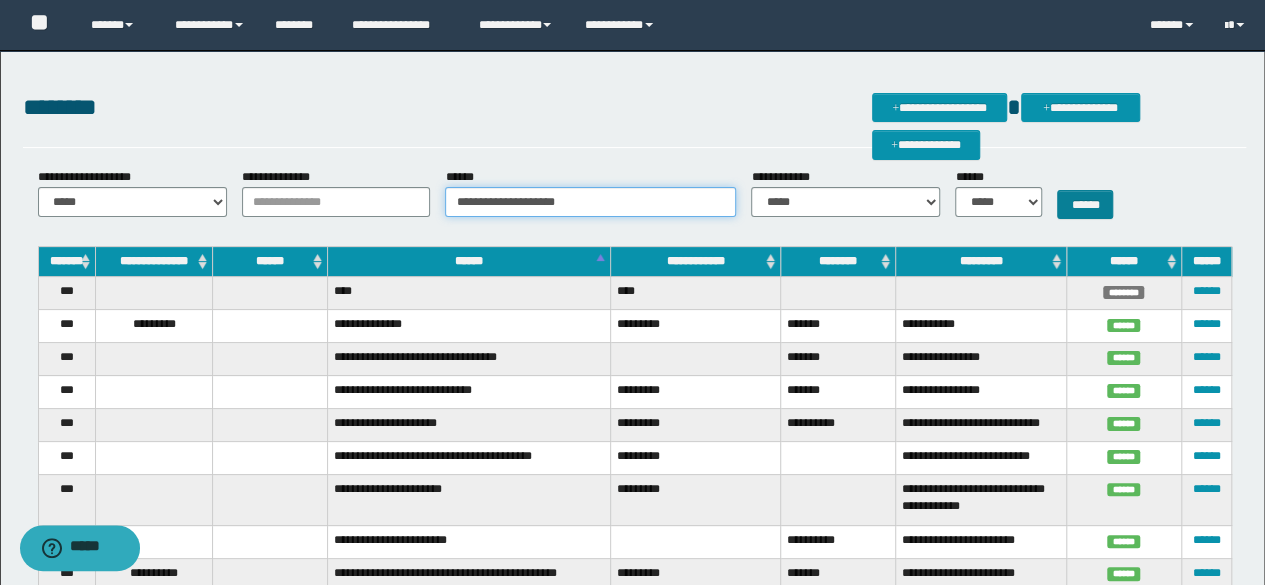type on "**********" 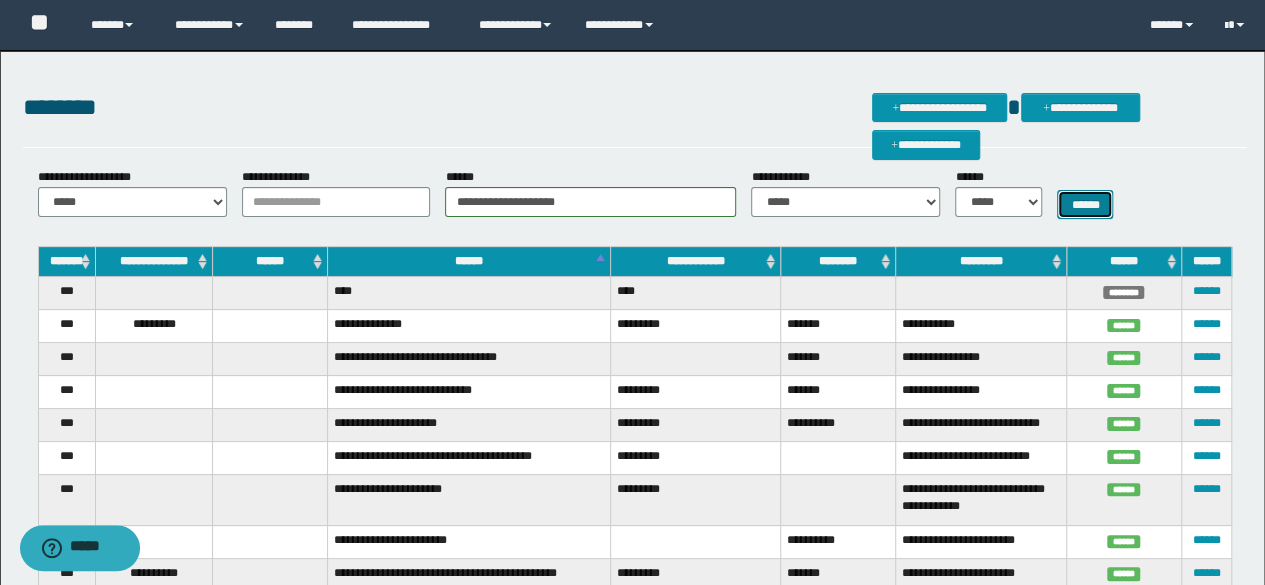 click on "******" at bounding box center (1085, 204) 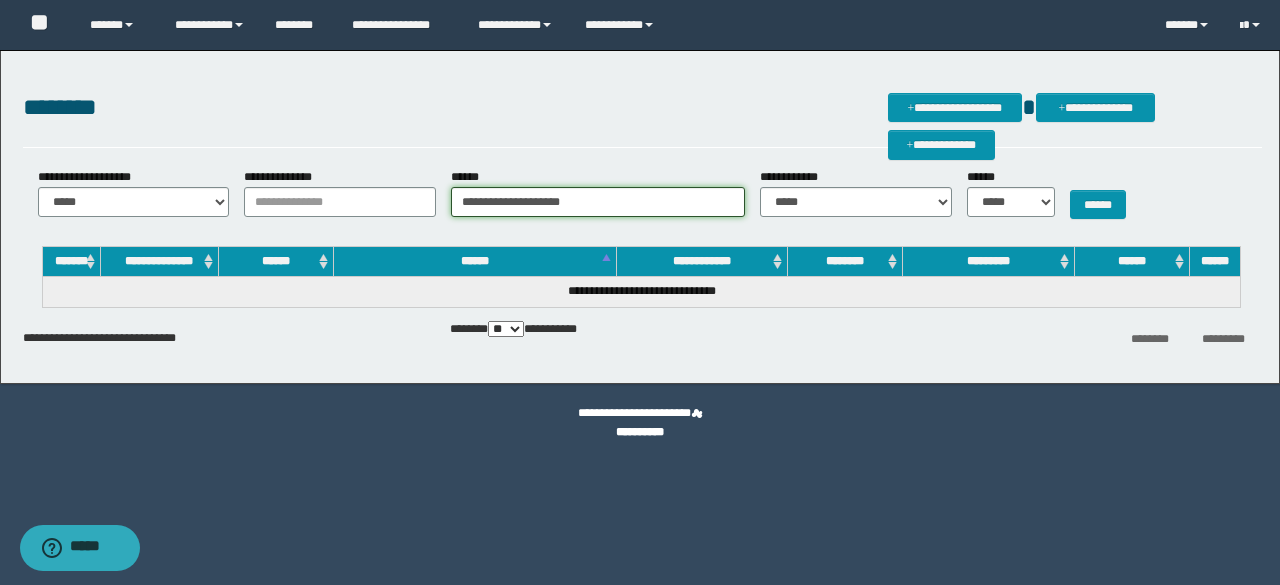 click on "**********" at bounding box center [598, 202] 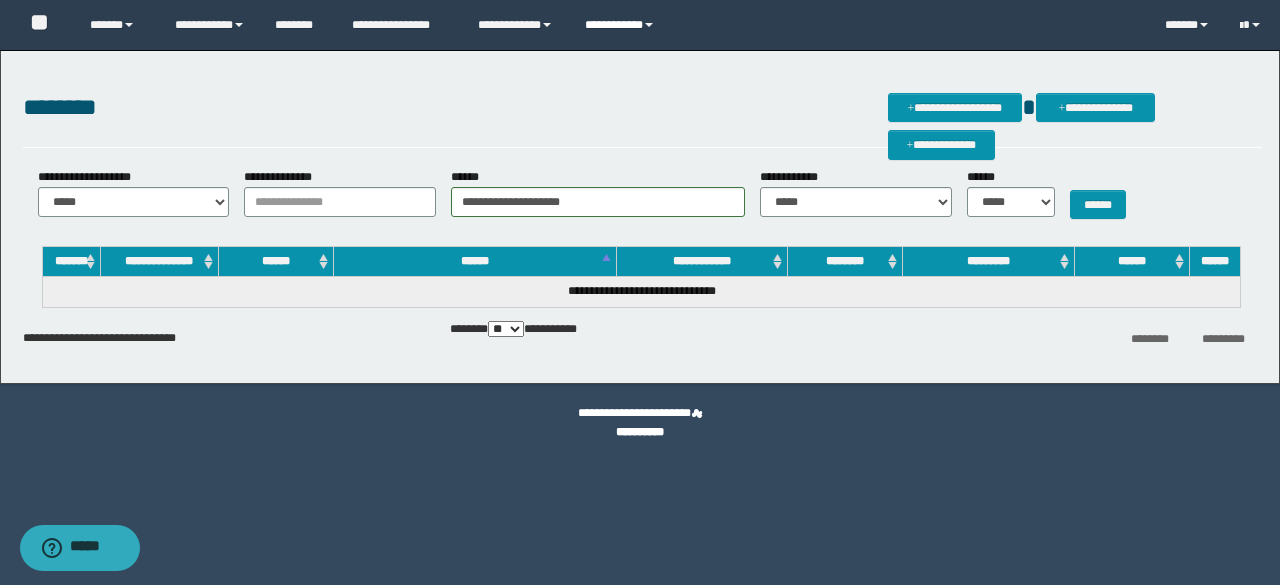 click on "**********" at bounding box center [622, 25] 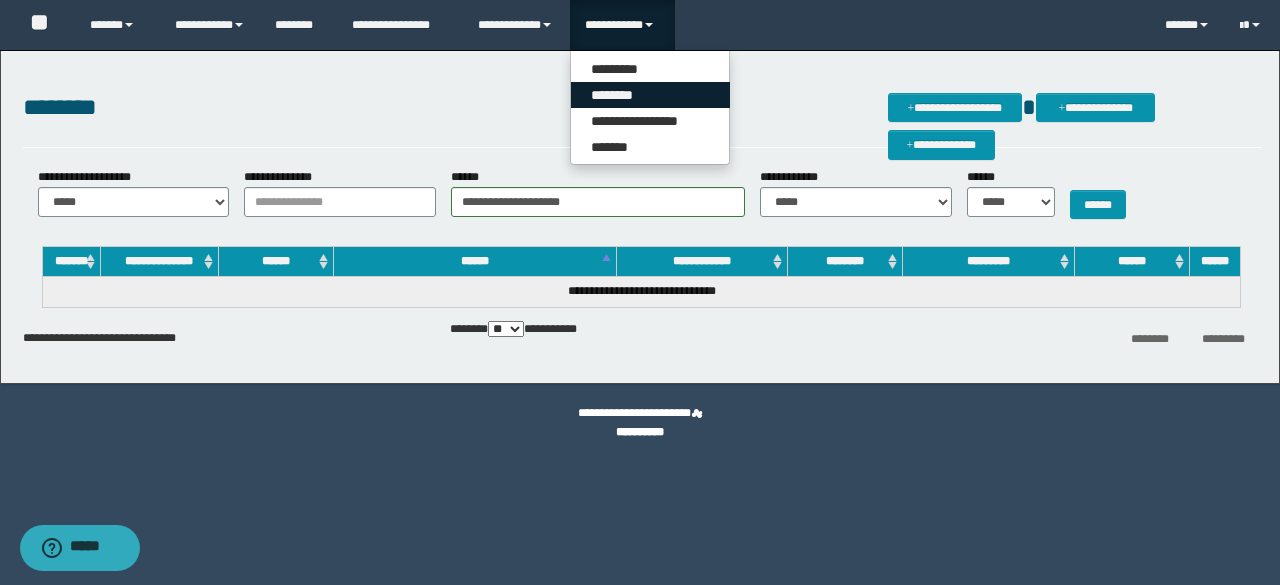 click on "********" at bounding box center [650, 95] 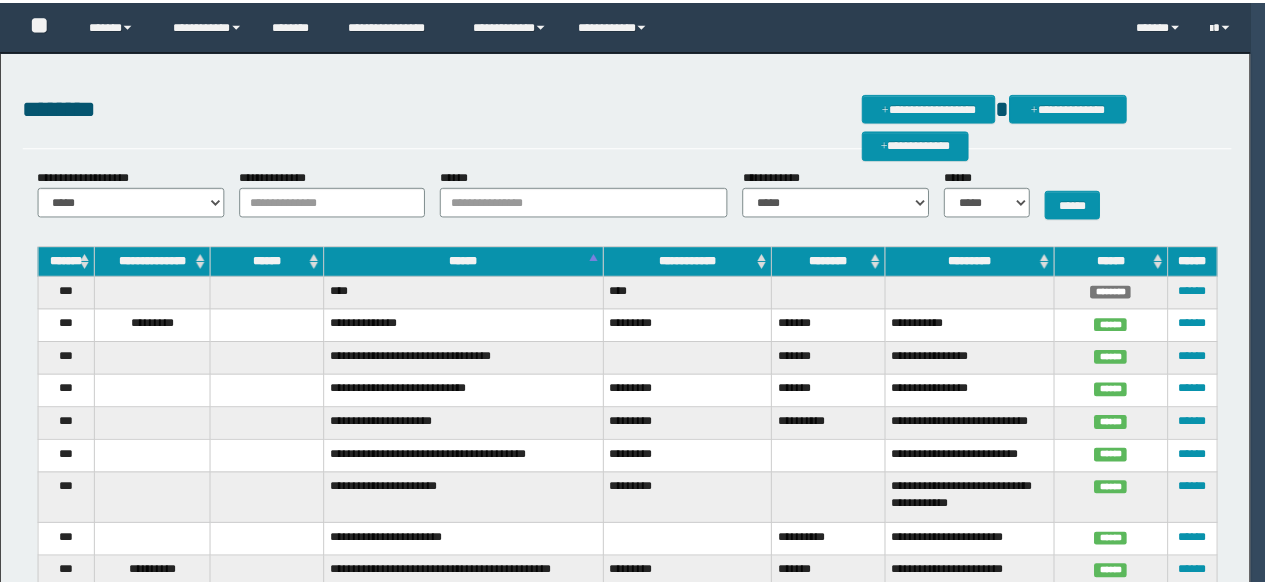scroll, scrollTop: 0, scrollLeft: 0, axis: both 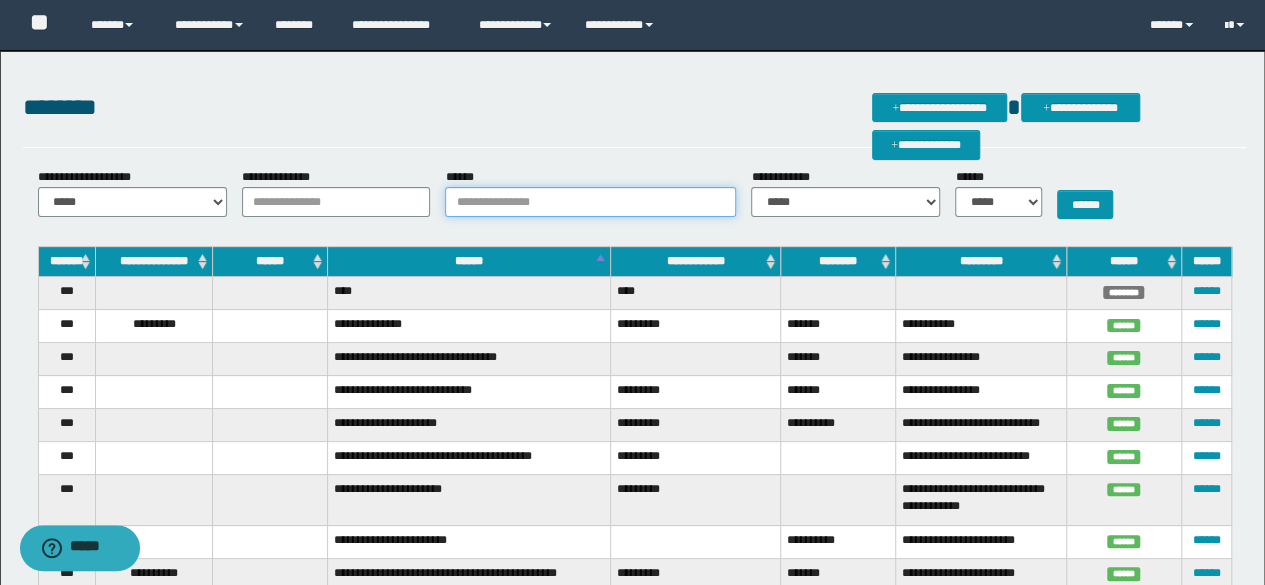 paste on "**********" 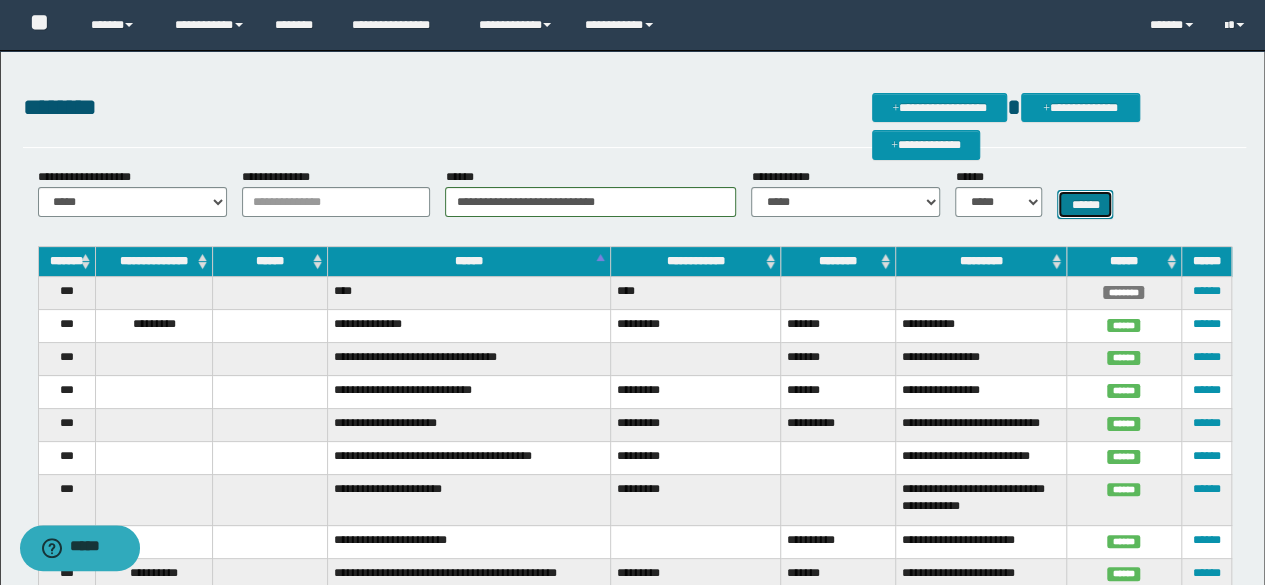 click on "******" at bounding box center [1085, 204] 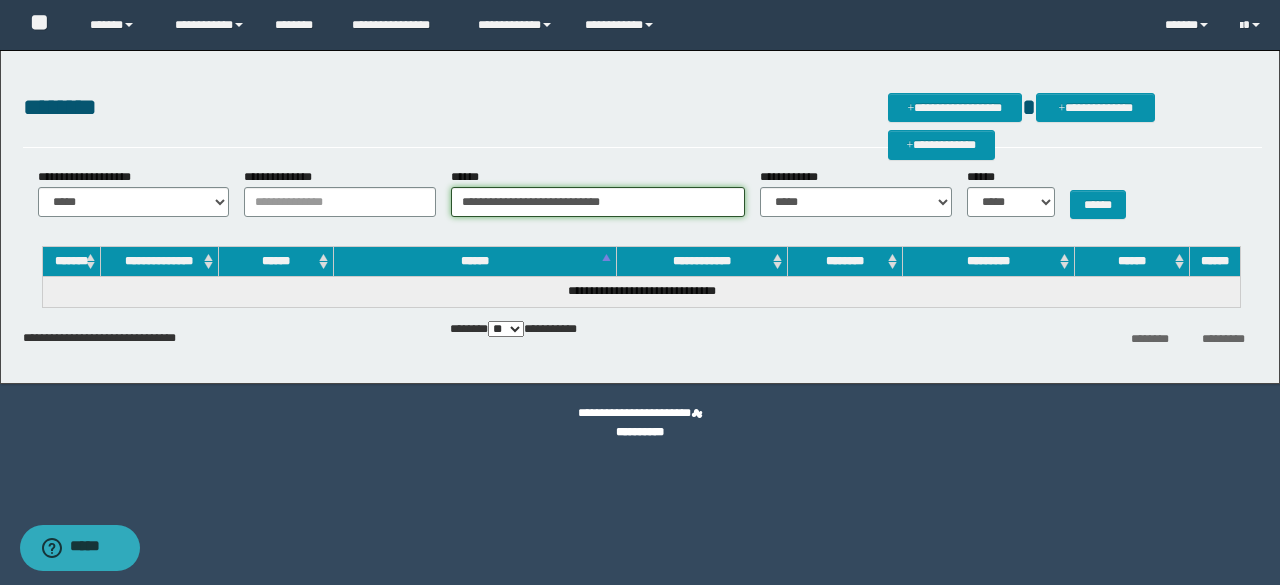 drag, startPoint x: 651, startPoint y: 203, endPoint x: 580, endPoint y: 199, distance: 71.11259 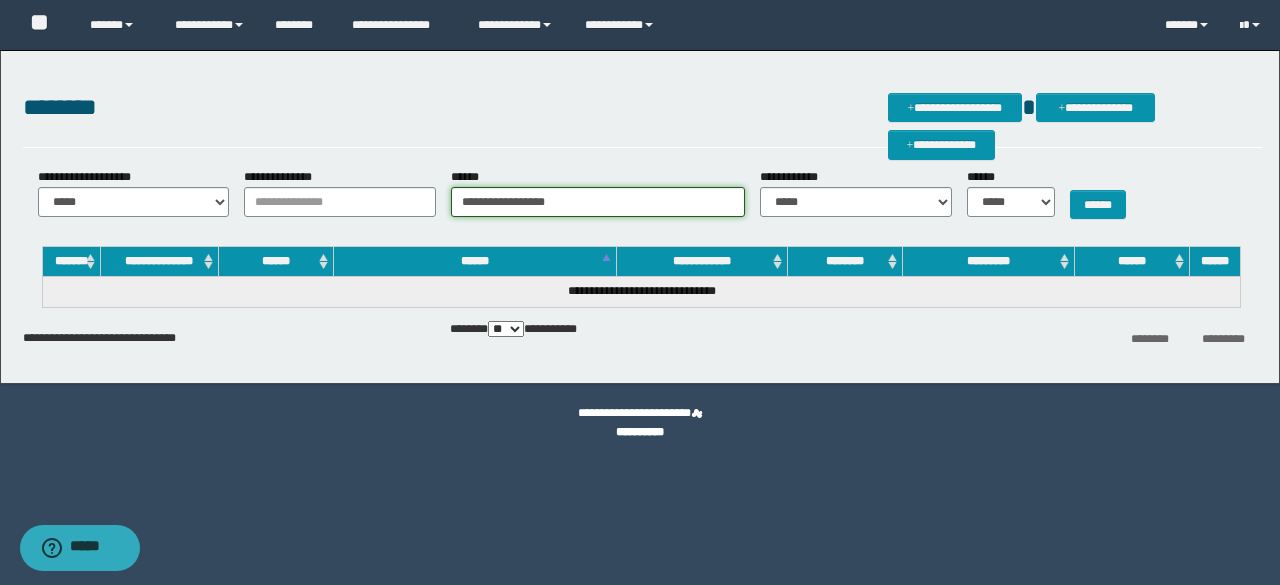 type on "**********" 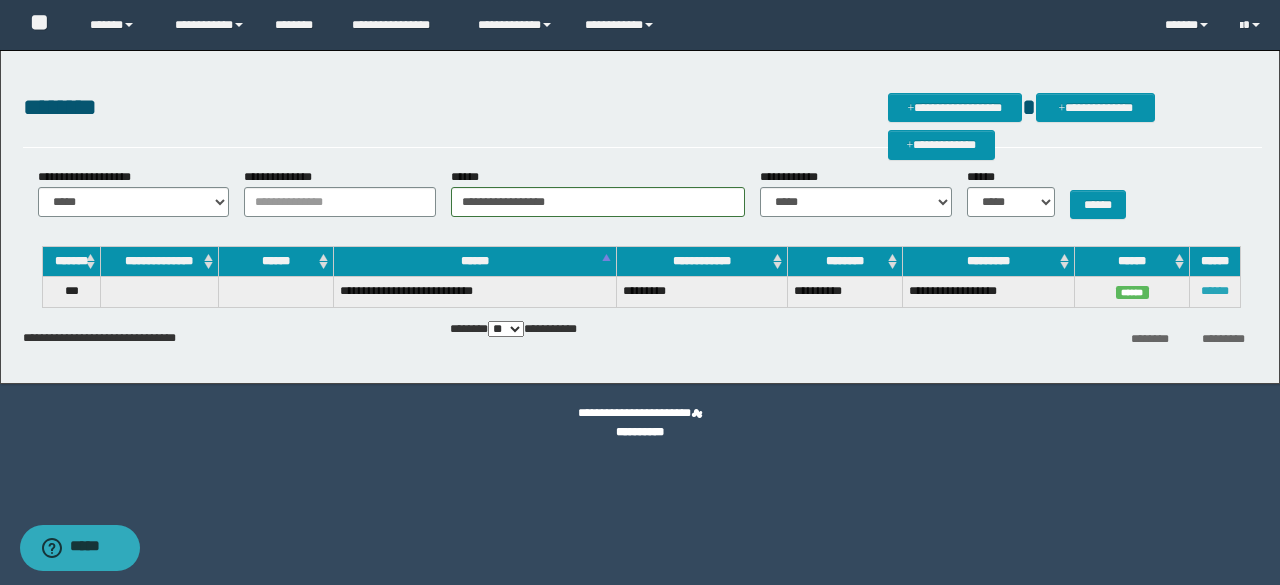 click on "******" at bounding box center [1215, 291] 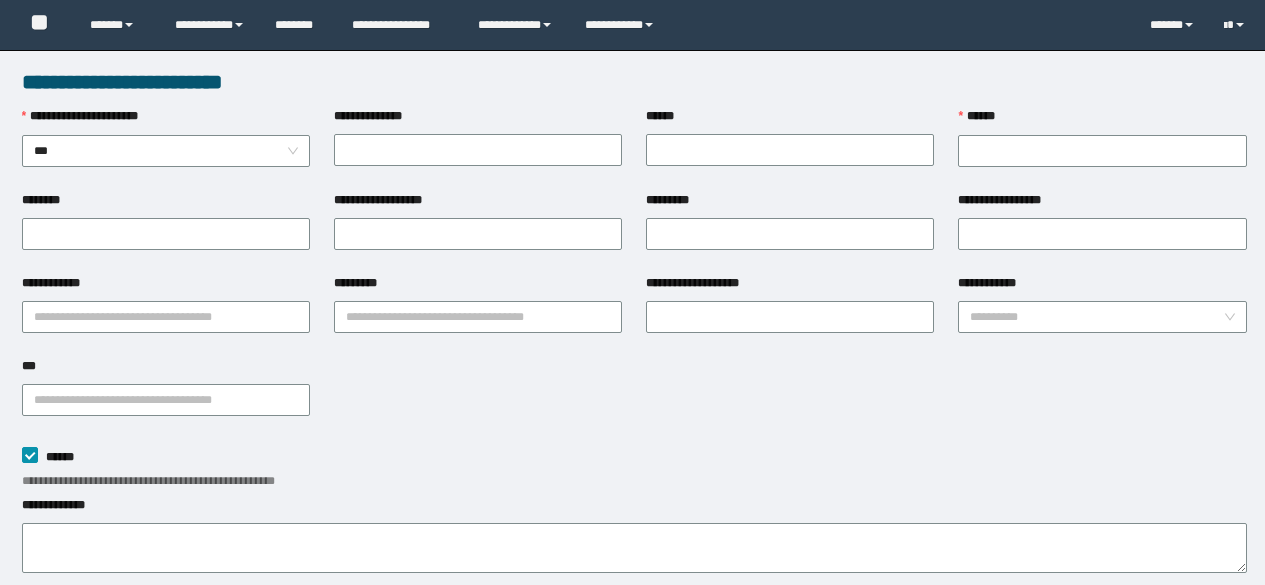 scroll, scrollTop: 0, scrollLeft: 0, axis: both 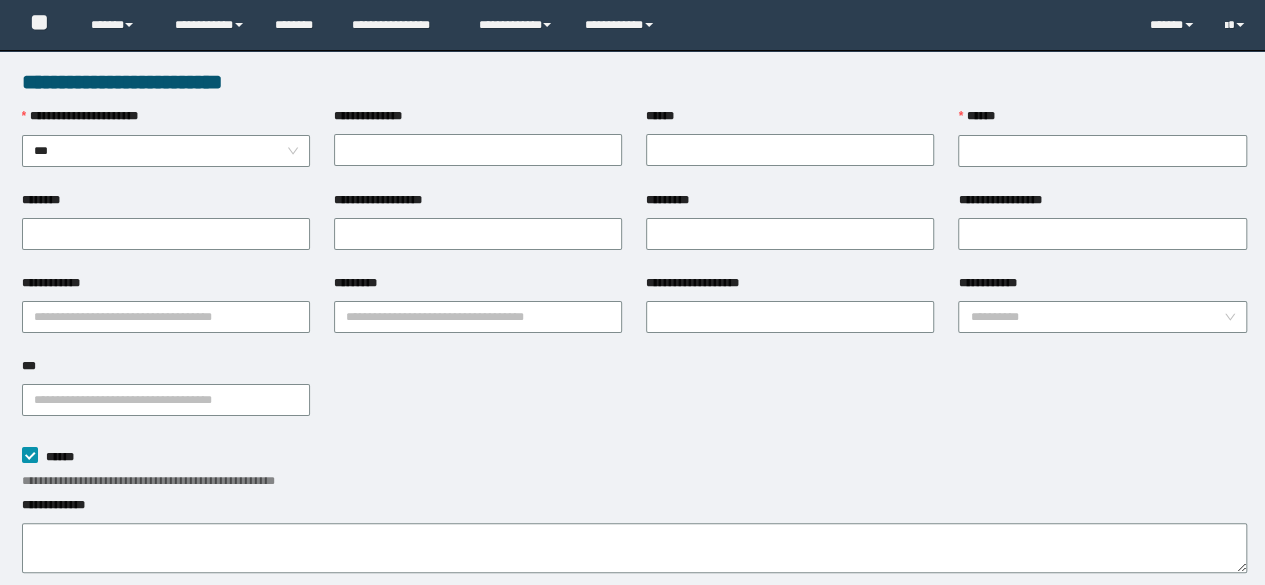 click on "**********" at bounding box center [1102, 287] 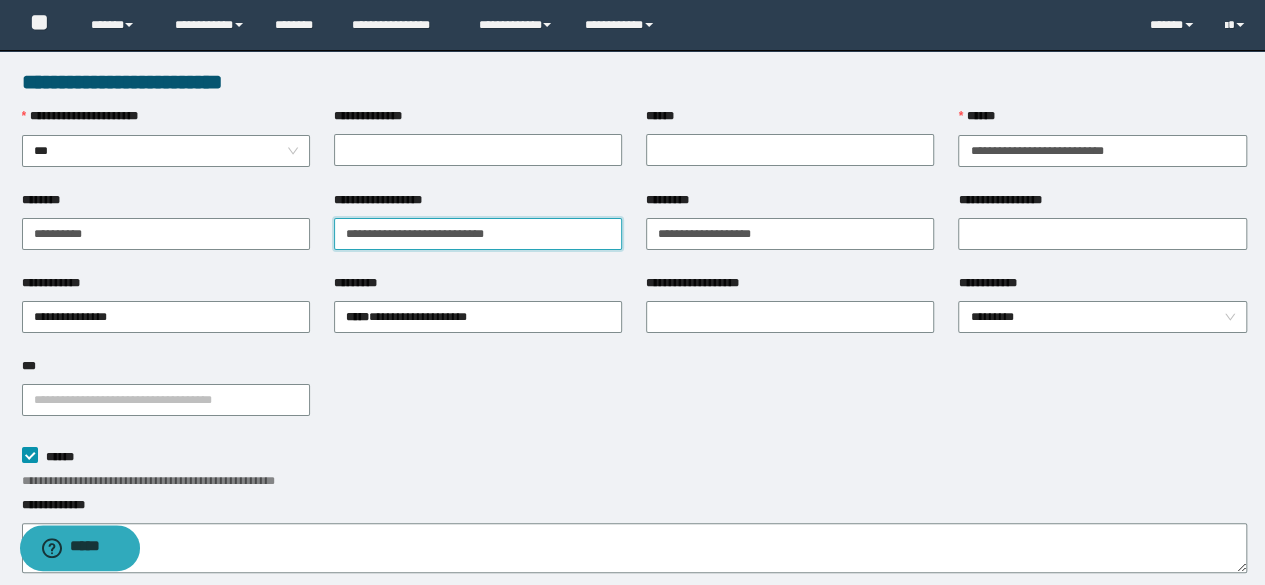 drag, startPoint x: 546, startPoint y: 238, endPoint x: 324, endPoint y: 229, distance: 222.18236 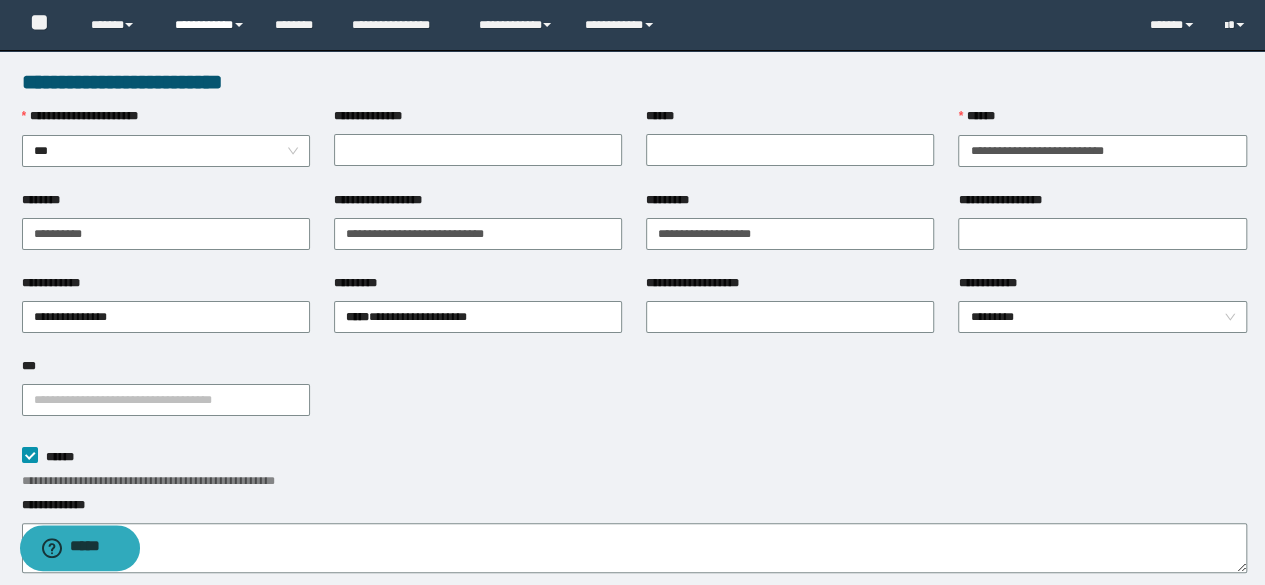 click on "**********" at bounding box center [210, 25] 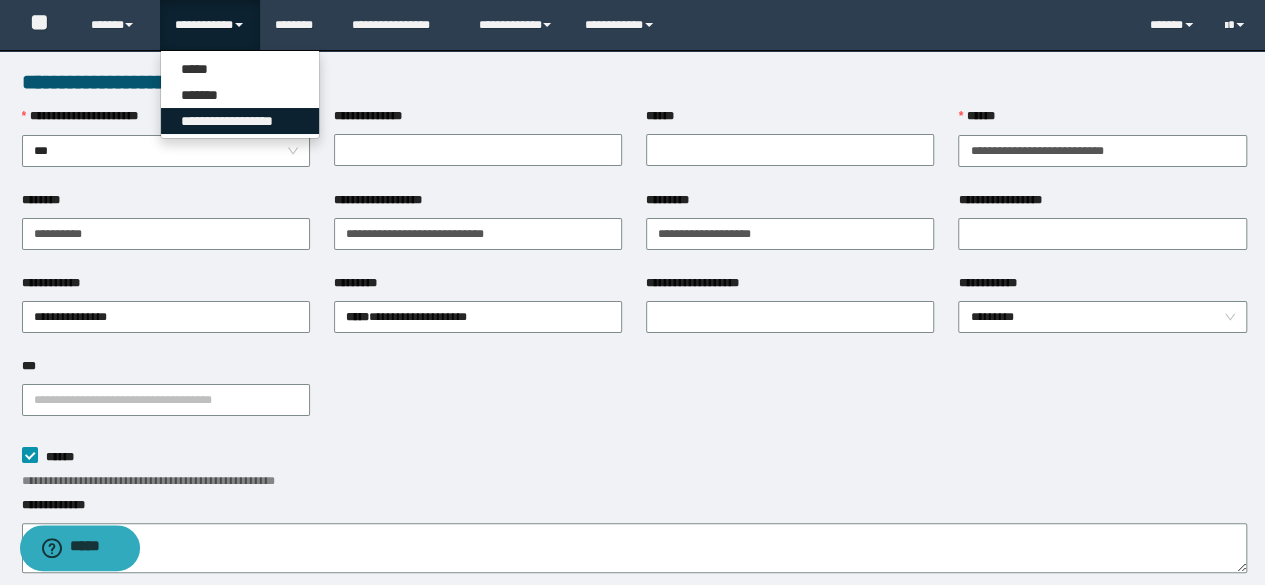 click on "**********" at bounding box center [240, 121] 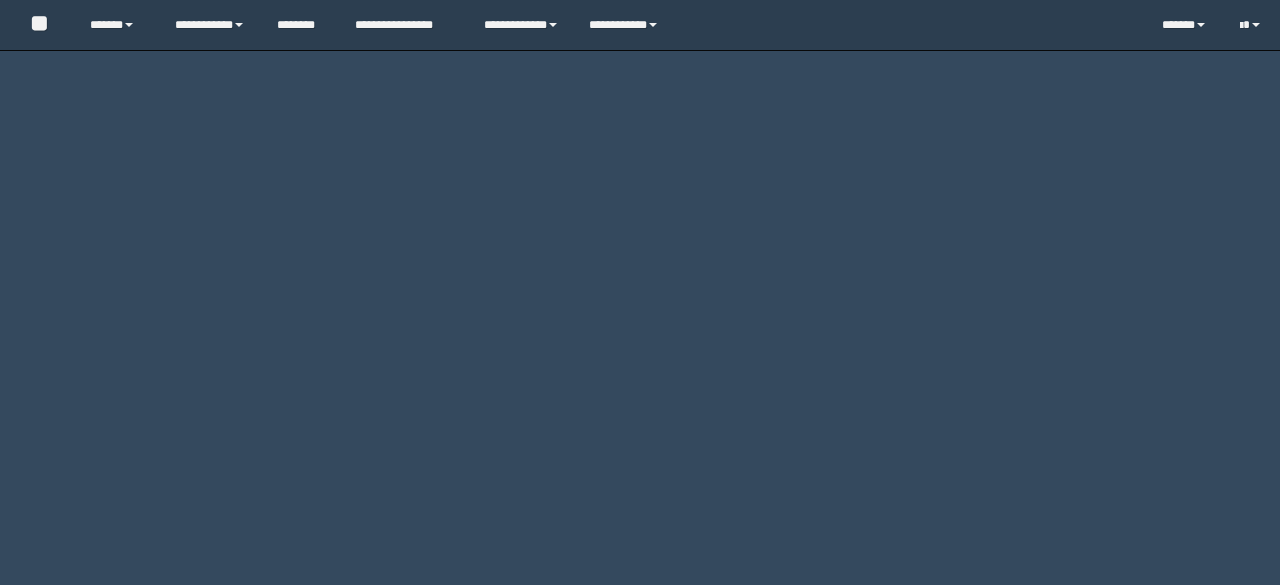 scroll, scrollTop: 0, scrollLeft: 0, axis: both 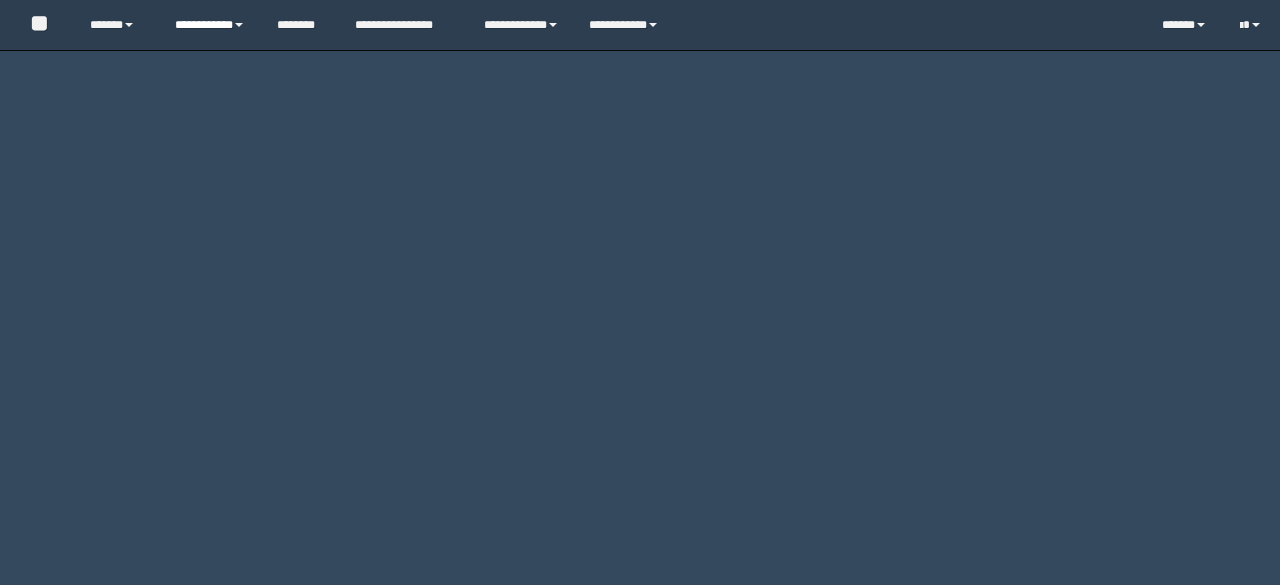 click on "**********" at bounding box center [210, 25] 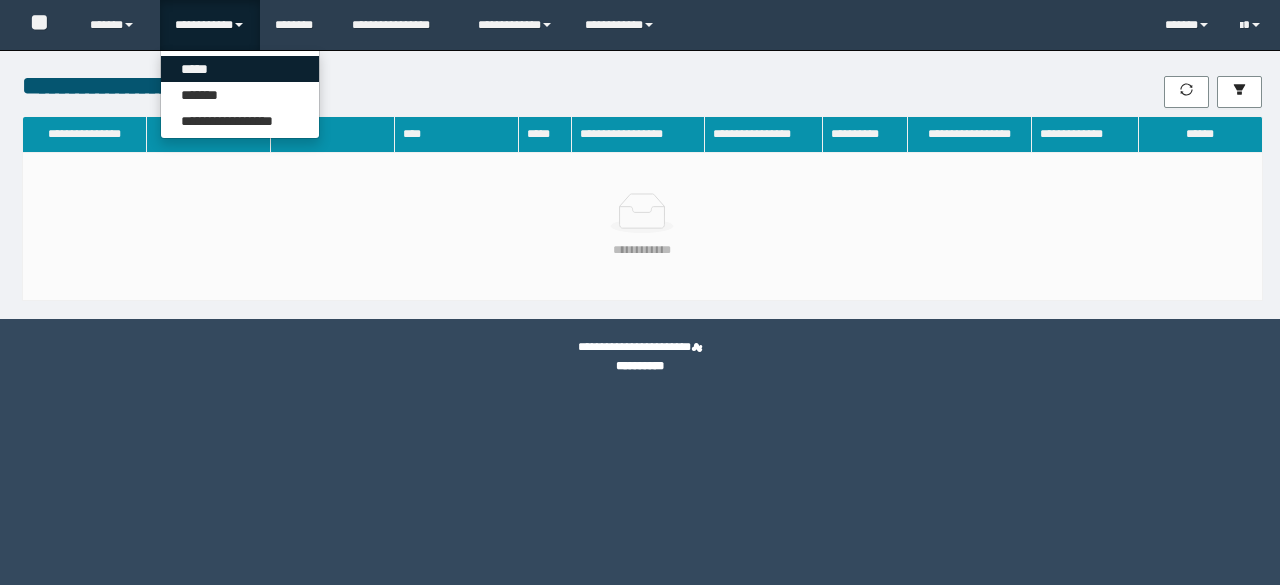 scroll, scrollTop: 0, scrollLeft: 0, axis: both 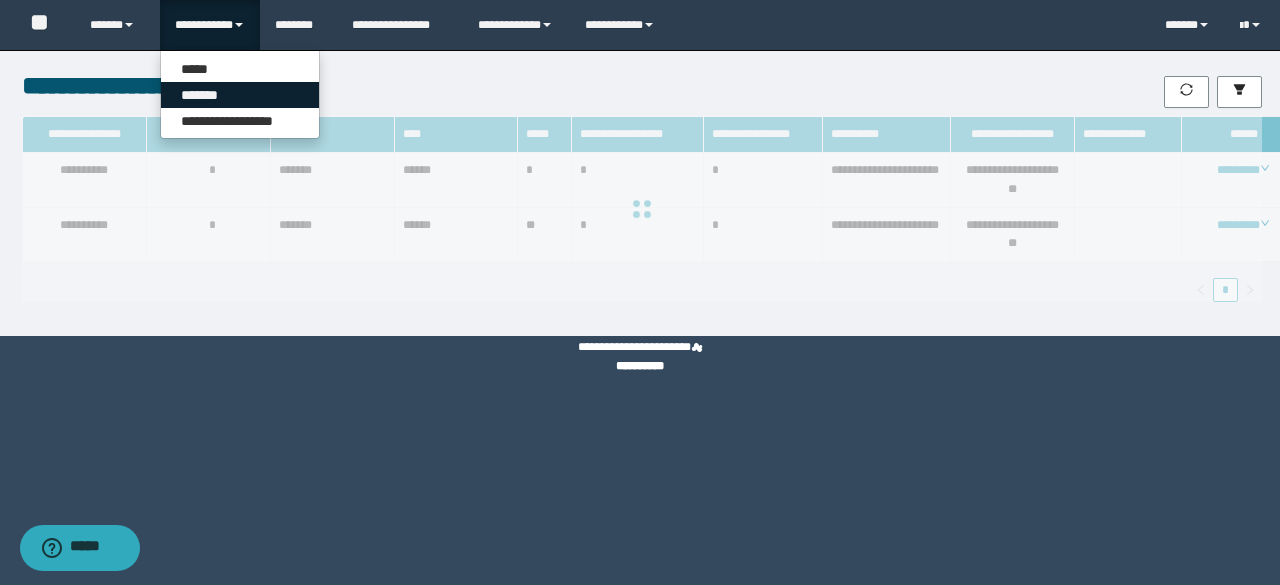 click on "*******" at bounding box center [240, 95] 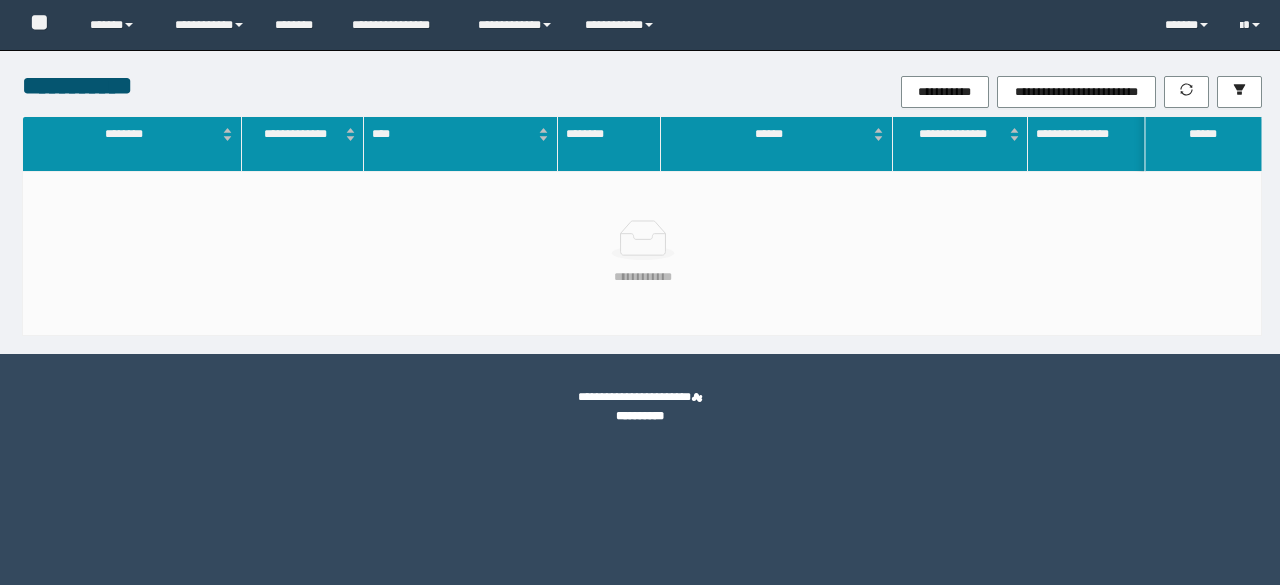 scroll, scrollTop: 0, scrollLeft: 0, axis: both 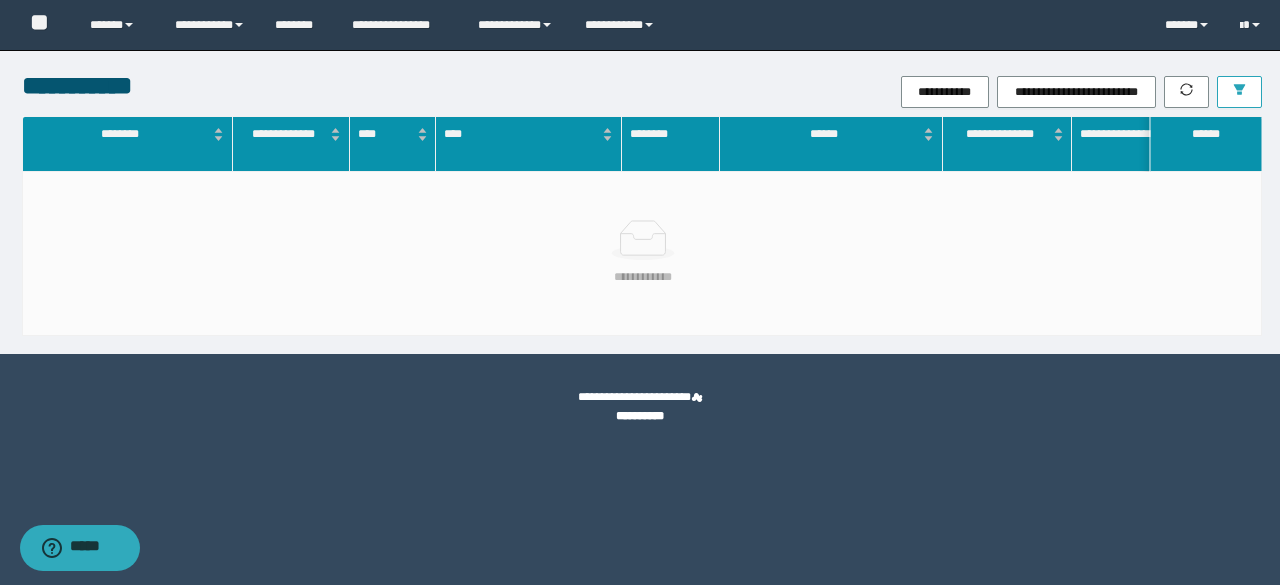 click at bounding box center (1239, 92) 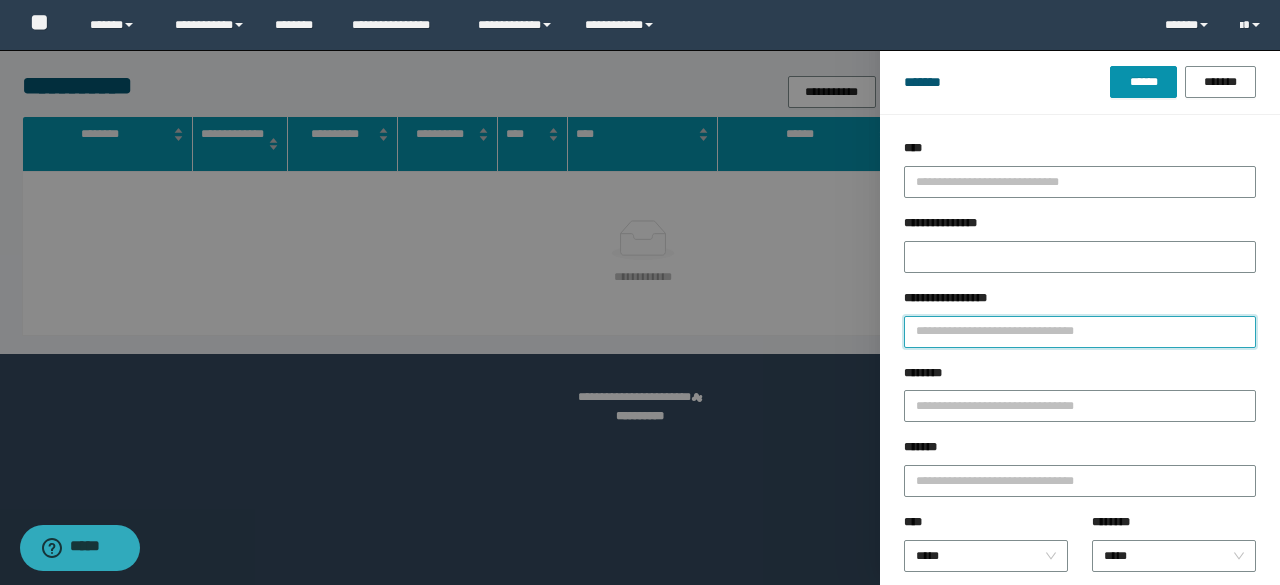 click on "**********" at bounding box center [1080, 332] 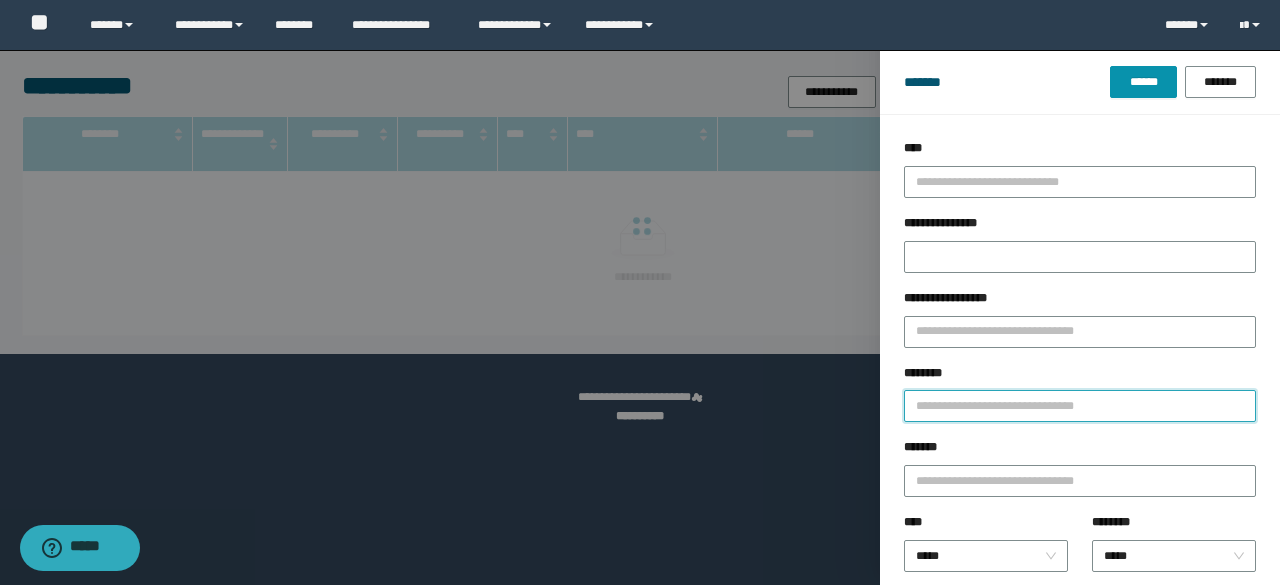 click on "********" at bounding box center (1080, 406) 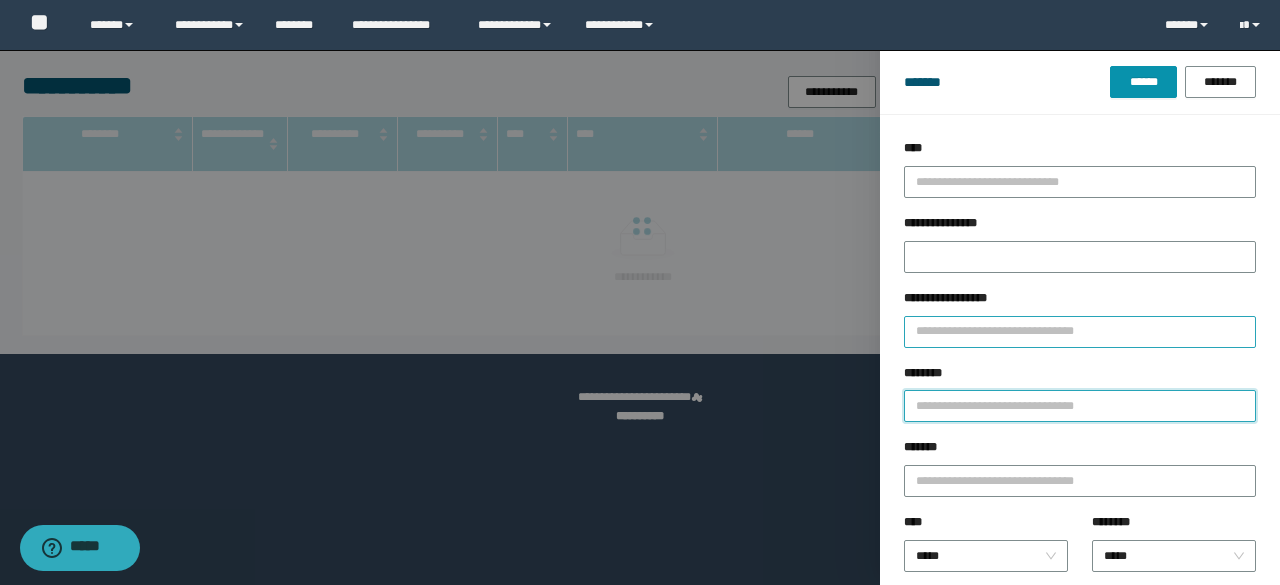 drag, startPoint x: 952, startPoint y: 407, endPoint x: 975, endPoint y: 341, distance: 69.89278 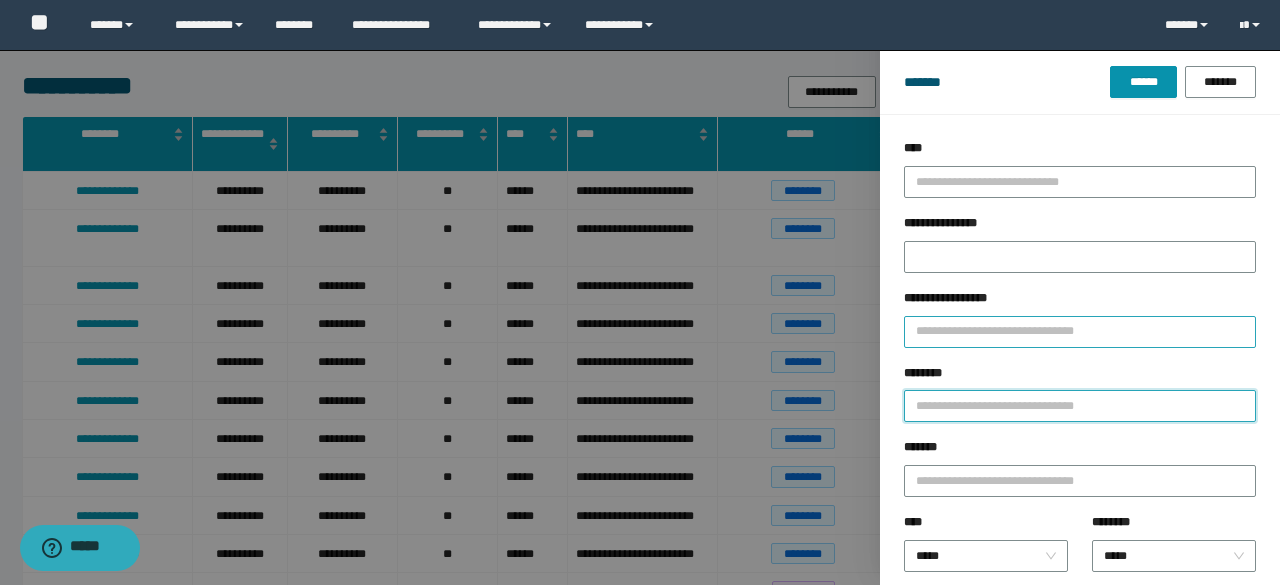 paste on "**********" 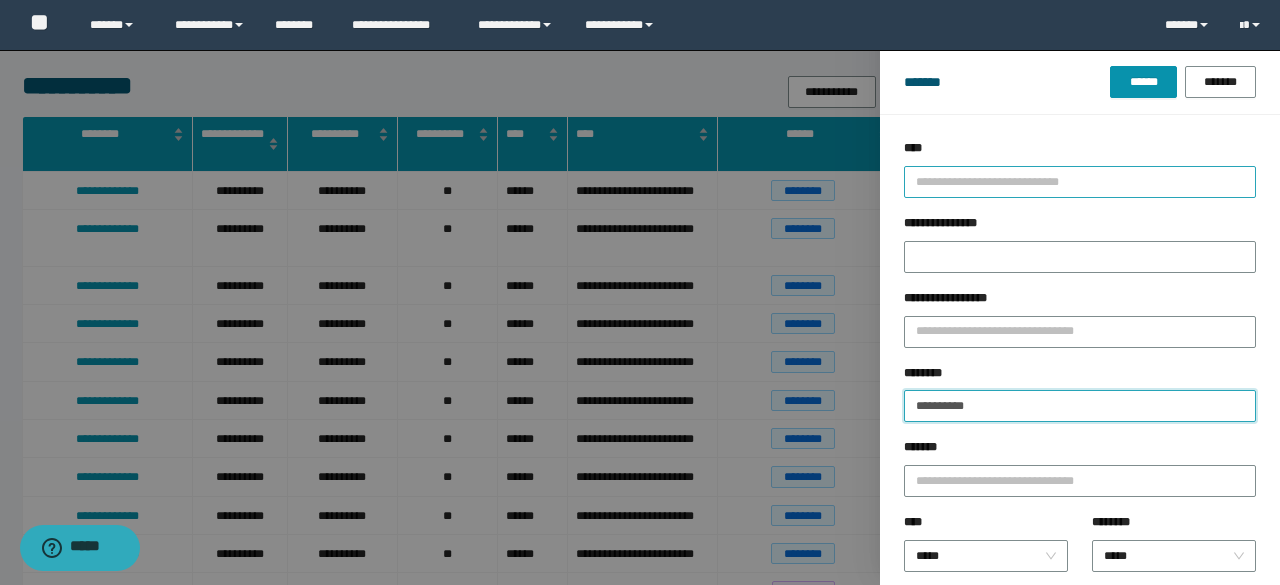 type on "**********" 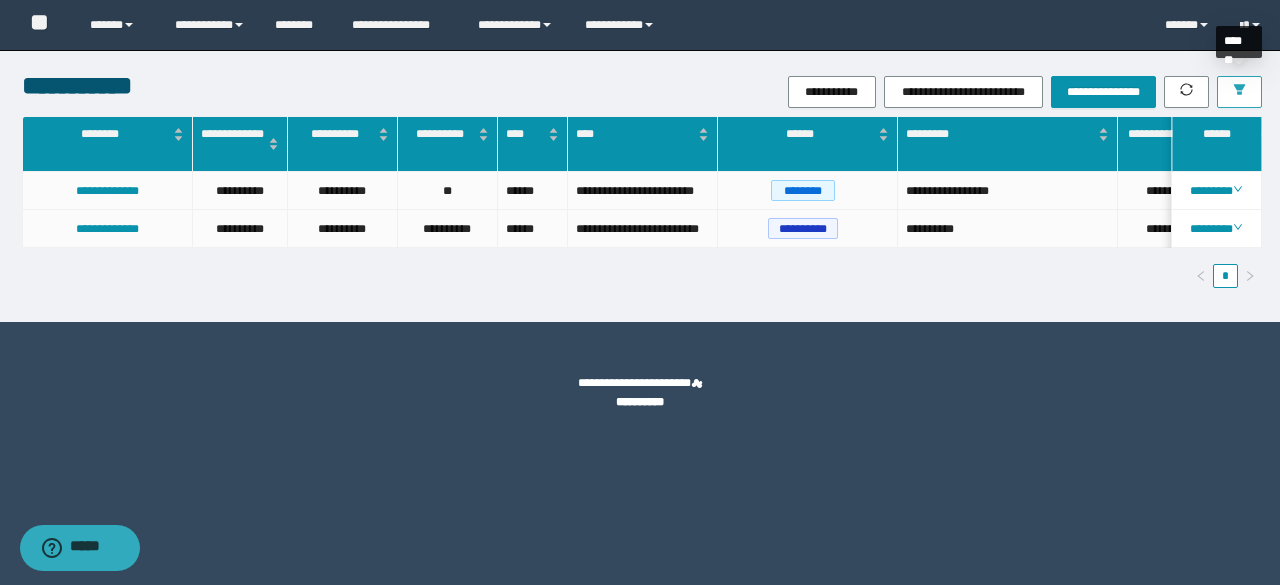 click at bounding box center (1239, 92) 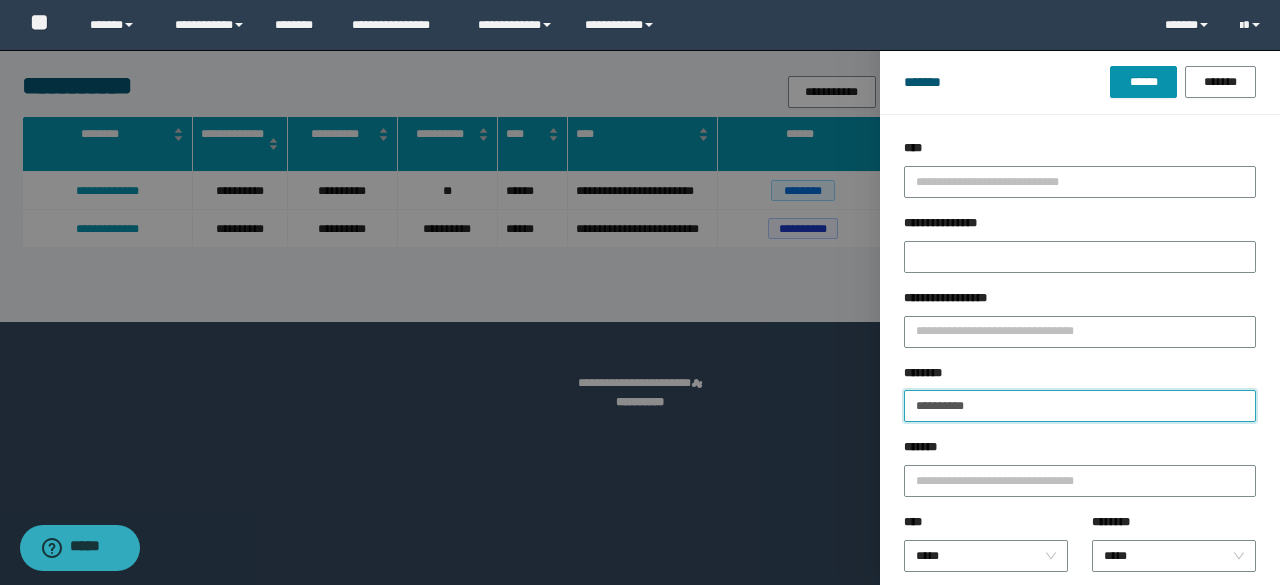 drag, startPoint x: 1017, startPoint y: 419, endPoint x: 887, endPoint y: 327, distance: 159.26079 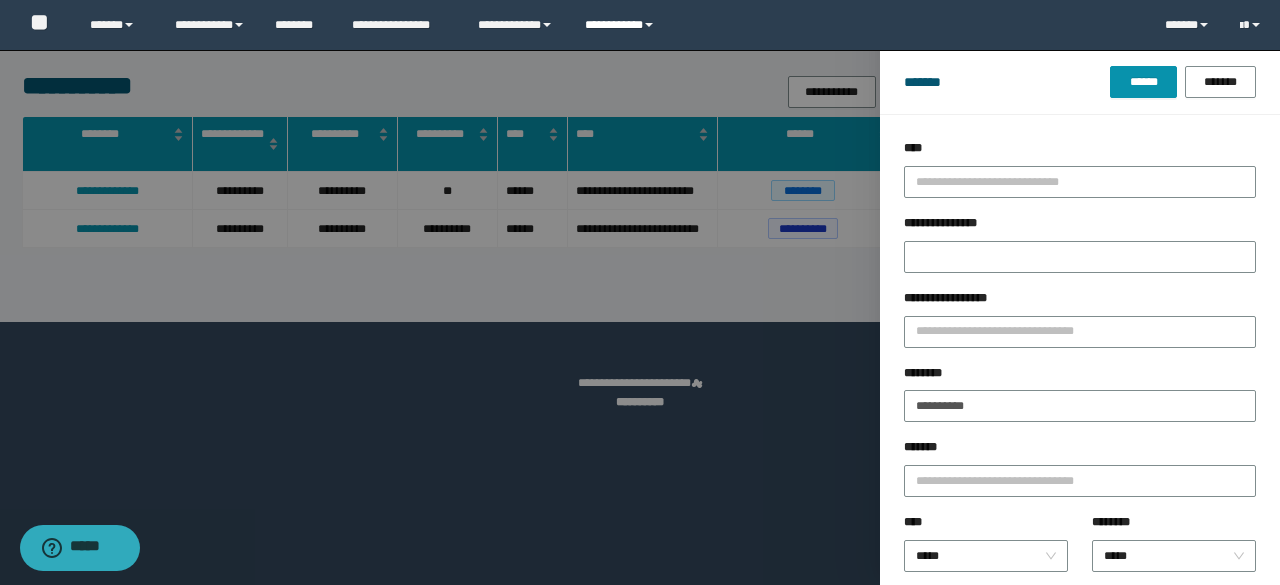 drag, startPoint x: 578, startPoint y: 88, endPoint x: 608, endPoint y: 33, distance: 62.649822 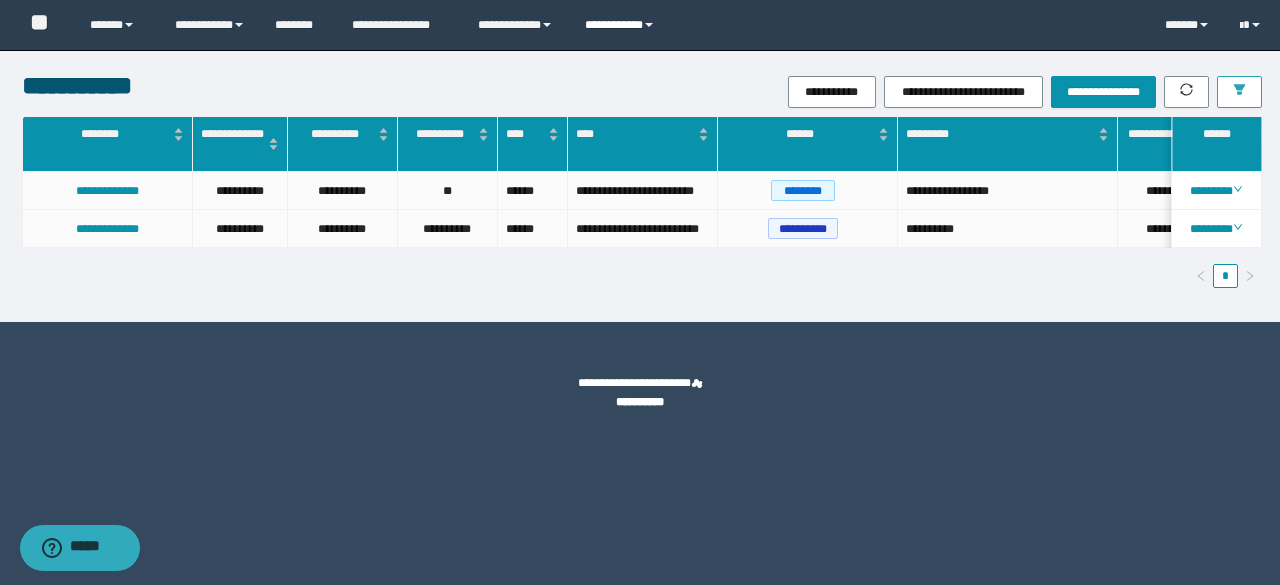 click on "**********" at bounding box center (622, 25) 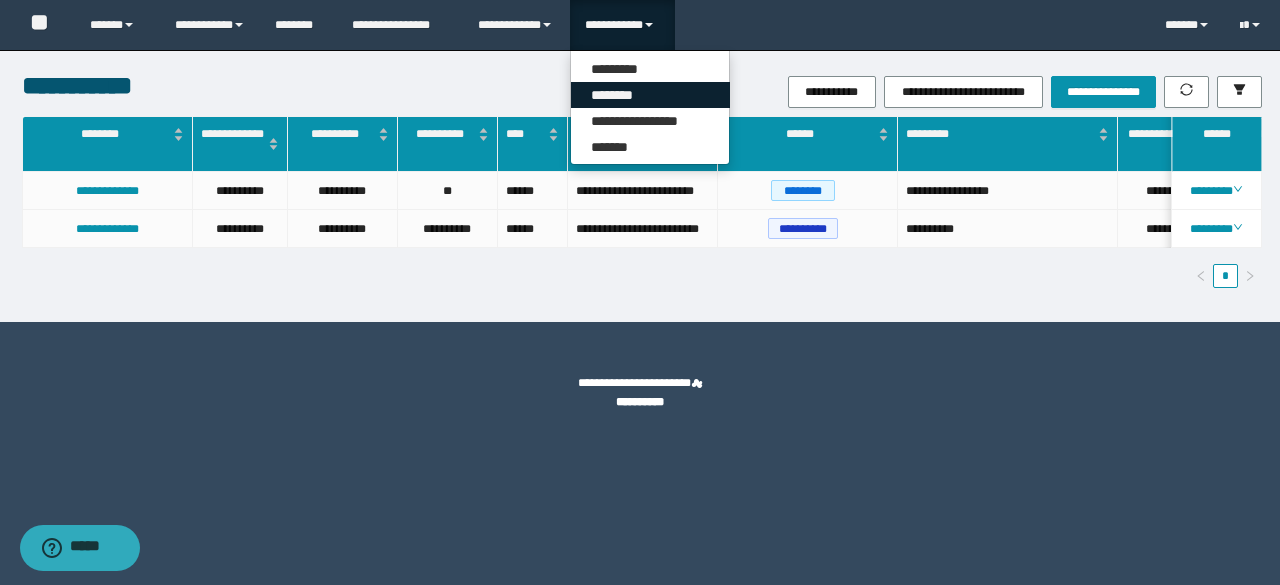 click on "********" at bounding box center [650, 95] 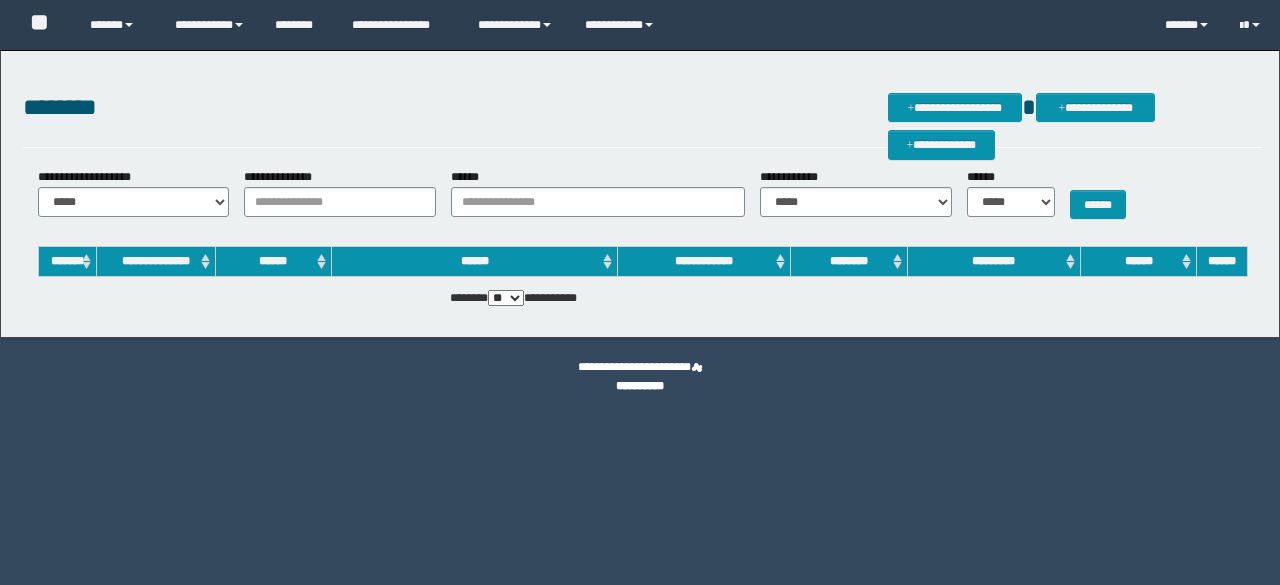scroll, scrollTop: 0, scrollLeft: 0, axis: both 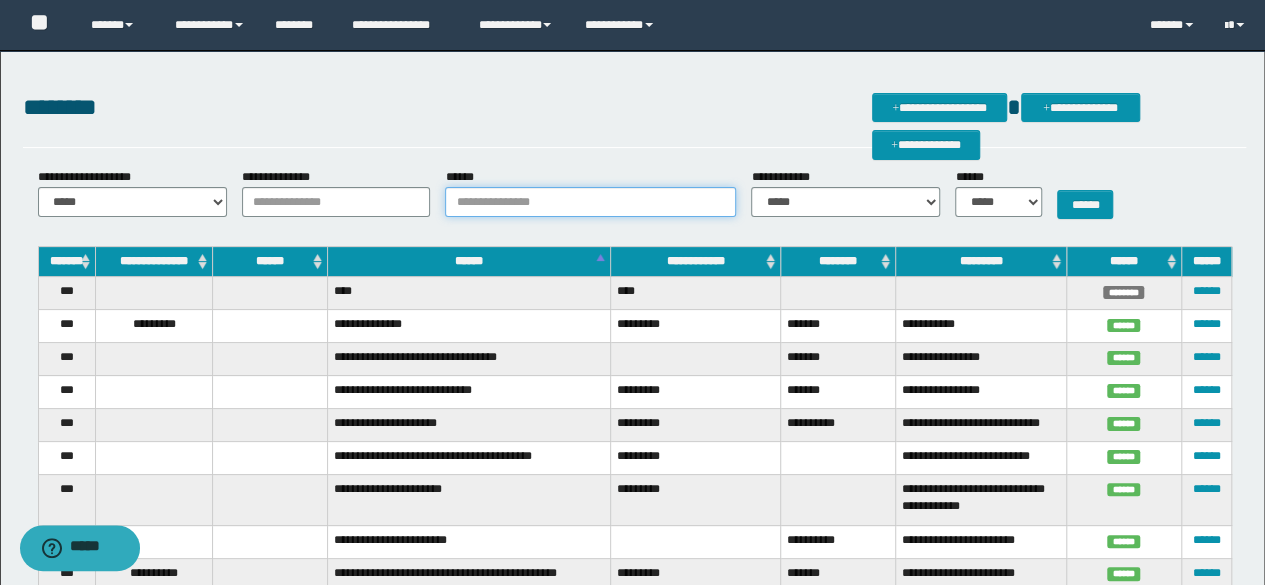 click on "******" at bounding box center [590, 202] 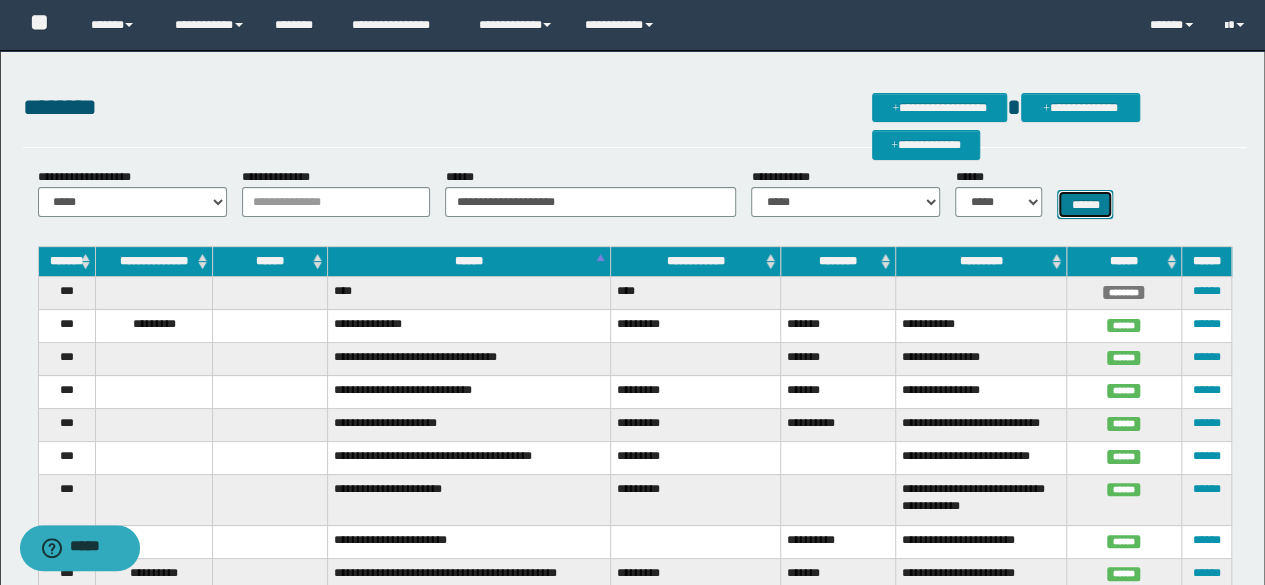 click on "******" at bounding box center [1085, 204] 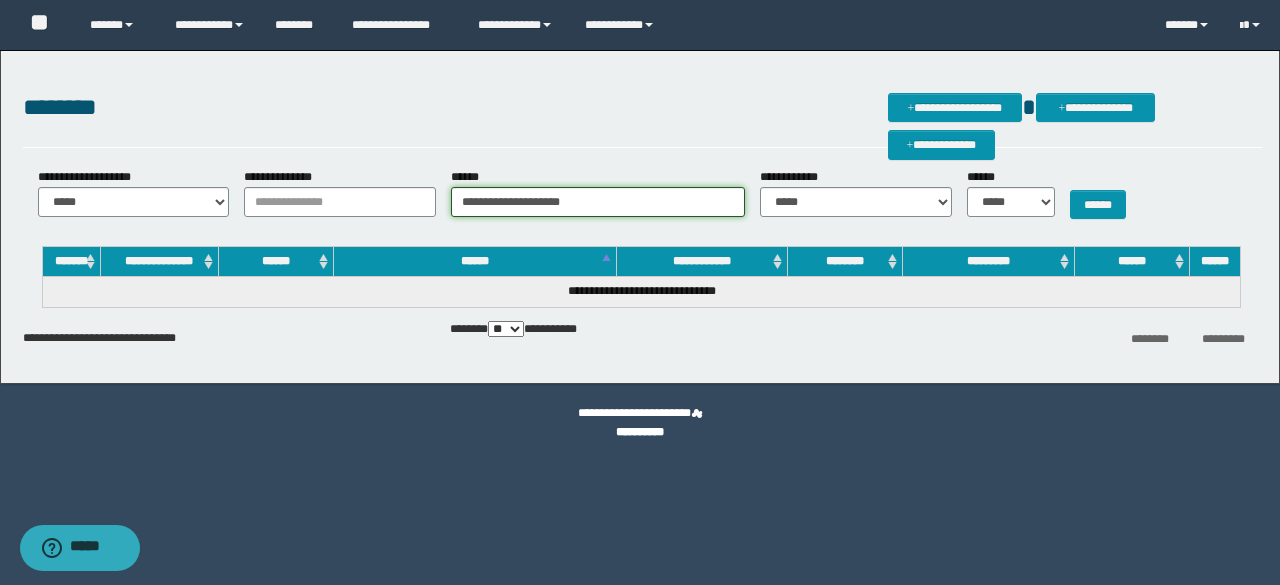 click on "**********" at bounding box center [598, 202] 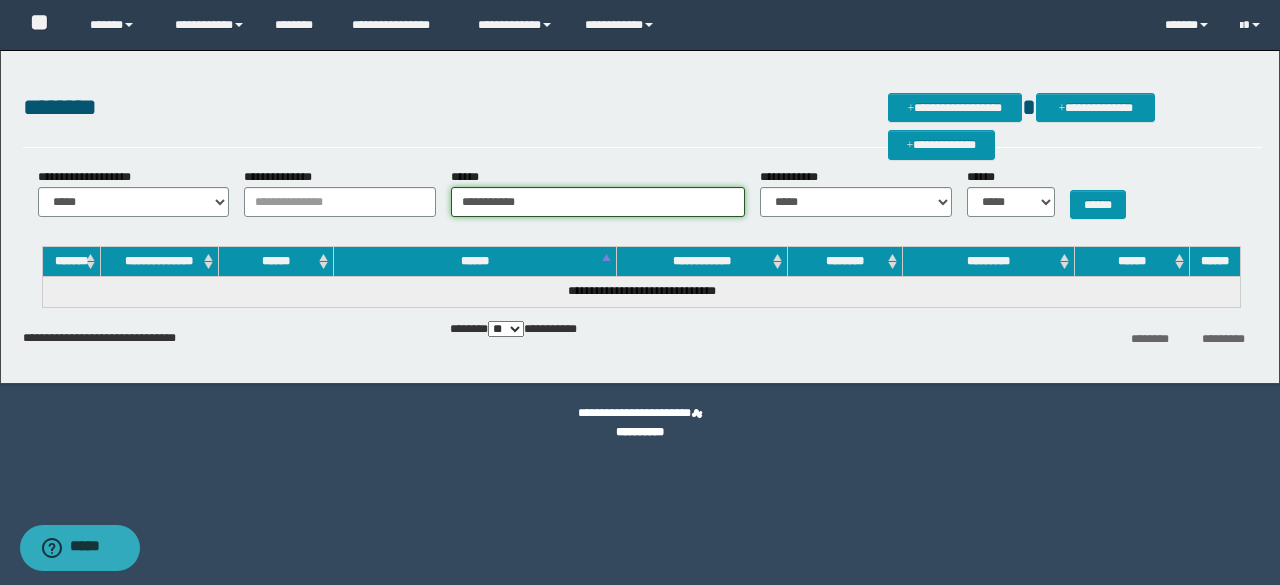 type on "**********" 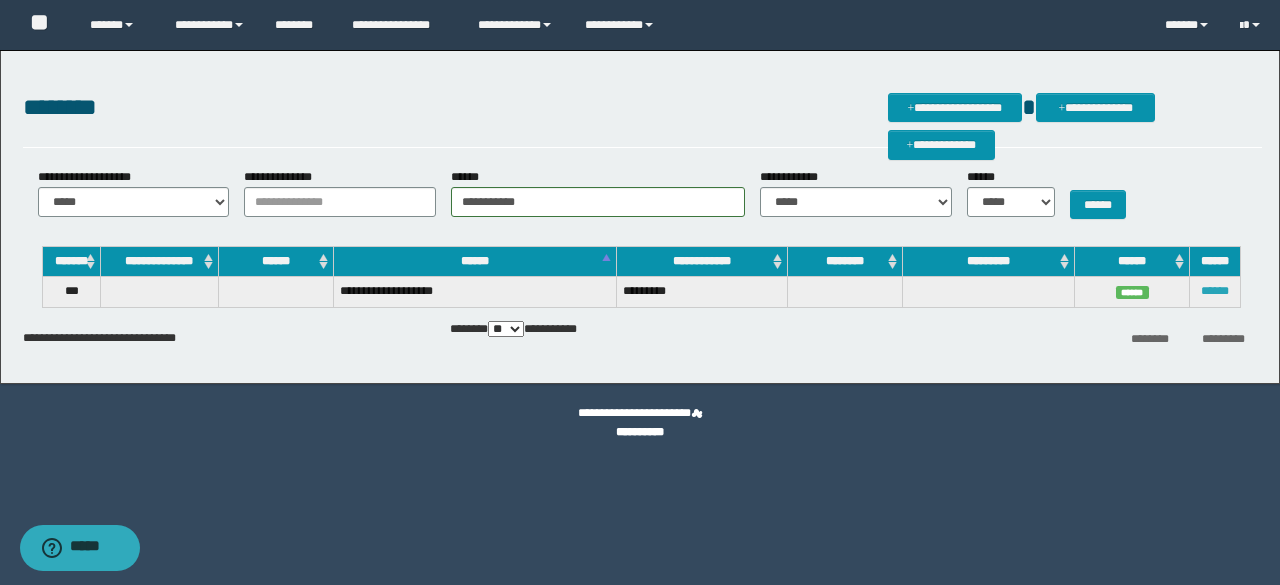 click on "******" at bounding box center [1215, 291] 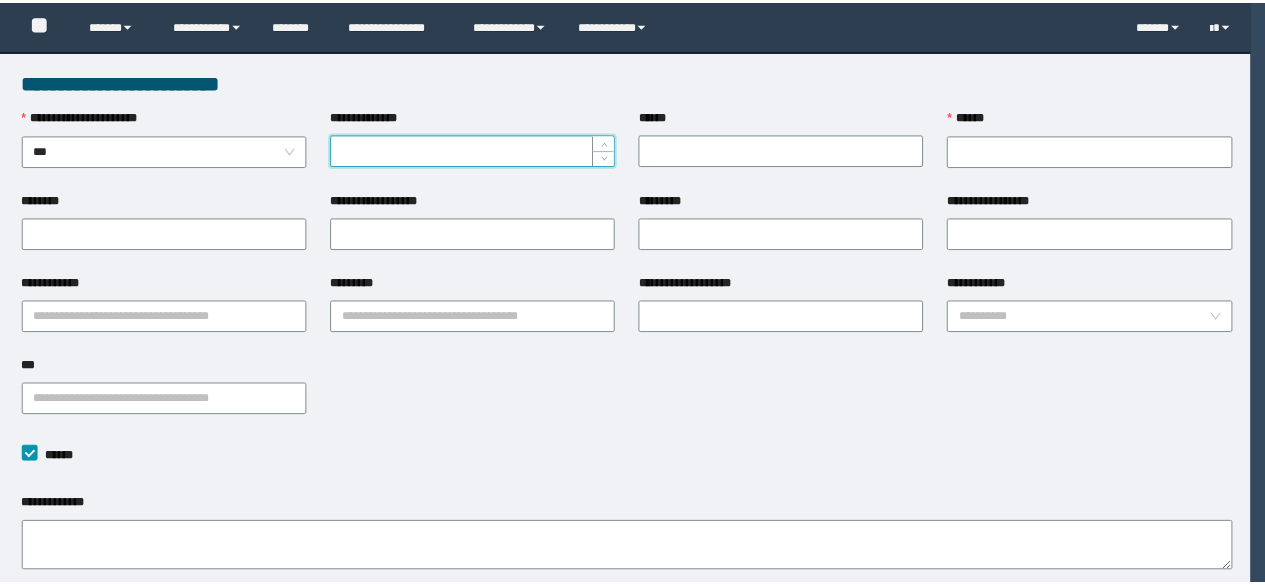 scroll, scrollTop: 0, scrollLeft: 0, axis: both 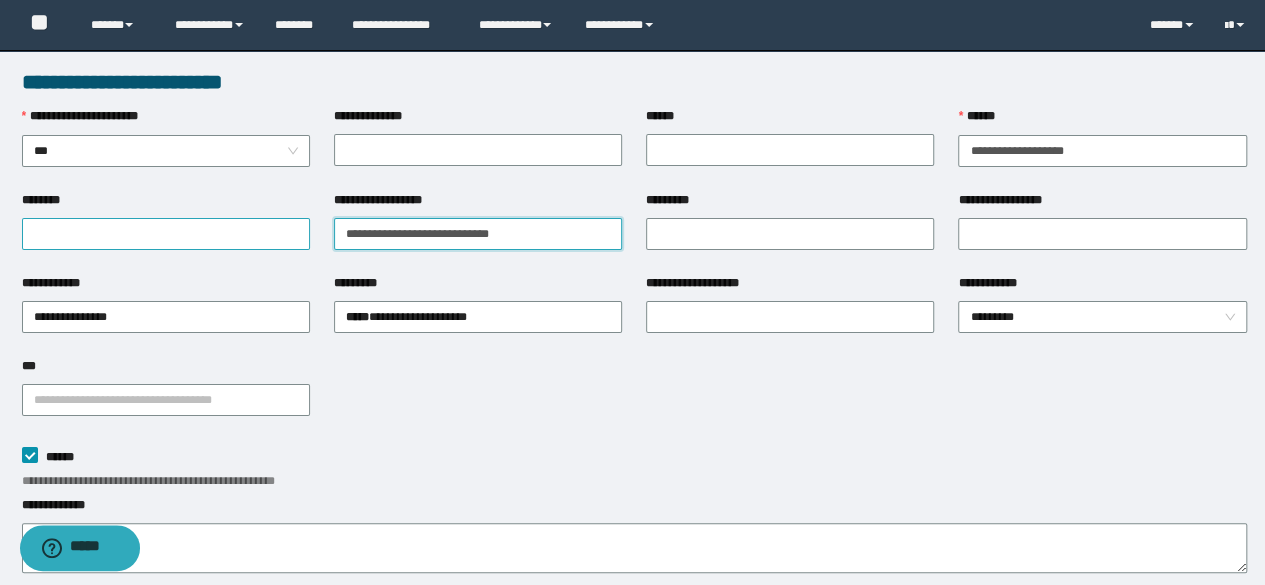 drag, startPoint x: 530, startPoint y: 238, endPoint x: 309, endPoint y: 235, distance: 221.02036 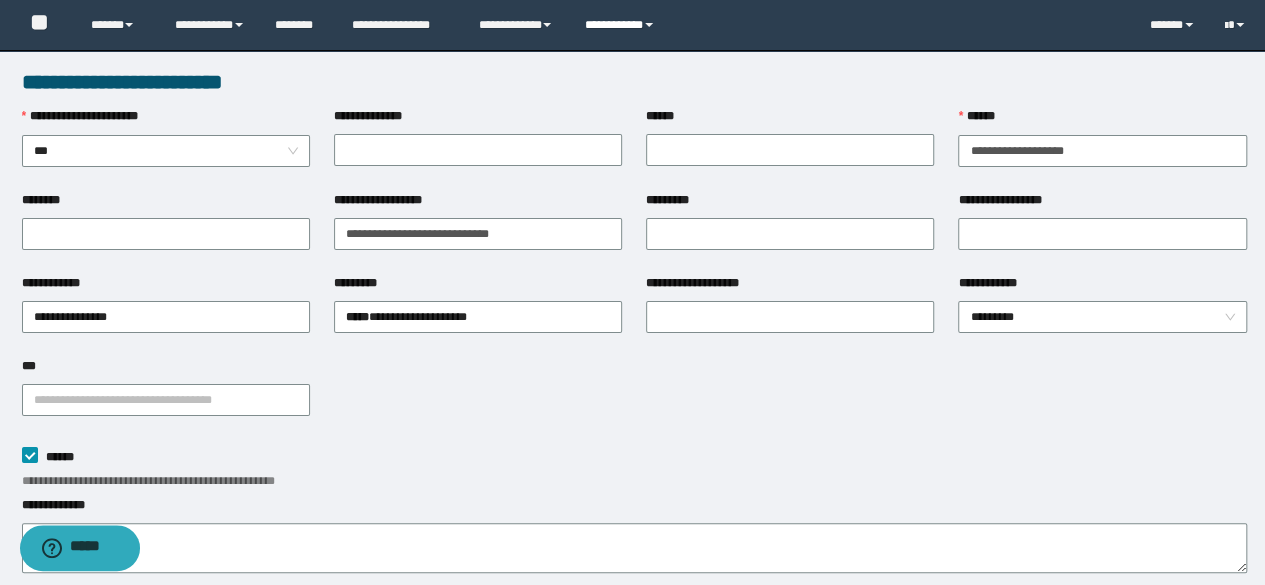 click on "**********" at bounding box center (622, 25) 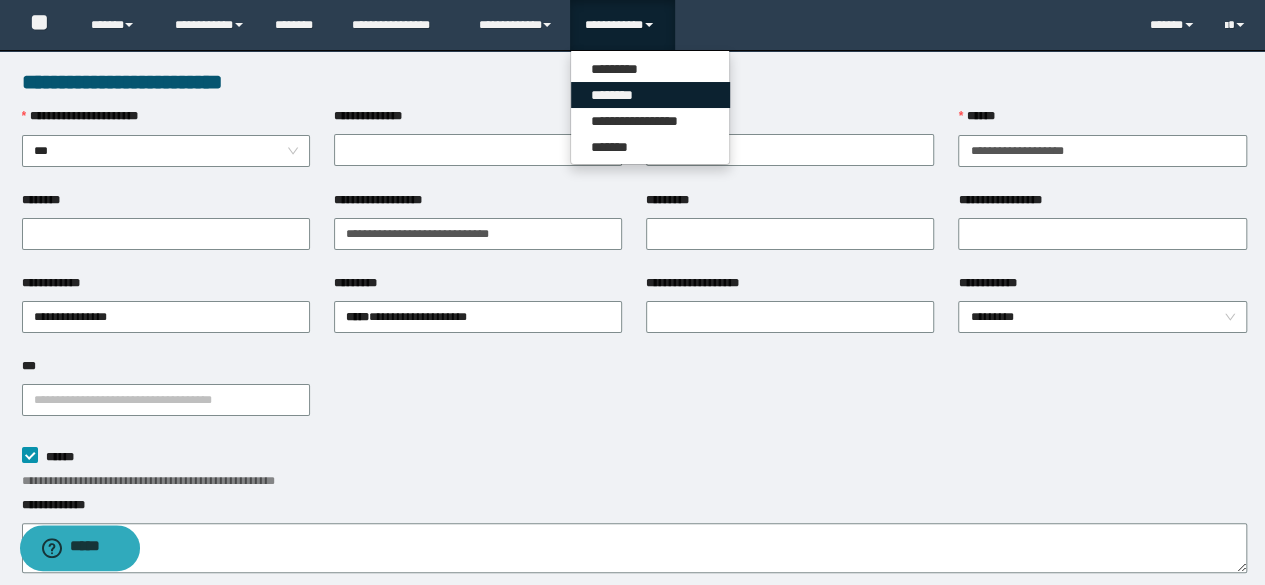 click on "********" at bounding box center [650, 95] 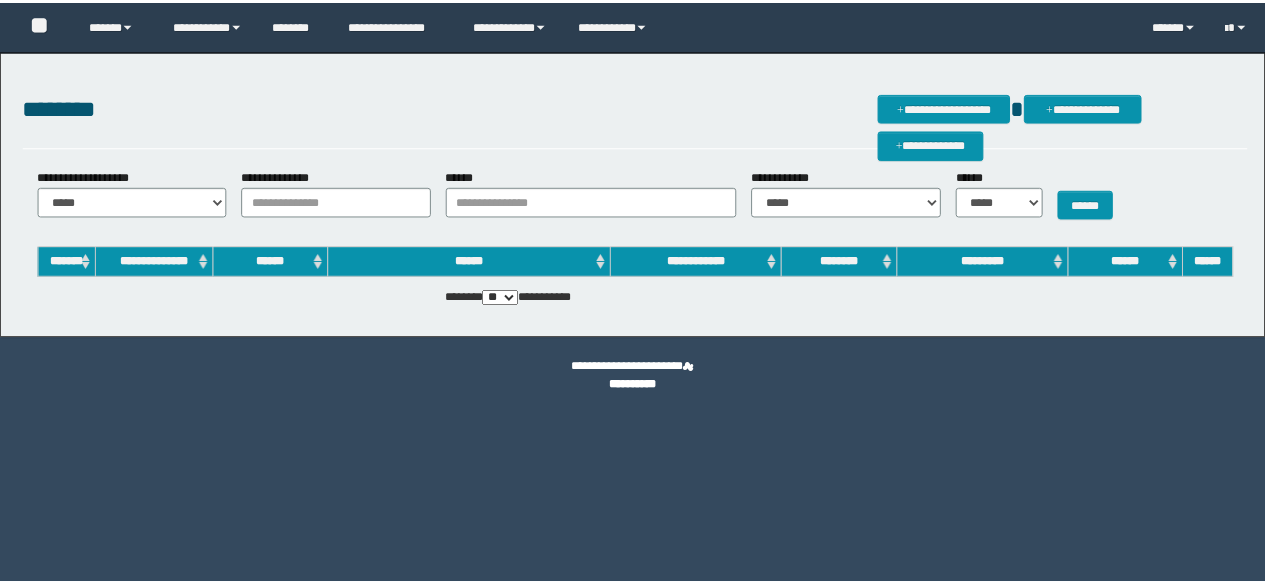 scroll, scrollTop: 0, scrollLeft: 0, axis: both 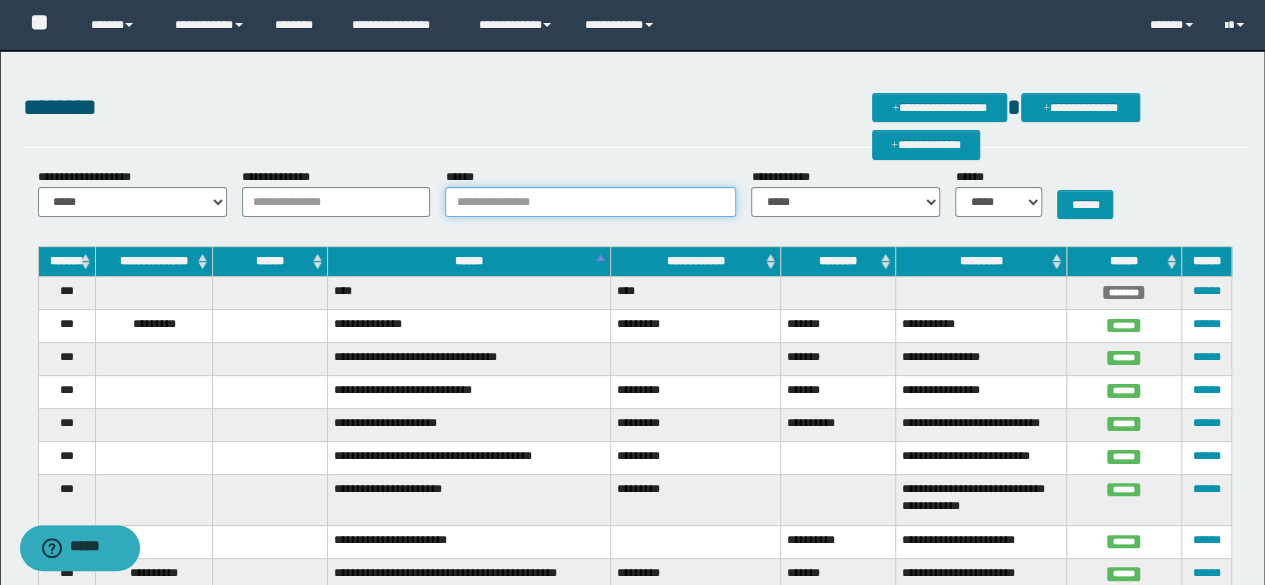 click on "******" at bounding box center (590, 202) 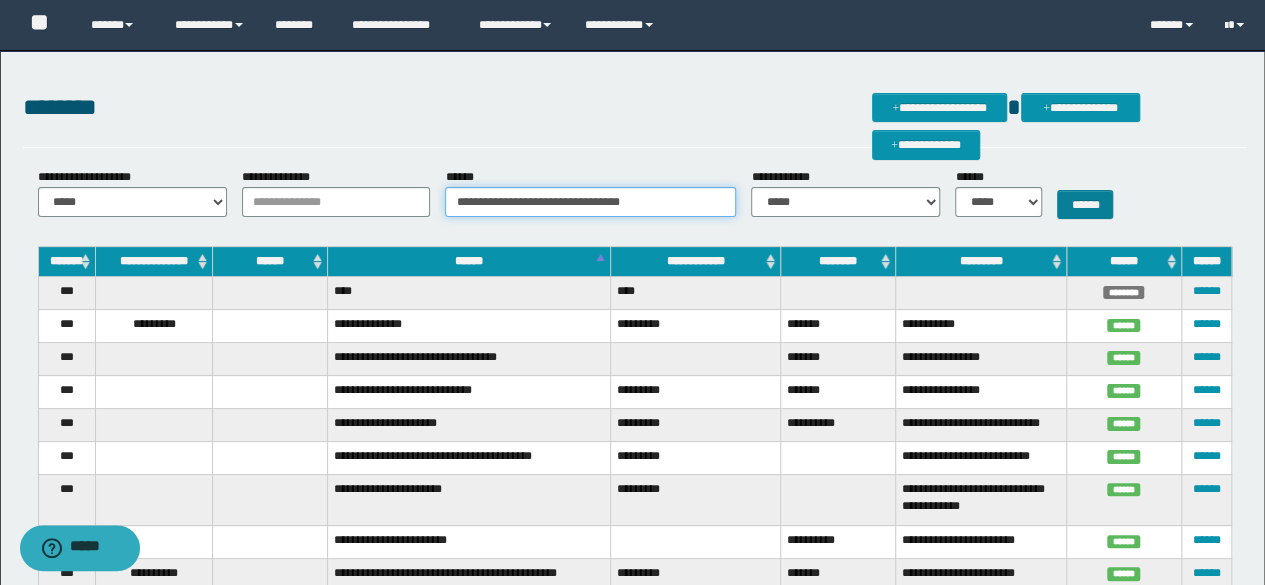 type on "**********" 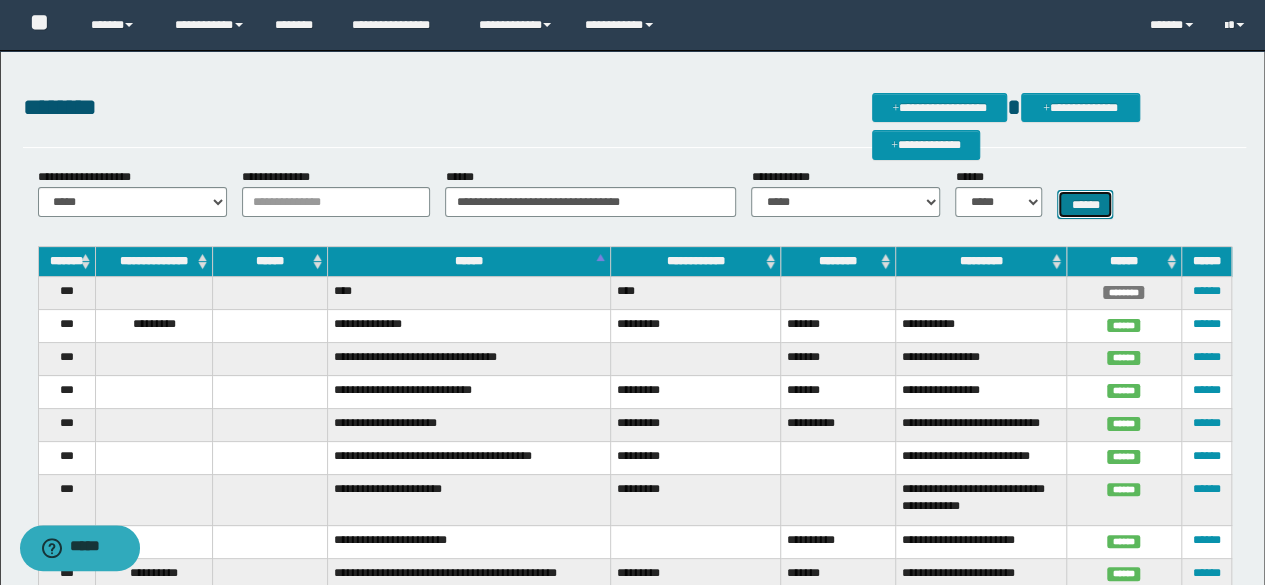click on "******" at bounding box center (1085, 204) 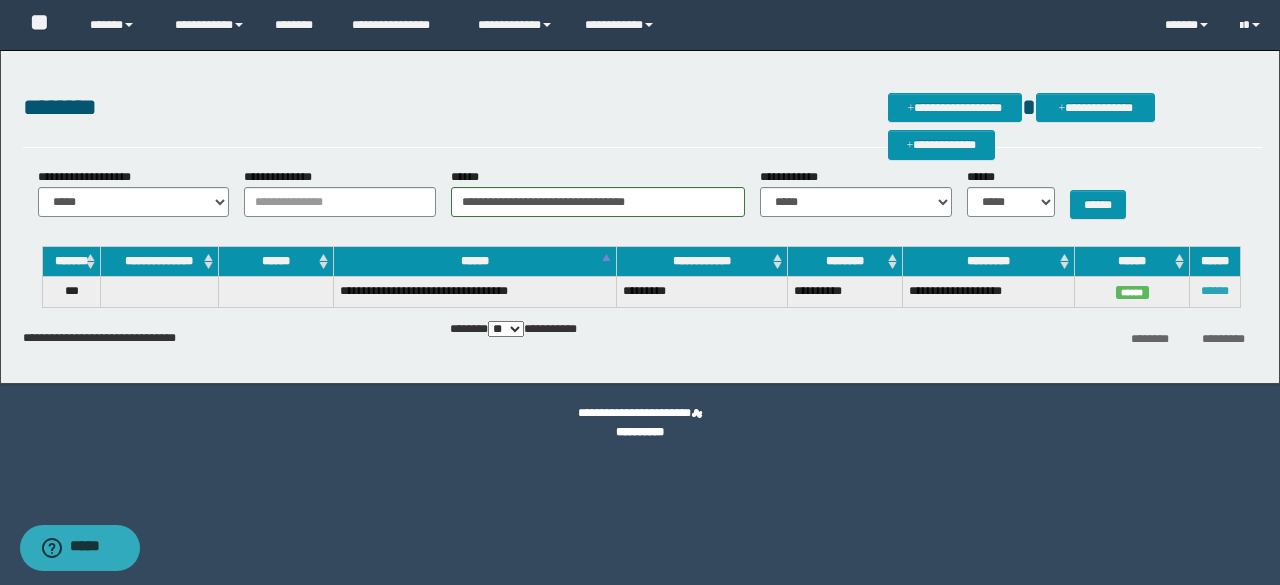 click on "******" at bounding box center (1215, 291) 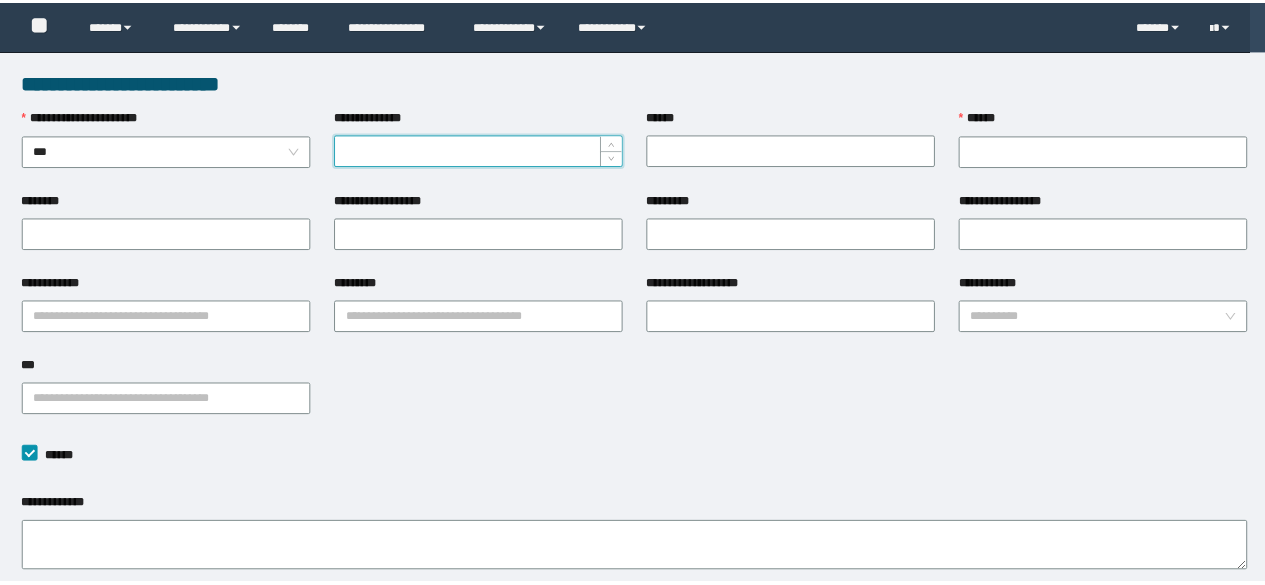 scroll, scrollTop: 0, scrollLeft: 0, axis: both 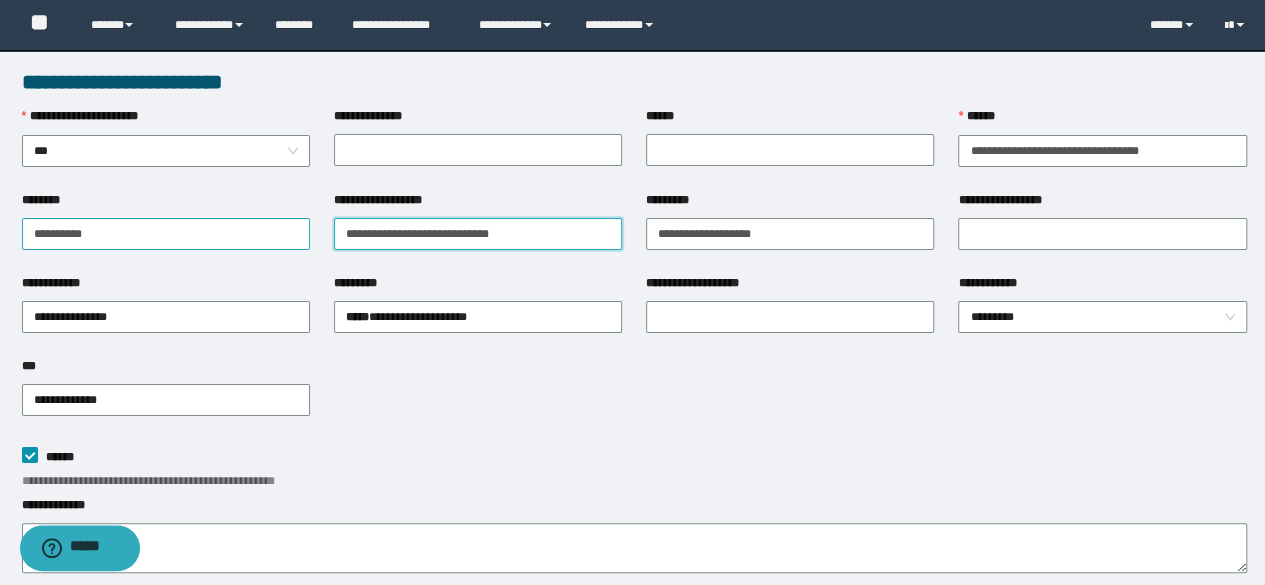 drag, startPoint x: 554, startPoint y: 235, endPoint x: 304, endPoint y: 239, distance: 250.032 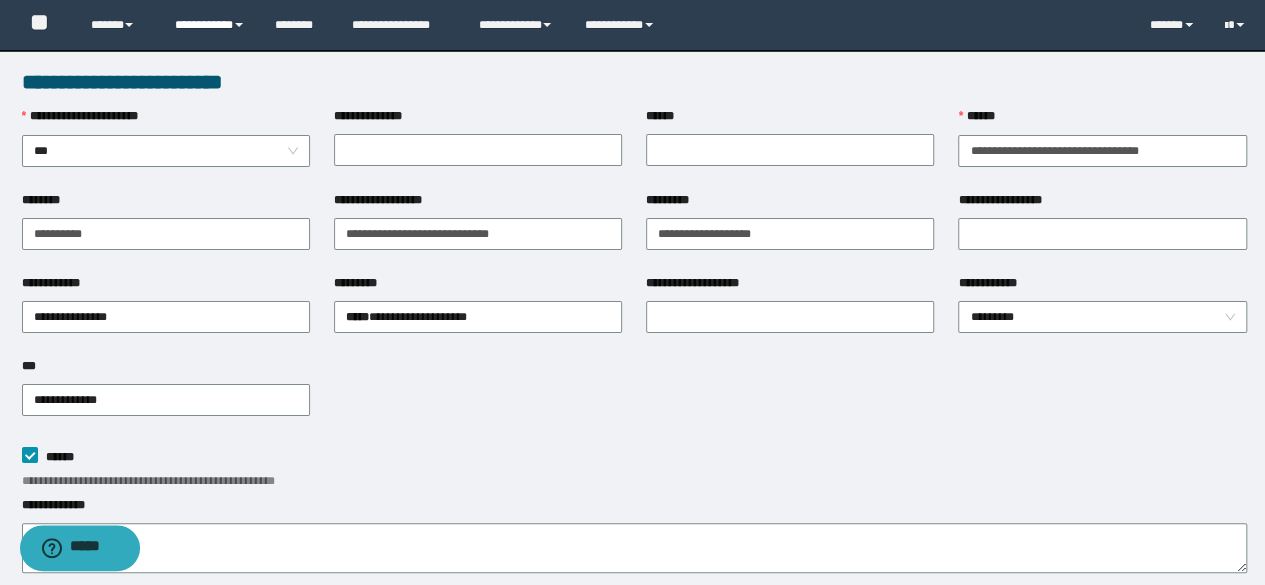 click on "**********" at bounding box center (210, 25) 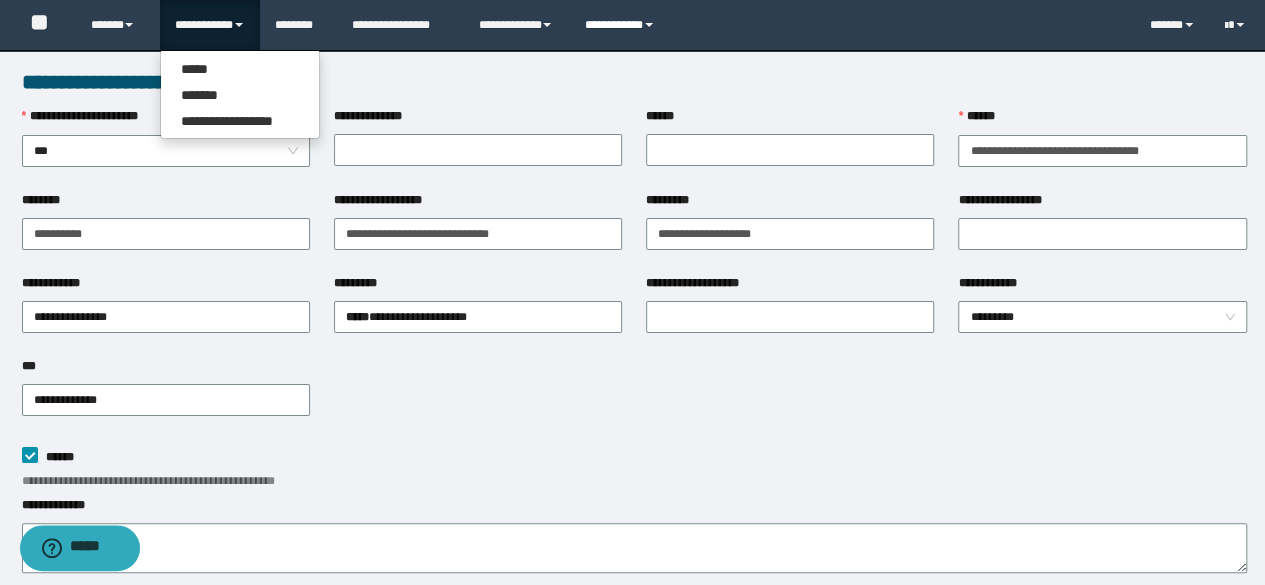 drag, startPoint x: 604, startPoint y: 35, endPoint x: 611, endPoint y: 17, distance: 19.313208 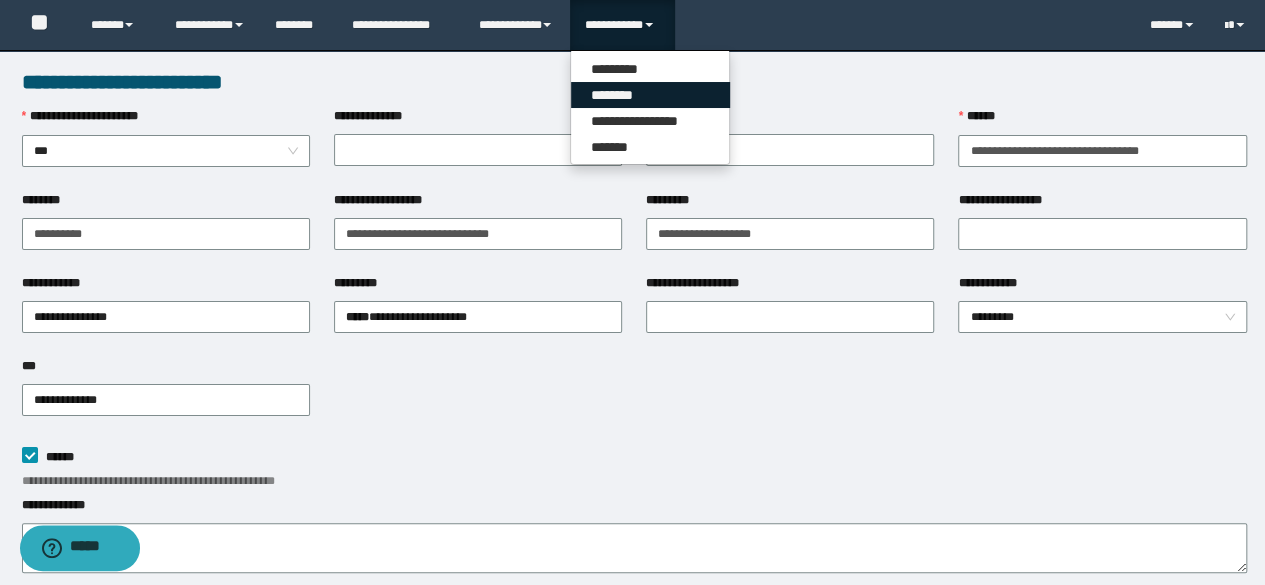 click on "********" at bounding box center [650, 95] 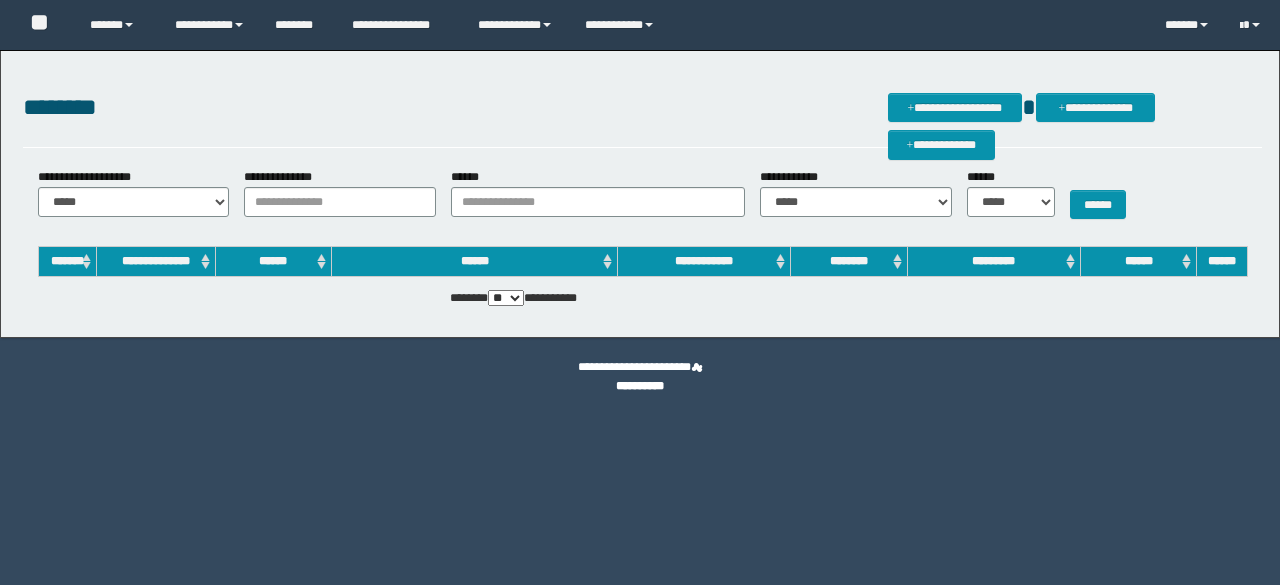scroll, scrollTop: 0, scrollLeft: 0, axis: both 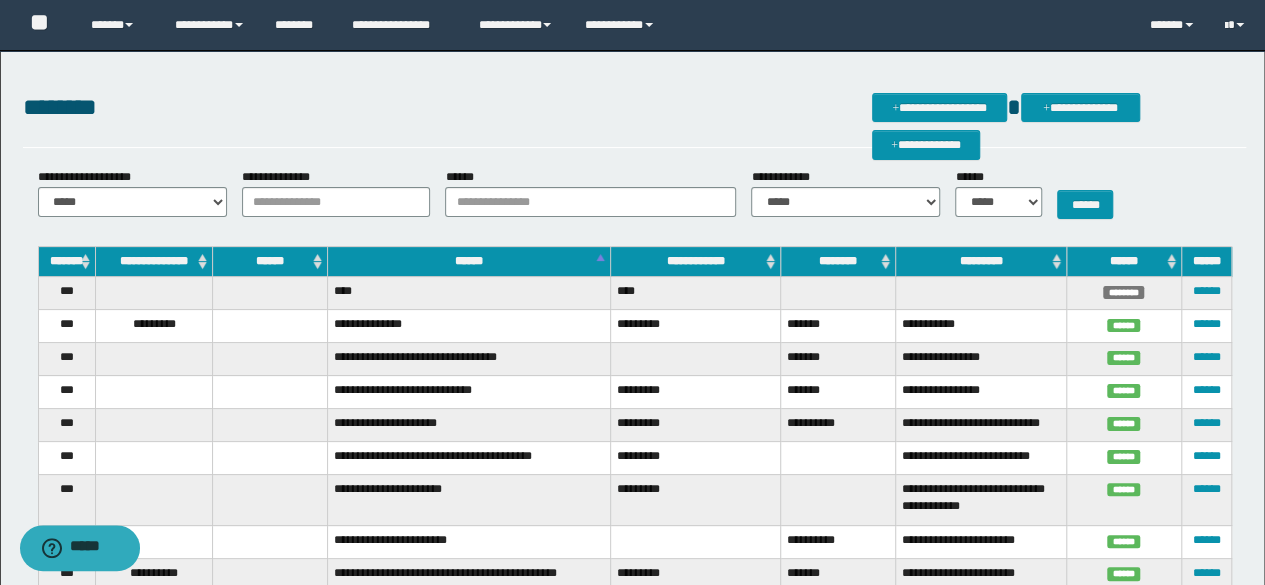 click on "******" at bounding box center (583, 192) 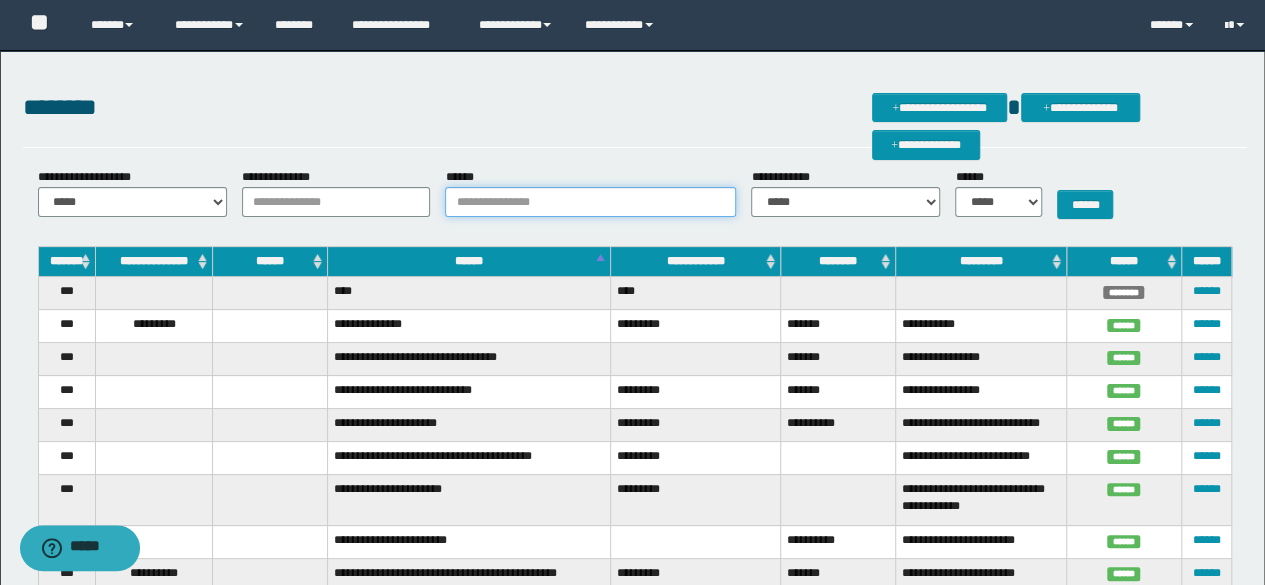 click on "******" at bounding box center (590, 202) 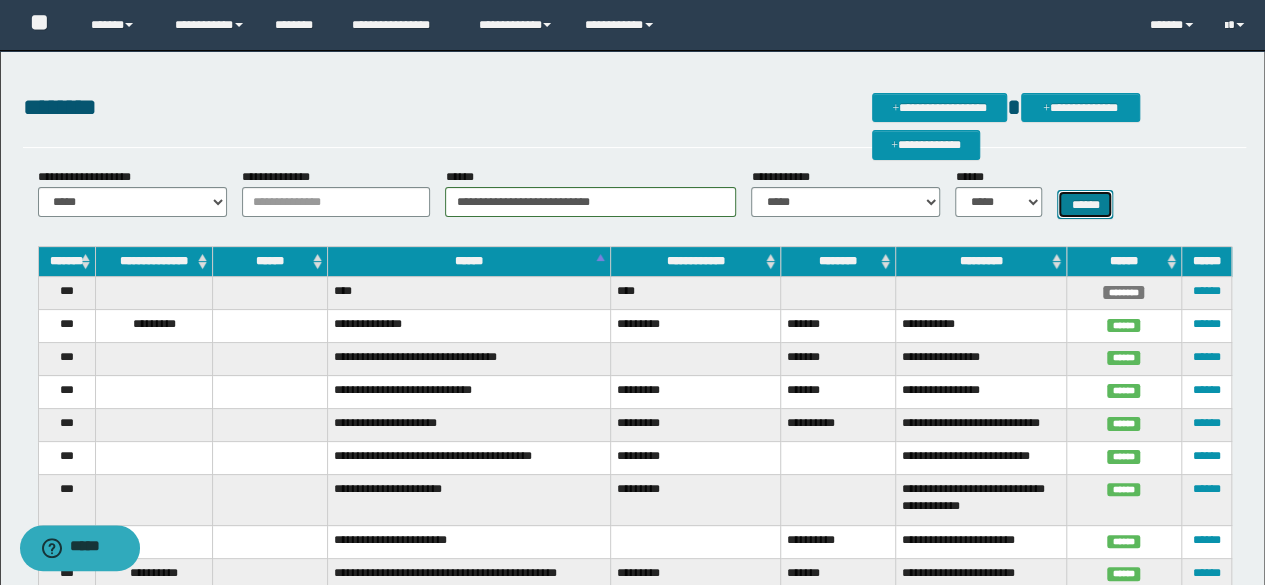 click on "******" at bounding box center [1085, 204] 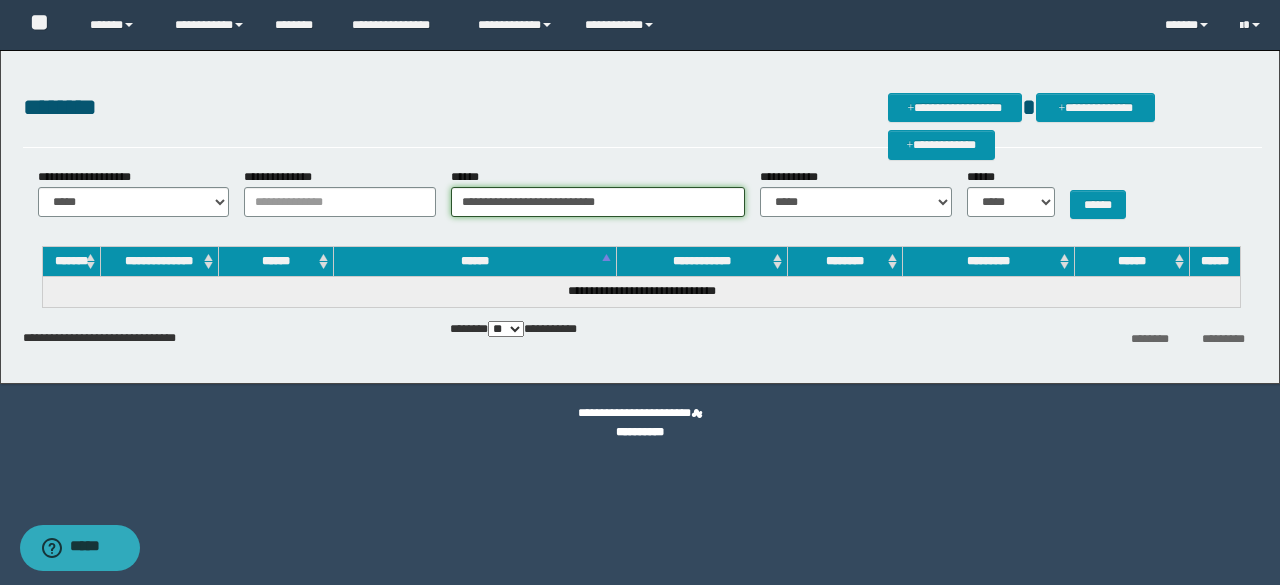 click on "**********" at bounding box center [598, 202] 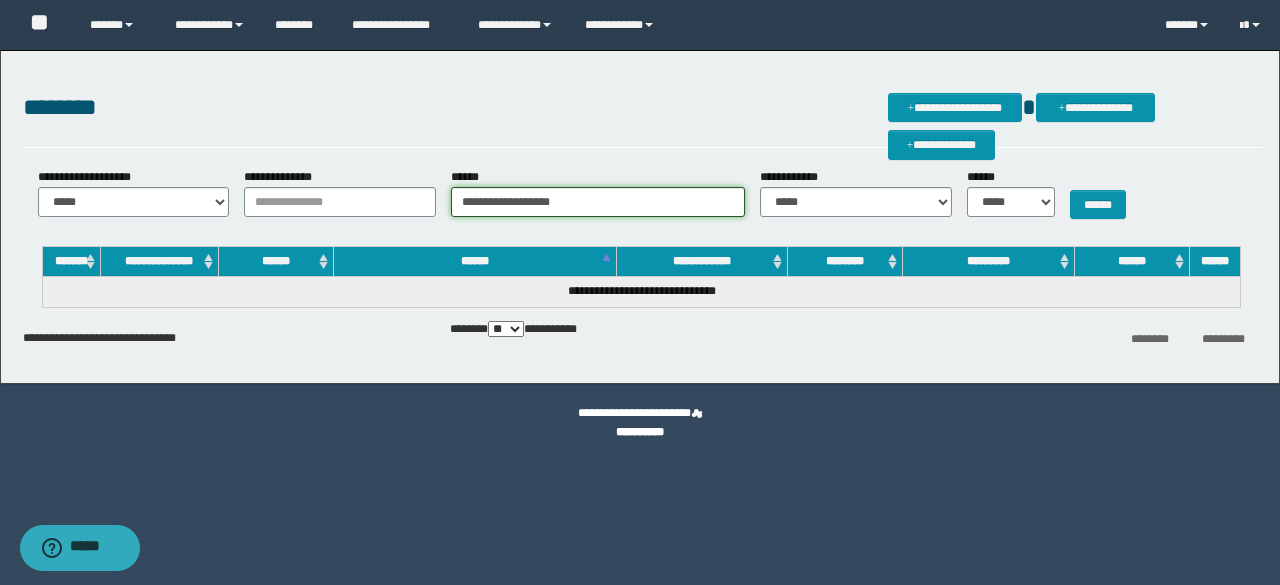 type on "**********" 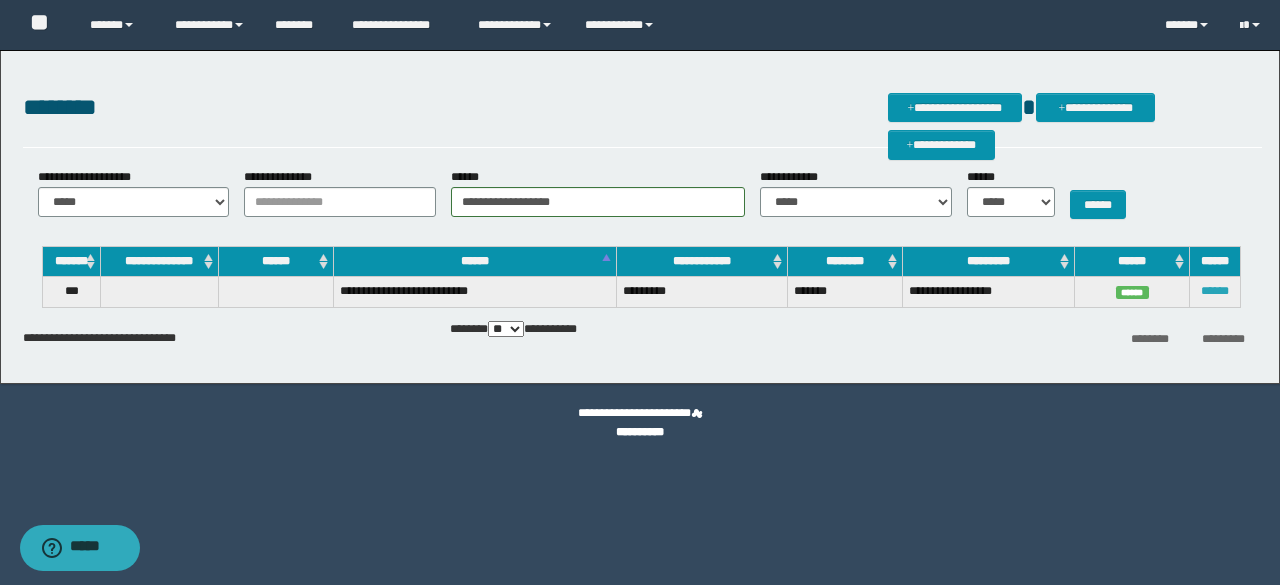 click on "******" at bounding box center (1215, 291) 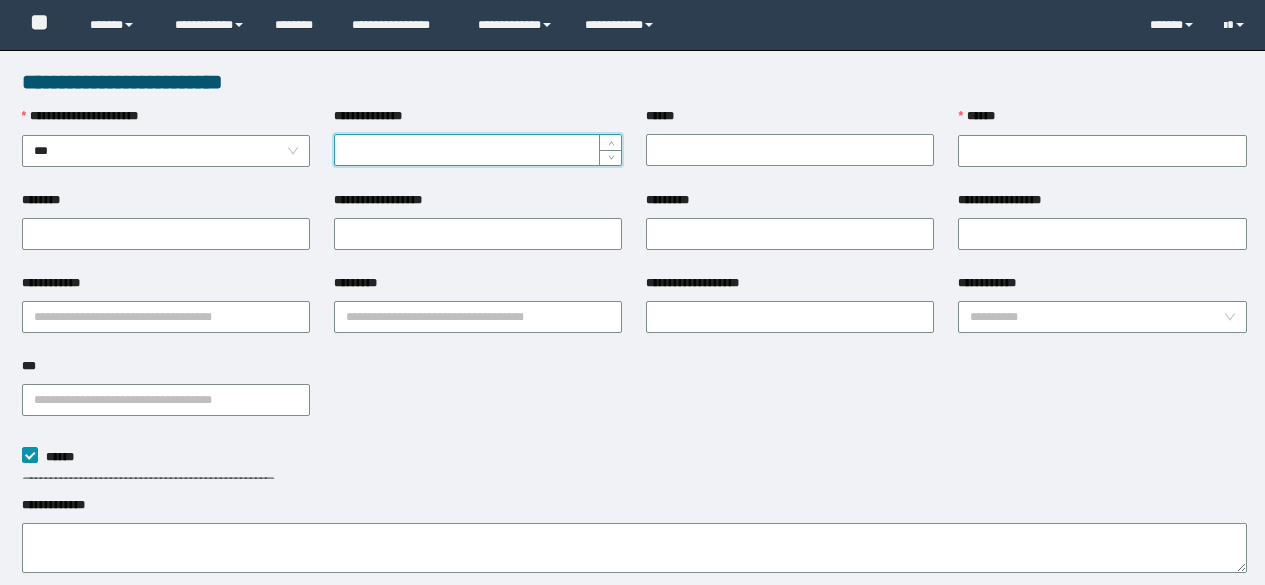 scroll, scrollTop: 0, scrollLeft: 0, axis: both 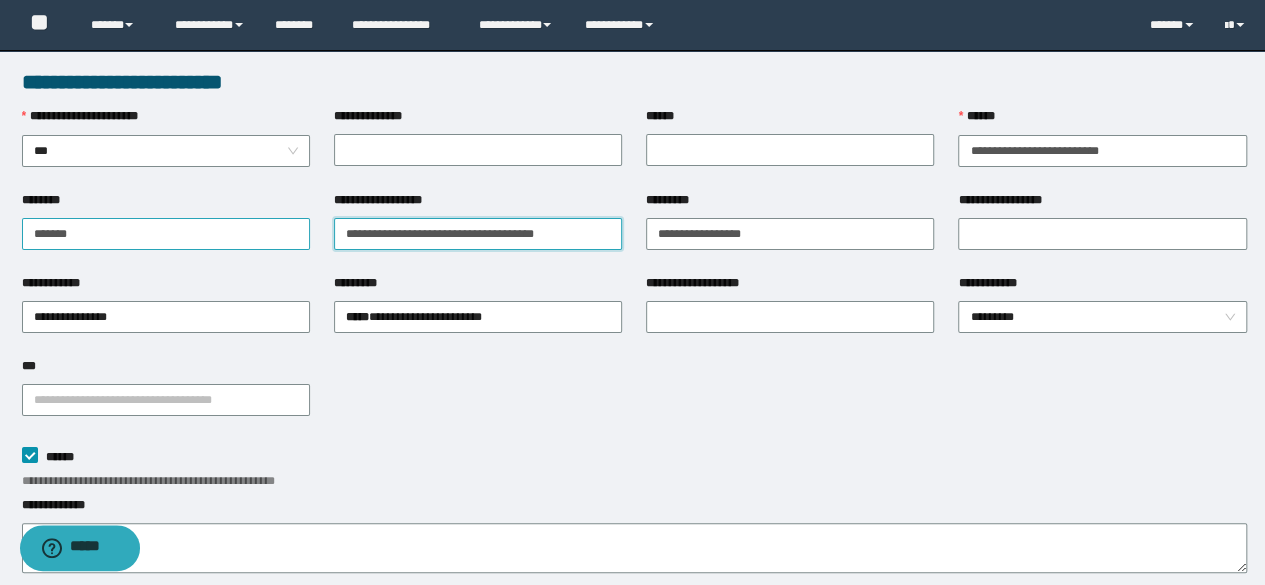 drag, startPoint x: 558, startPoint y: 235, endPoint x: 368, endPoint y: 256, distance: 191.157 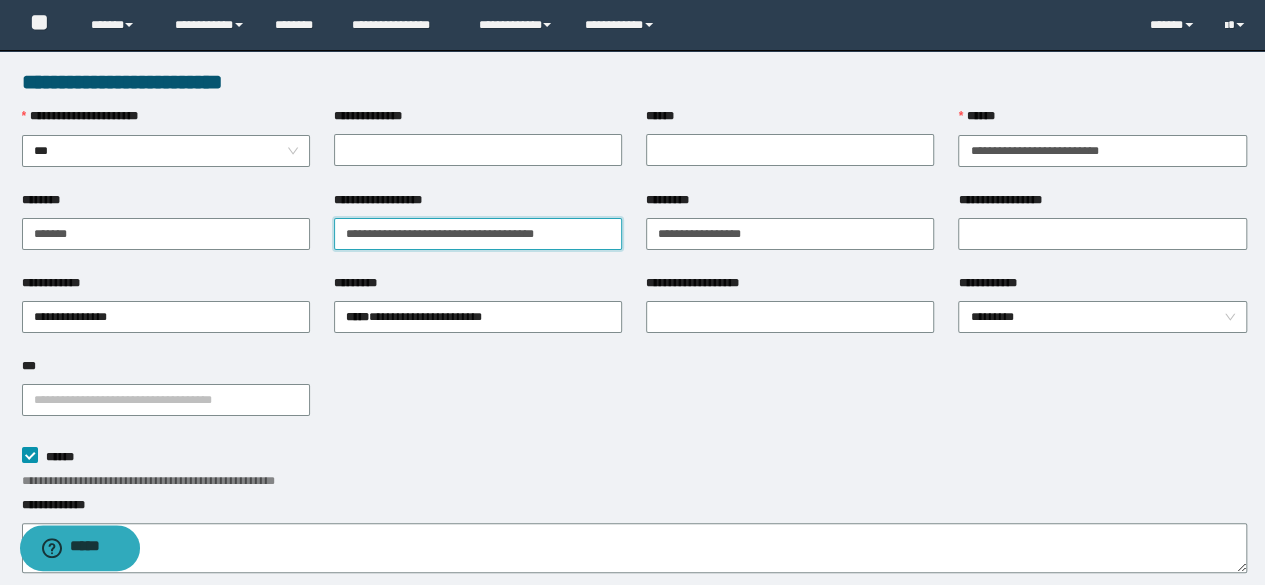 click on "**********" at bounding box center (634, 232) 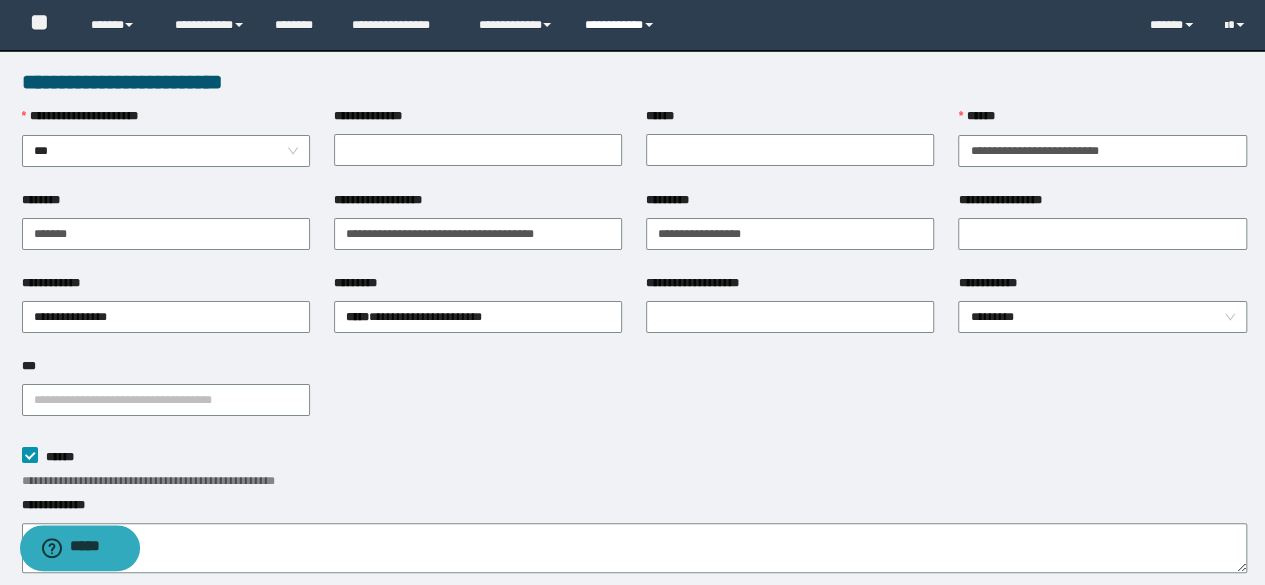 click on "**********" at bounding box center (622, 25) 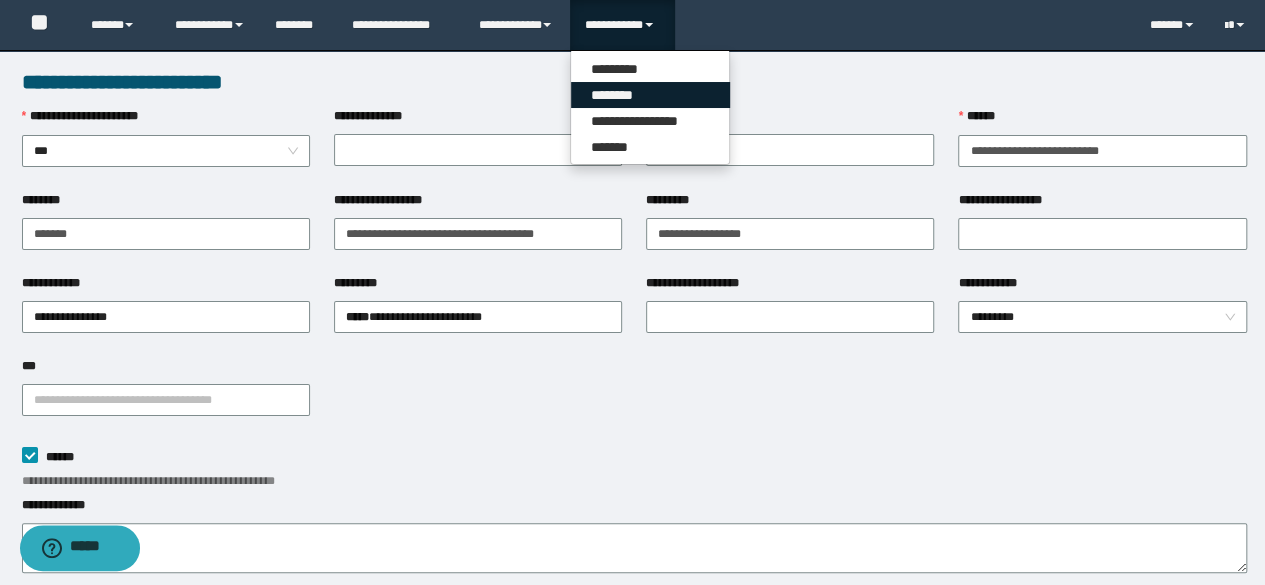click on "********" at bounding box center (650, 95) 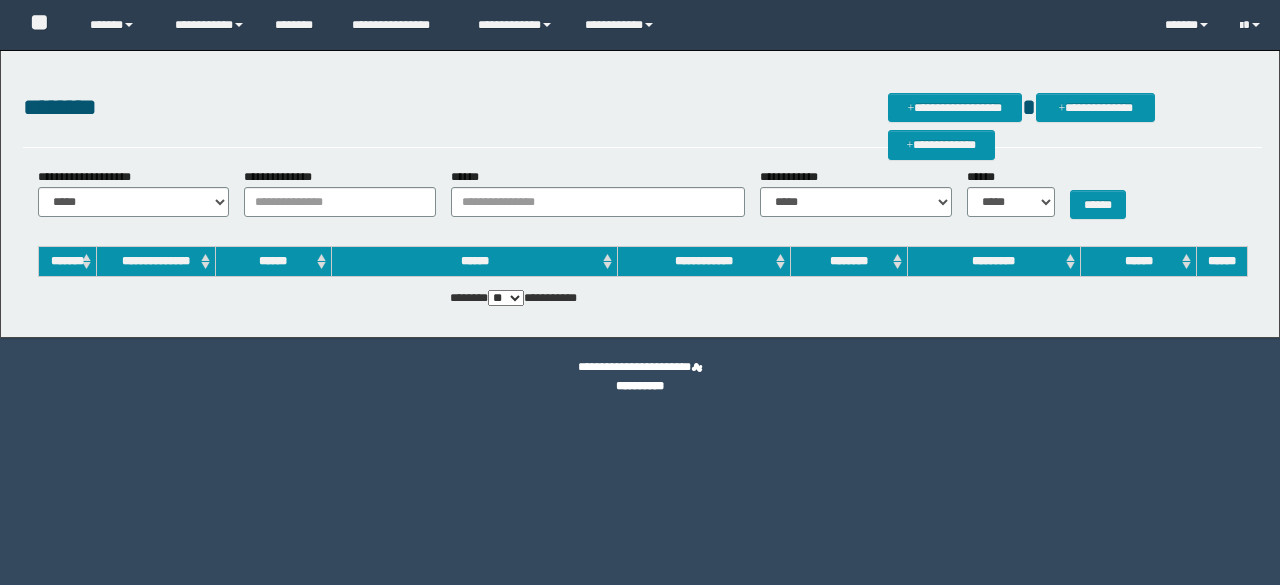 scroll, scrollTop: 0, scrollLeft: 0, axis: both 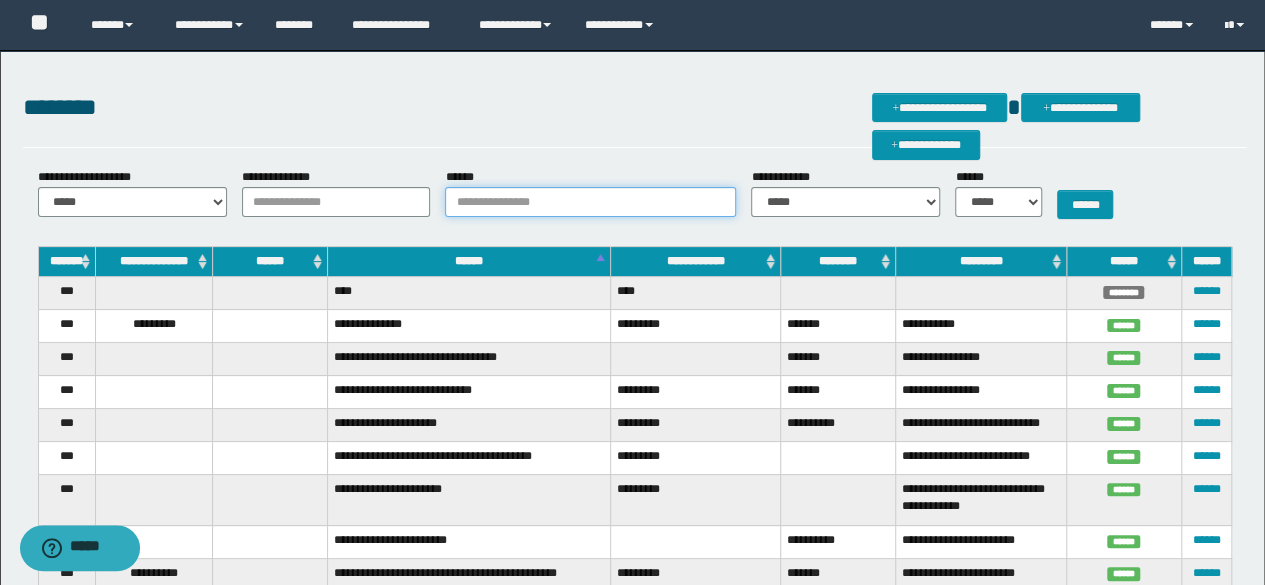 click on "******" at bounding box center [590, 202] 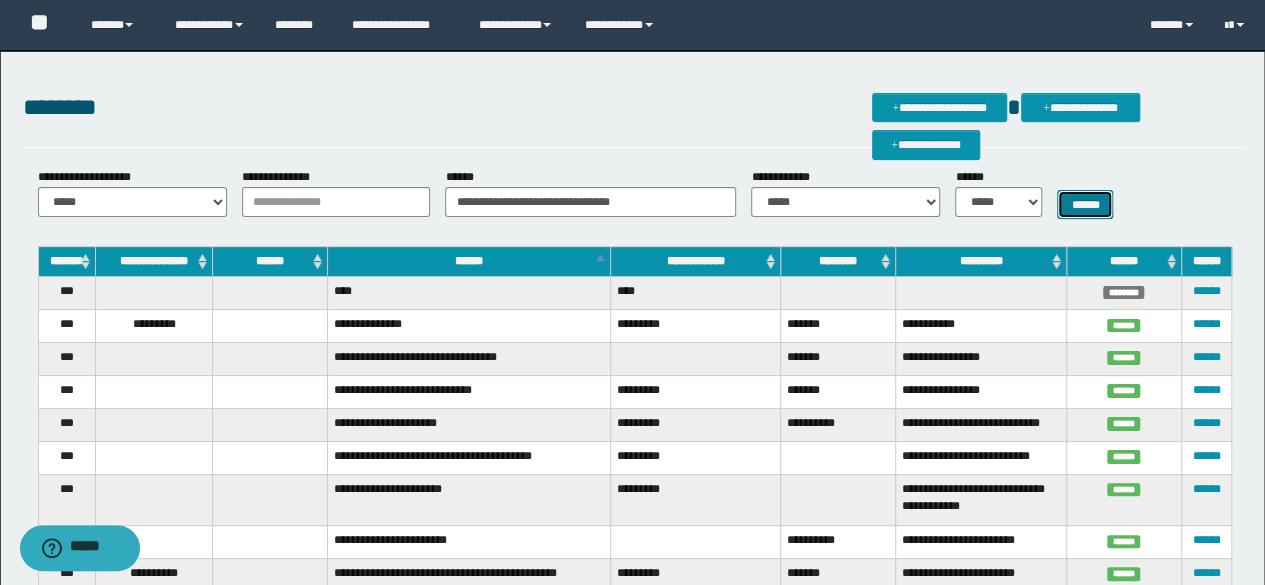 click on "******" at bounding box center [1085, 204] 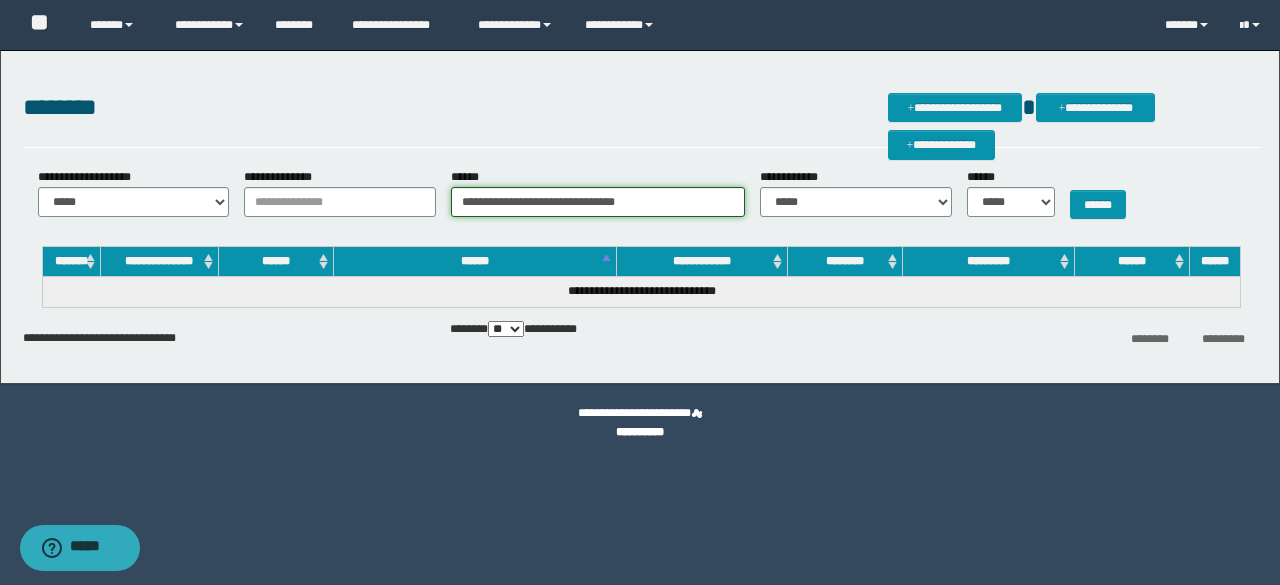 click on "**********" at bounding box center [598, 202] 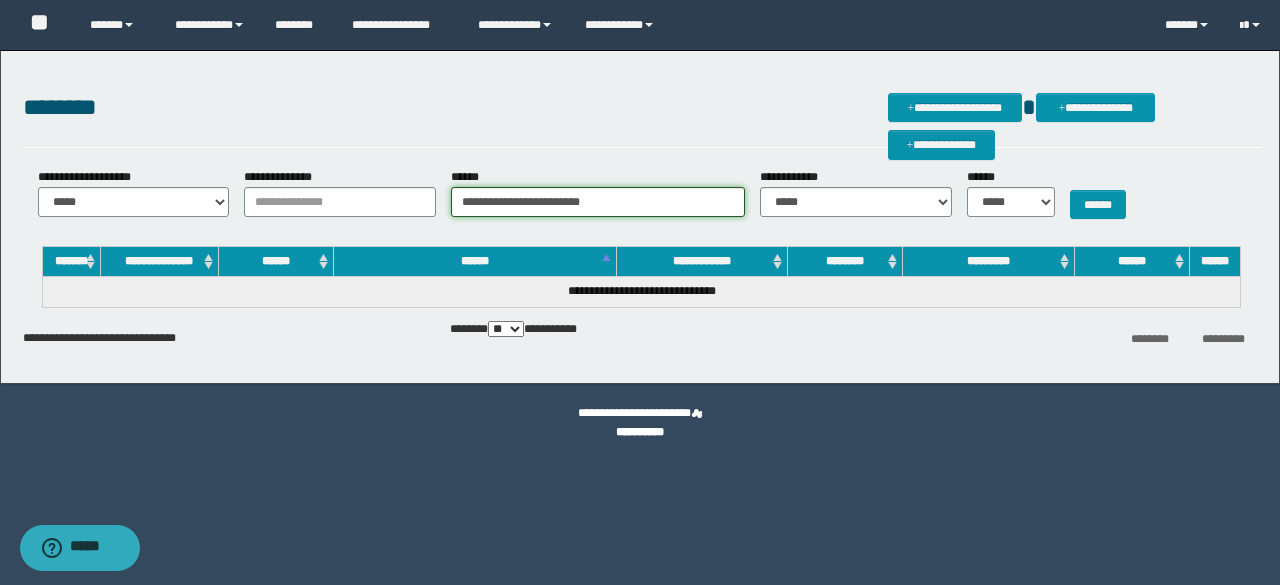 type on "**********" 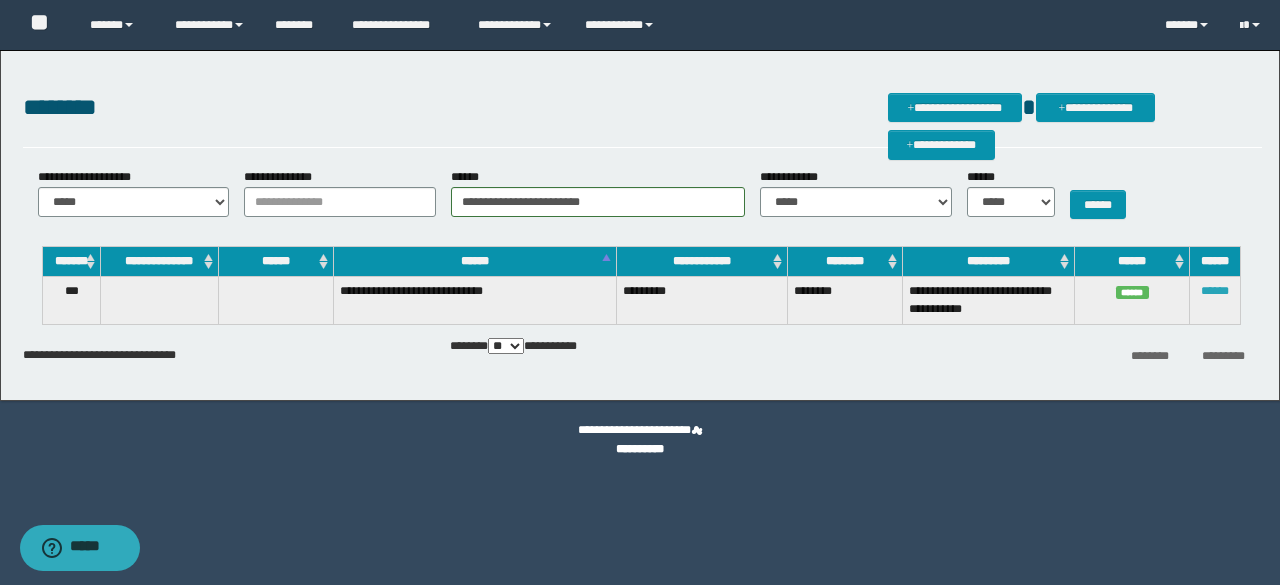 click on "******" at bounding box center (1215, 291) 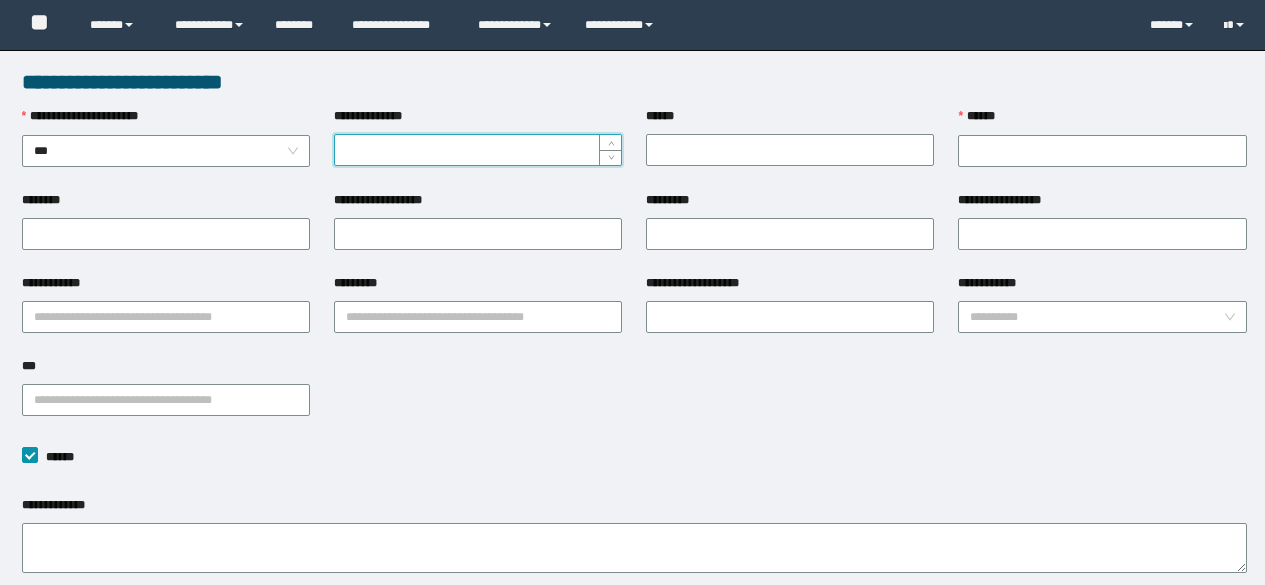 scroll, scrollTop: 0, scrollLeft: 0, axis: both 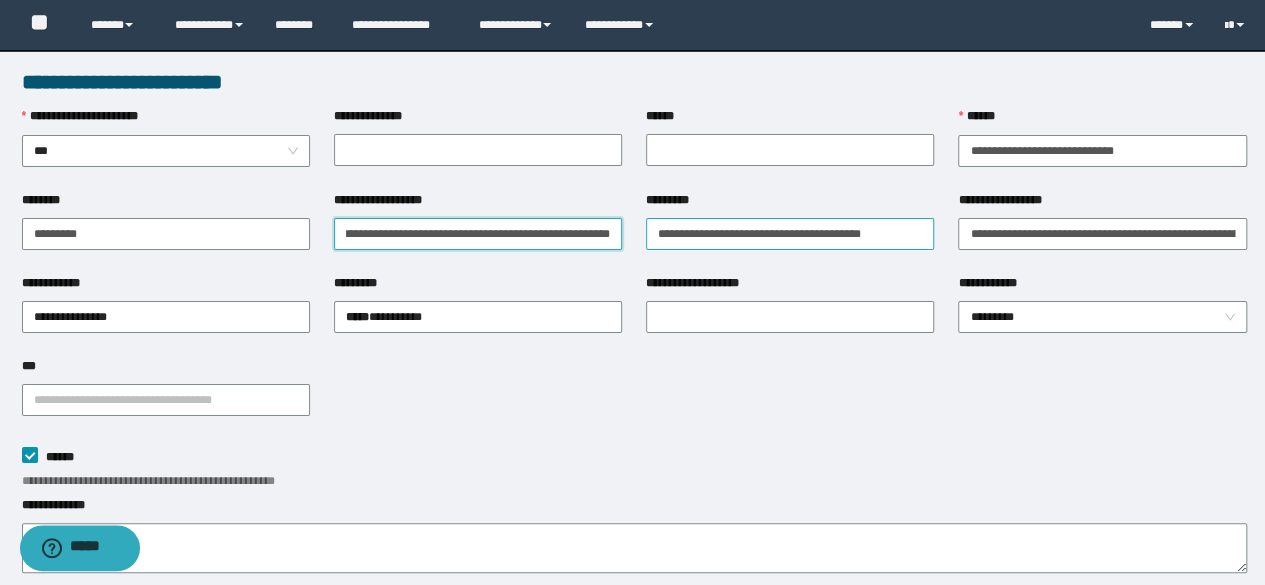 drag, startPoint x: 343, startPoint y: 242, endPoint x: 735, endPoint y: 243, distance: 392.00128 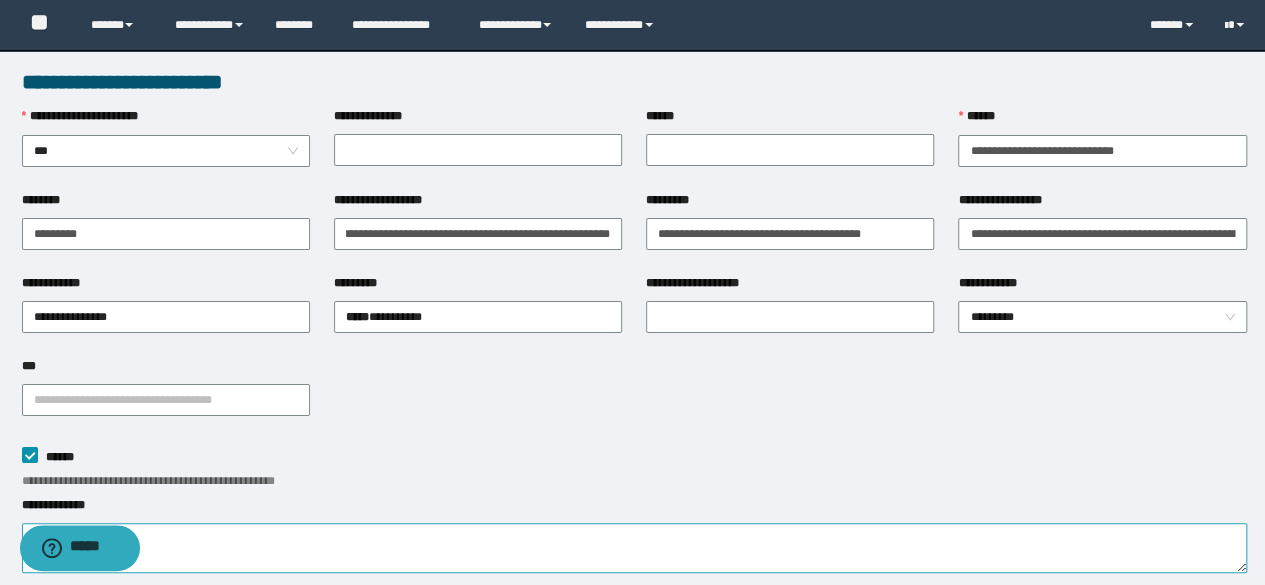 scroll, scrollTop: 0, scrollLeft: 0, axis: both 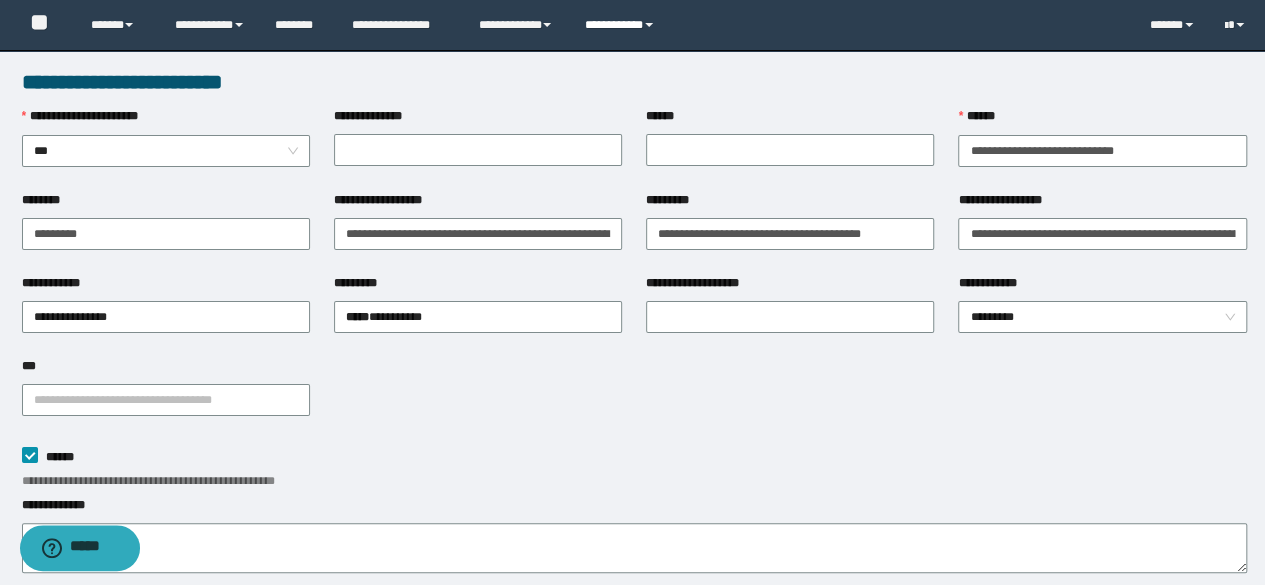 click on "**********" at bounding box center [622, 25] 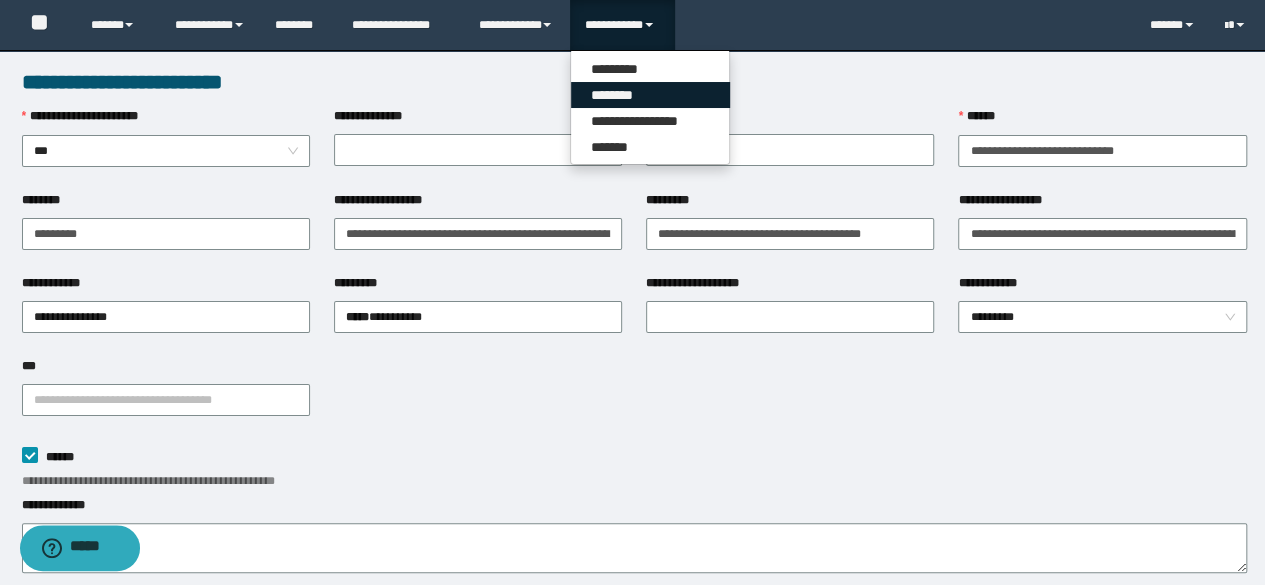 click on "********" at bounding box center (650, 95) 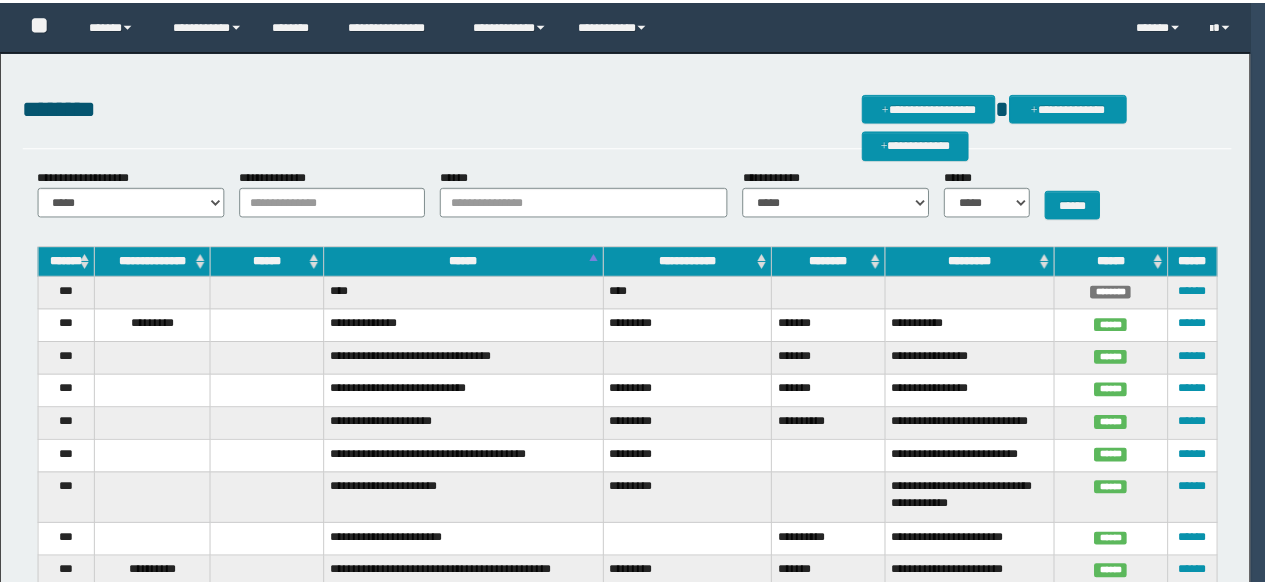 scroll, scrollTop: 0, scrollLeft: 0, axis: both 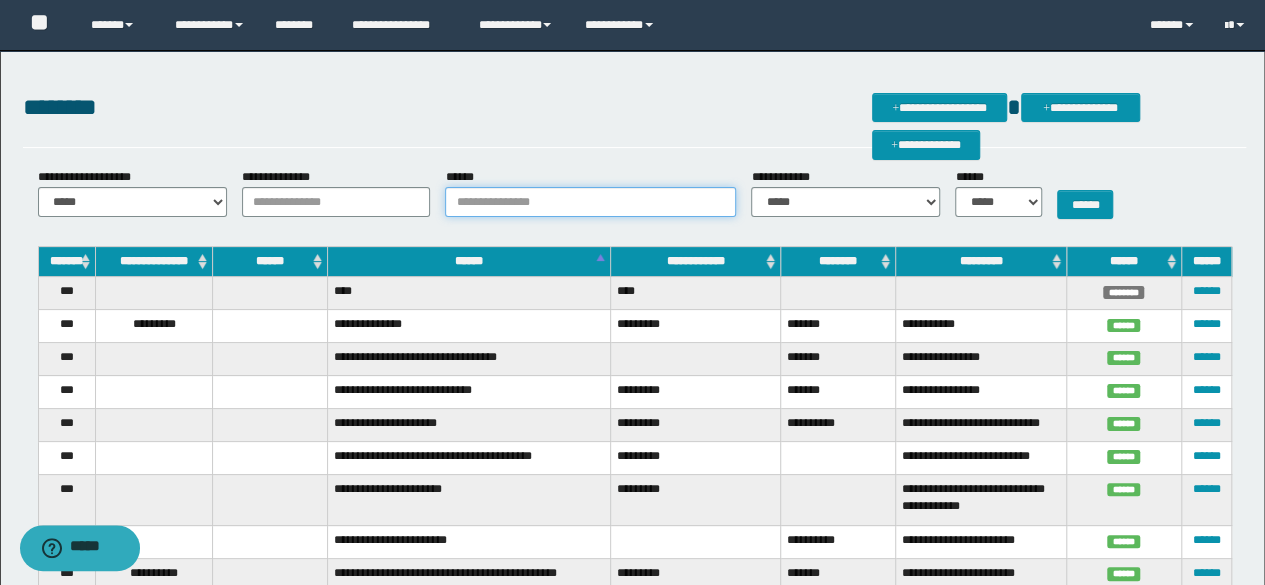 click on "******" at bounding box center [590, 202] 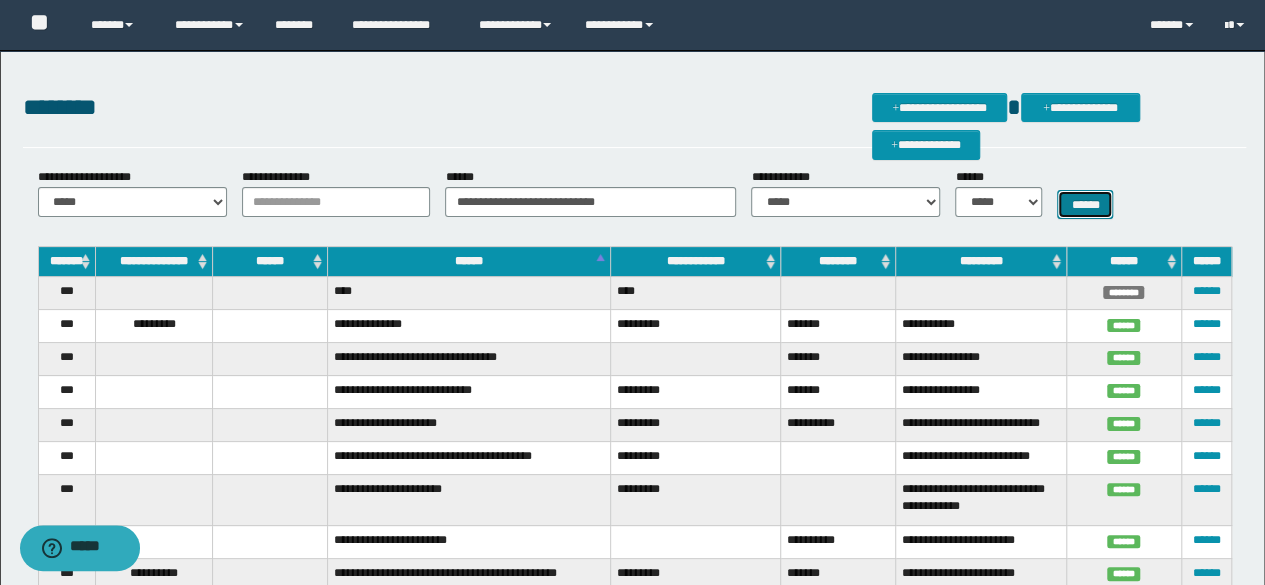 click on "******" at bounding box center (1085, 204) 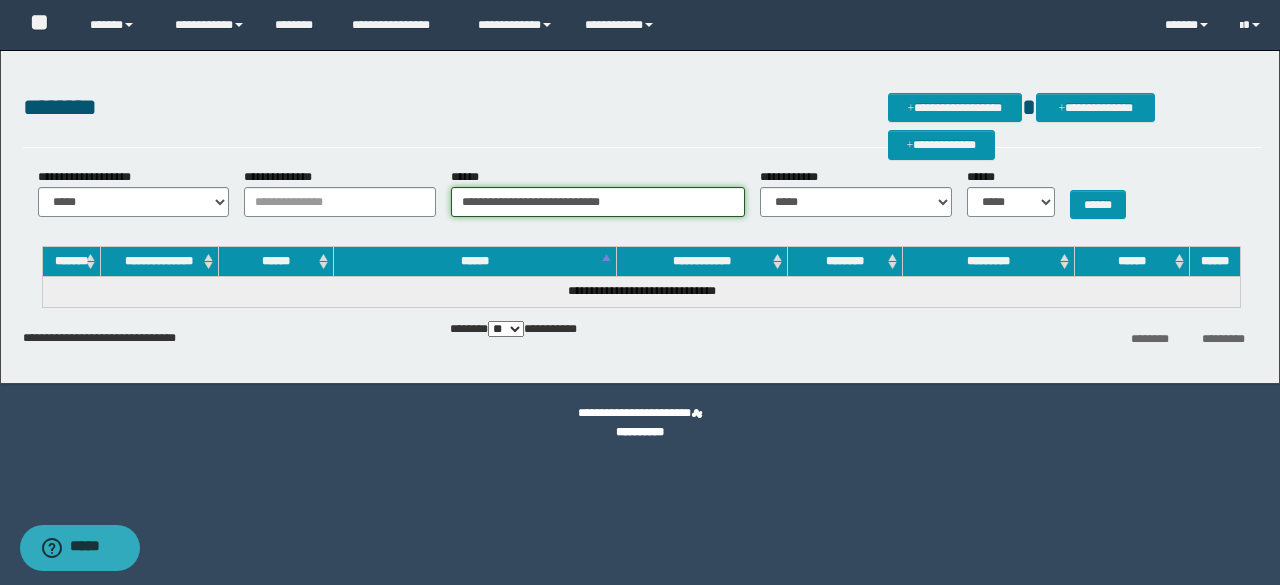 drag, startPoint x: 660, startPoint y: 200, endPoint x: 622, endPoint y: 201, distance: 38.013157 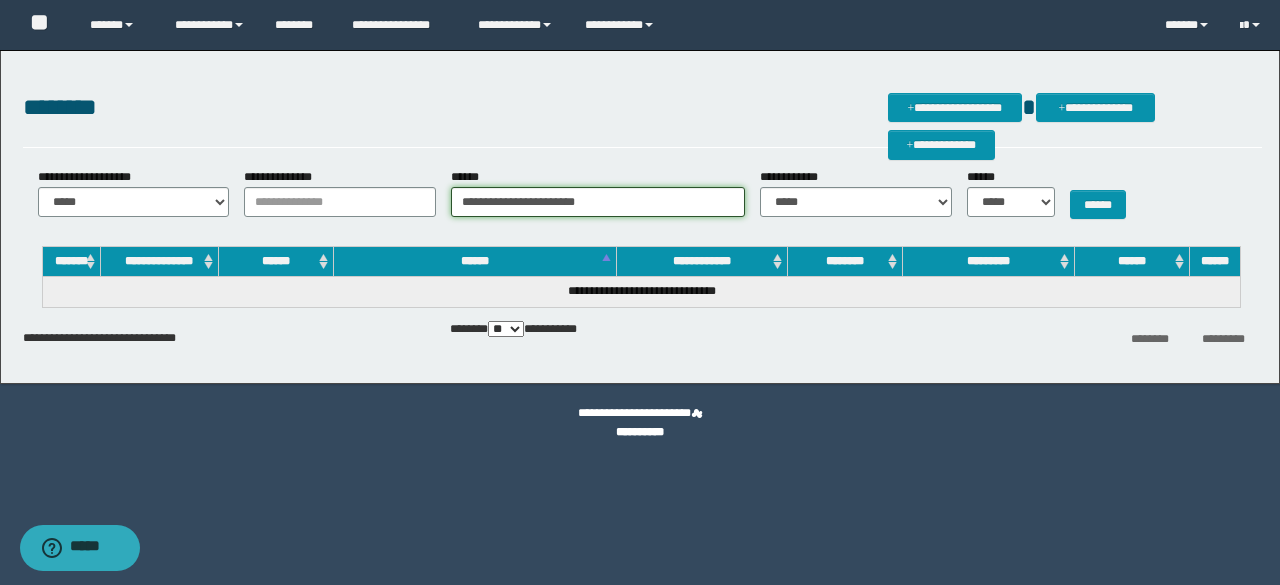 type on "**********" 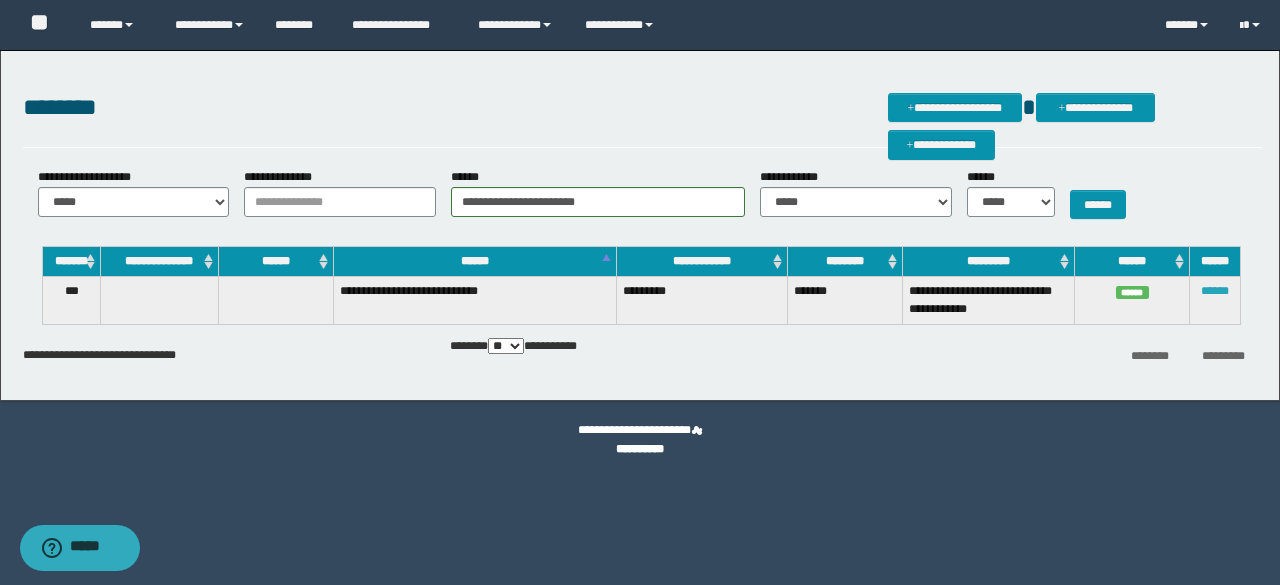 click on "******" at bounding box center [1215, 291] 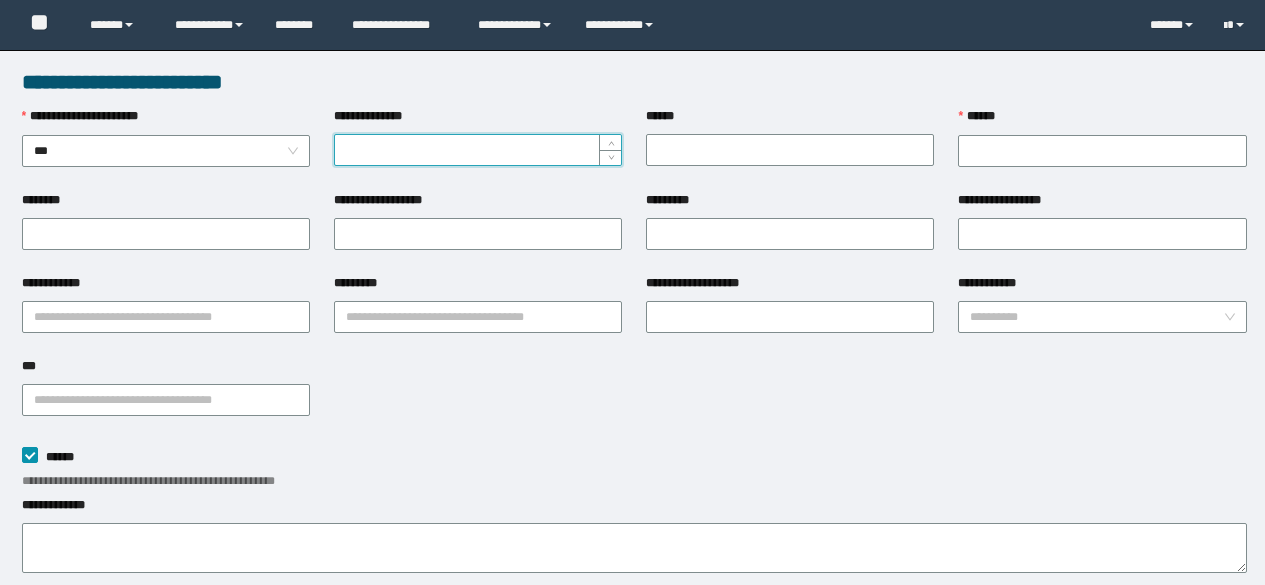 scroll, scrollTop: 0, scrollLeft: 0, axis: both 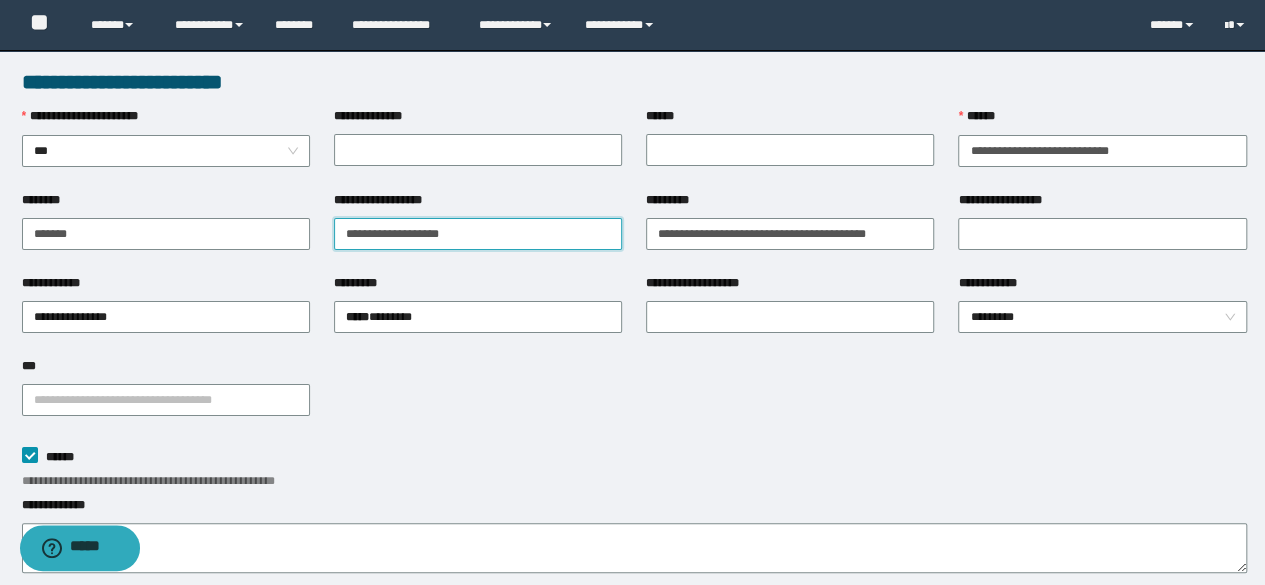 drag, startPoint x: 490, startPoint y: 235, endPoint x: 311, endPoint y: 232, distance: 179.02513 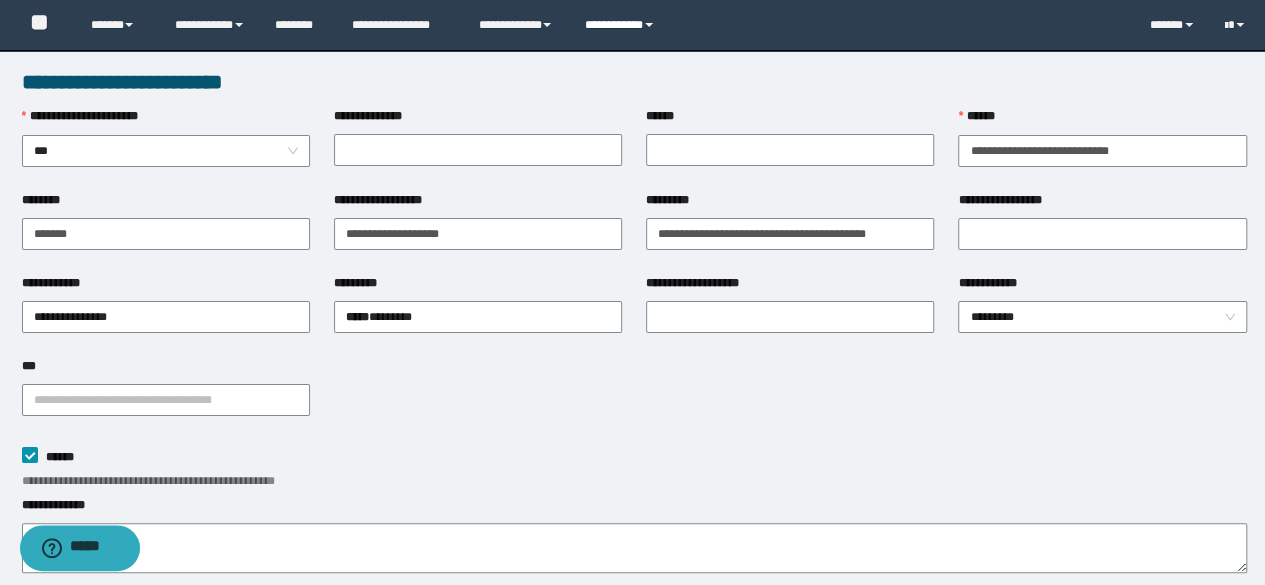 click on "**********" at bounding box center [622, 25] 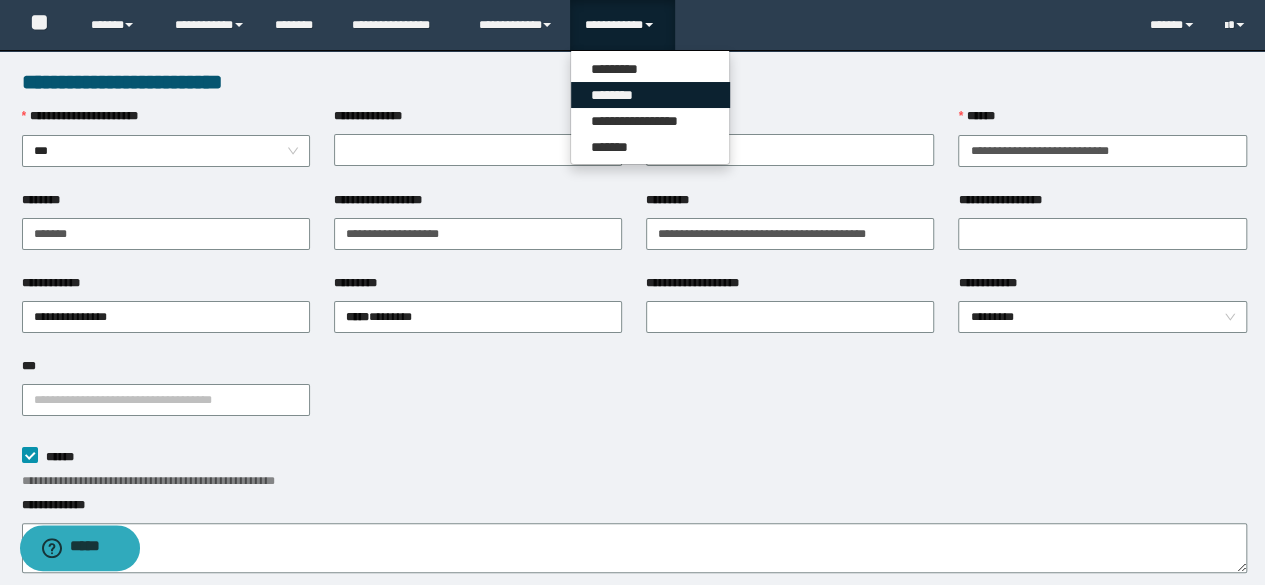 click on "********" at bounding box center (650, 95) 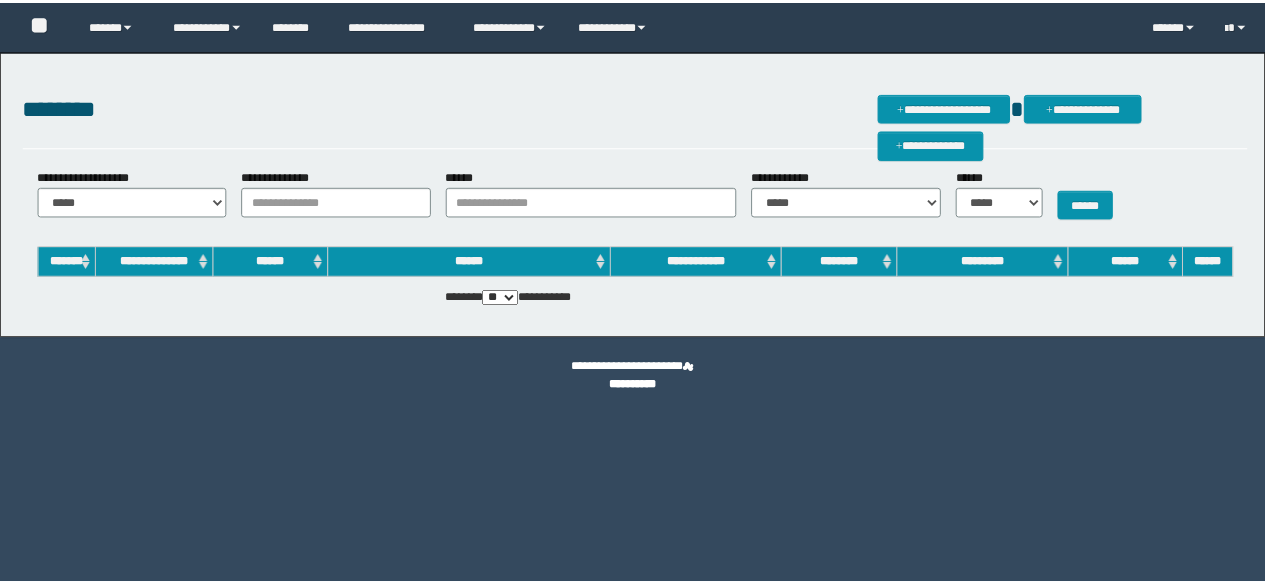 scroll, scrollTop: 0, scrollLeft: 0, axis: both 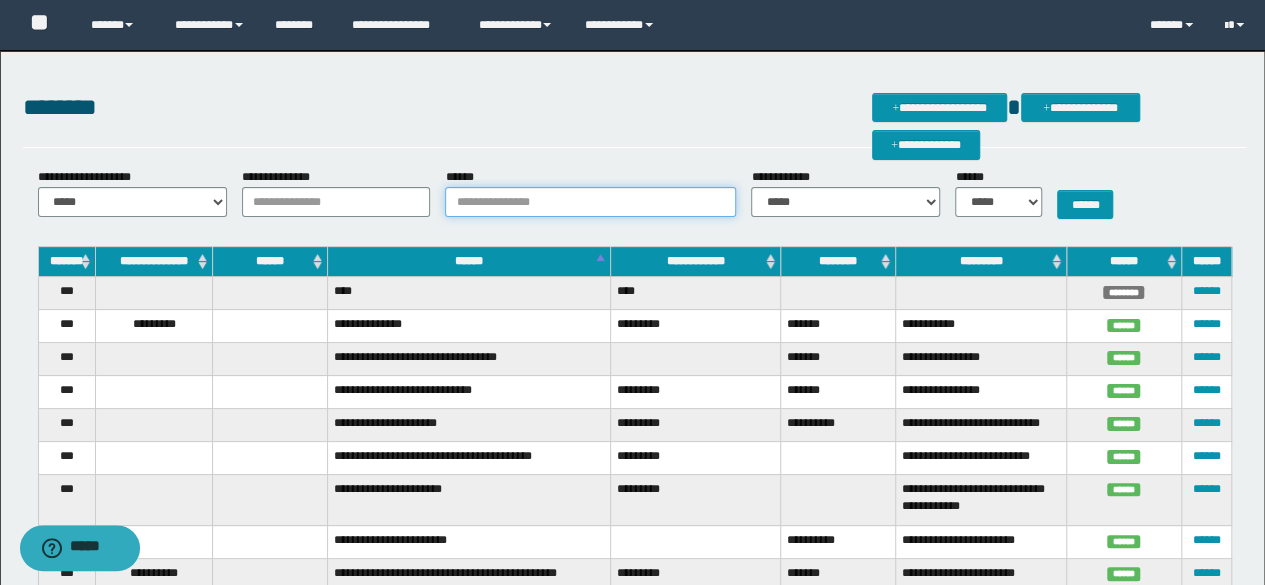click on "******" at bounding box center (590, 202) 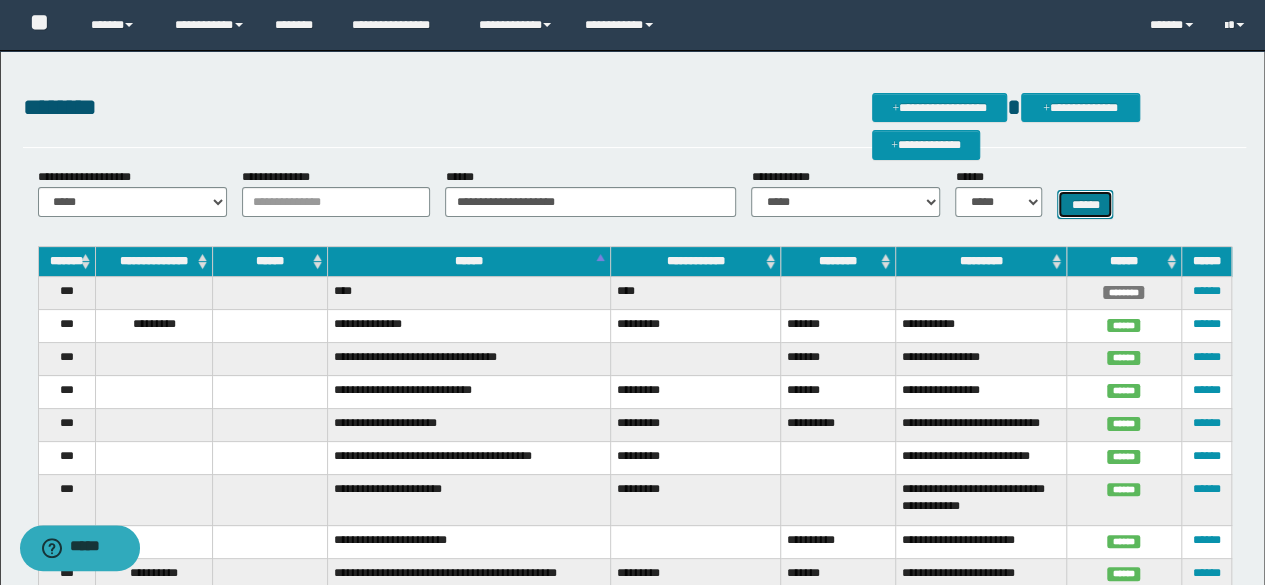 click on "******" at bounding box center (1085, 204) 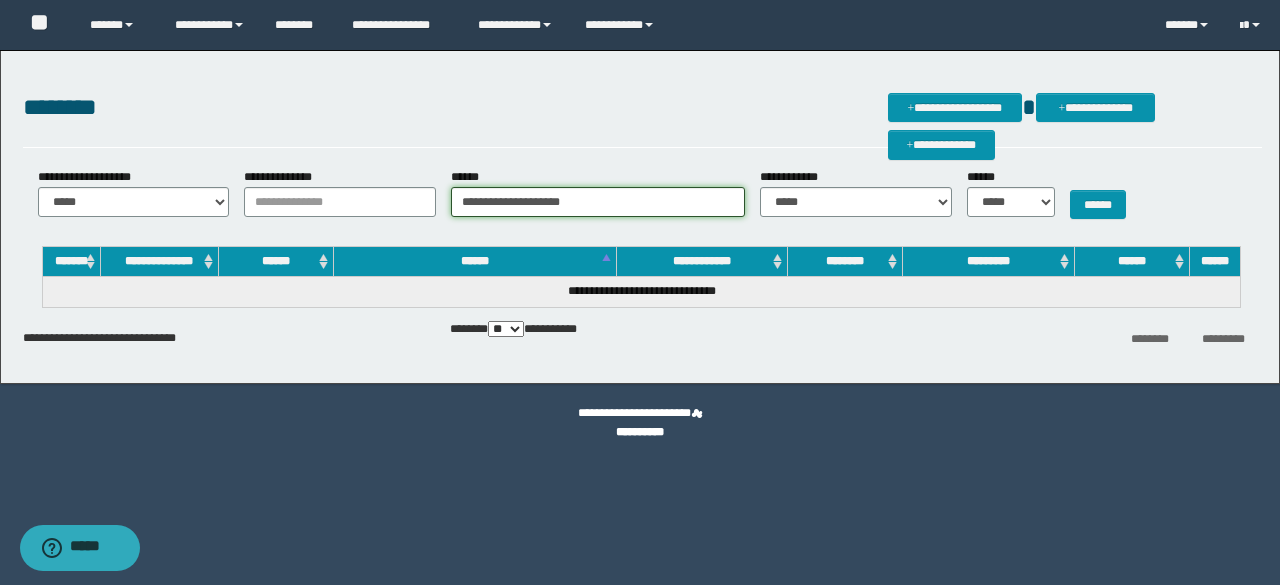 click on "**********" at bounding box center (598, 202) 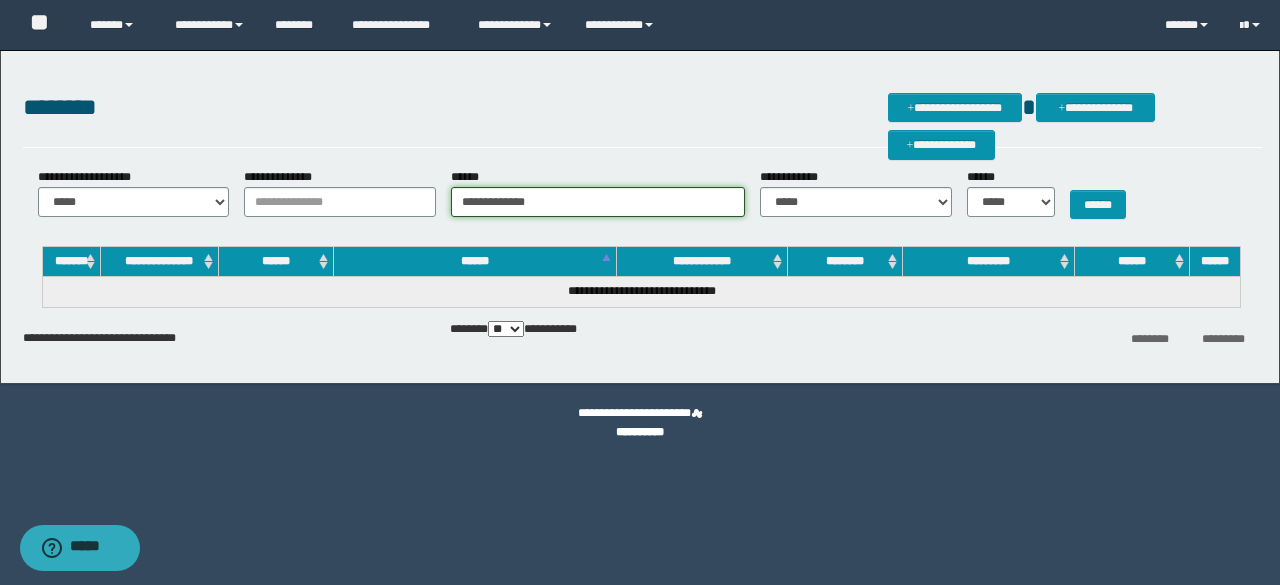 type on "**********" 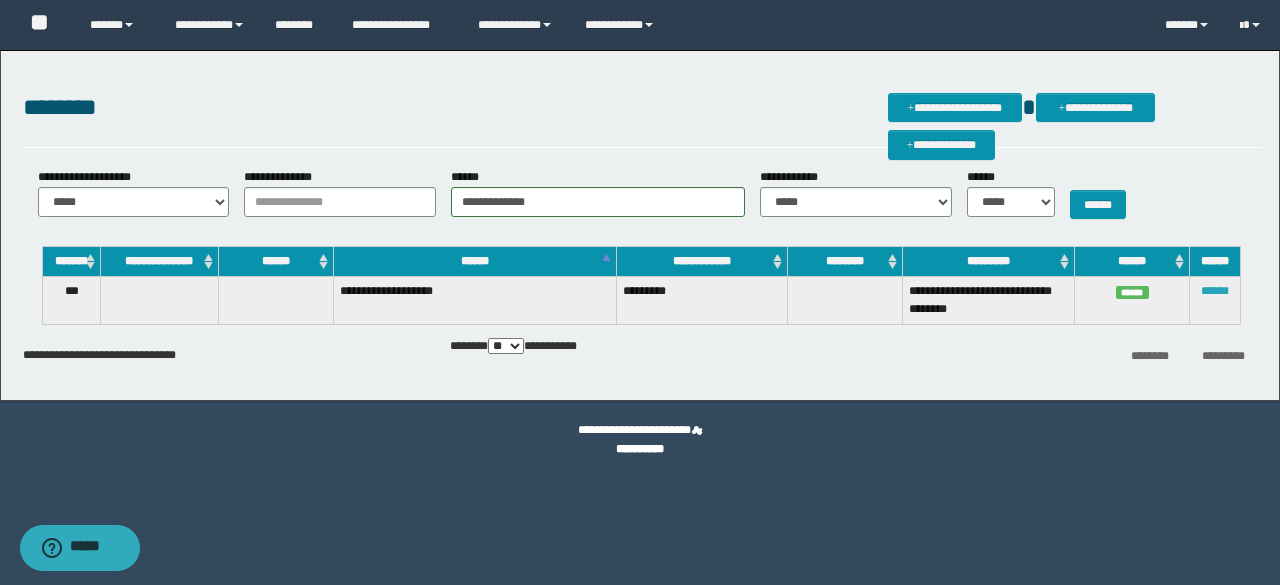 click on "******" at bounding box center [1215, 291] 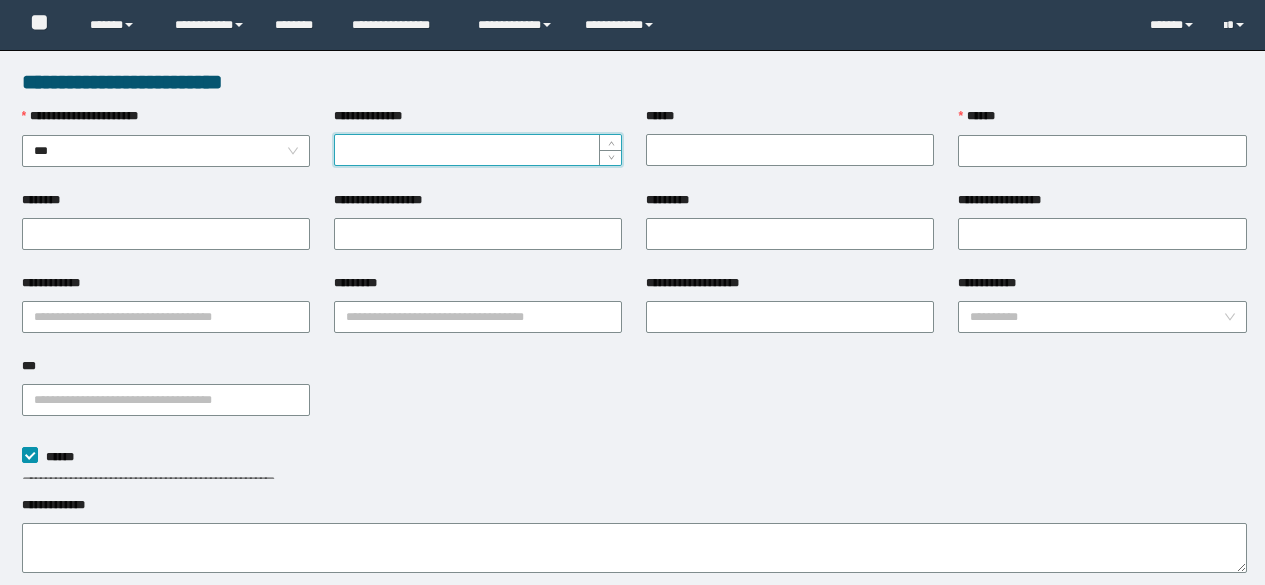 scroll, scrollTop: 0, scrollLeft: 0, axis: both 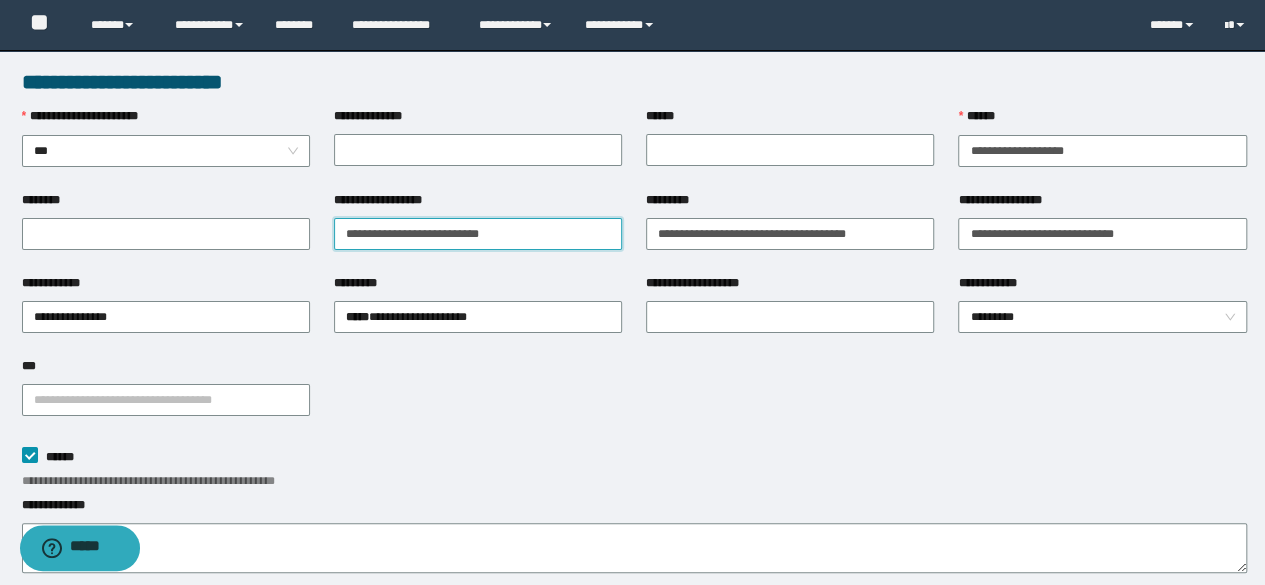 drag, startPoint x: 526, startPoint y: 233, endPoint x: 300, endPoint y: 209, distance: 227.27077 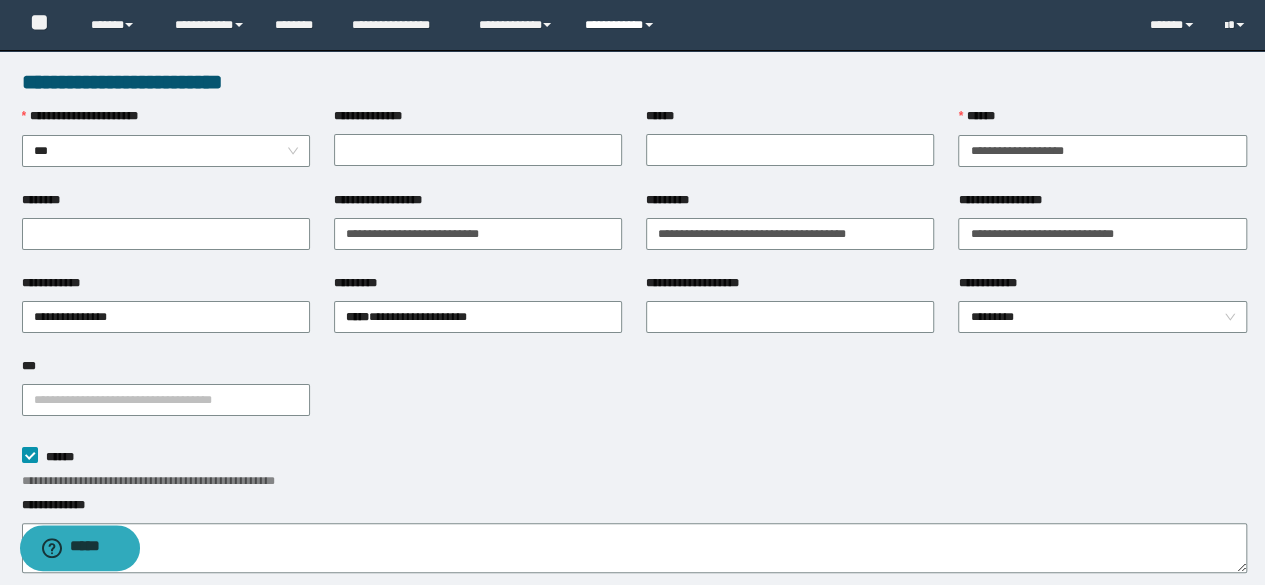 click on "**********" at bounding box center [622, 25] 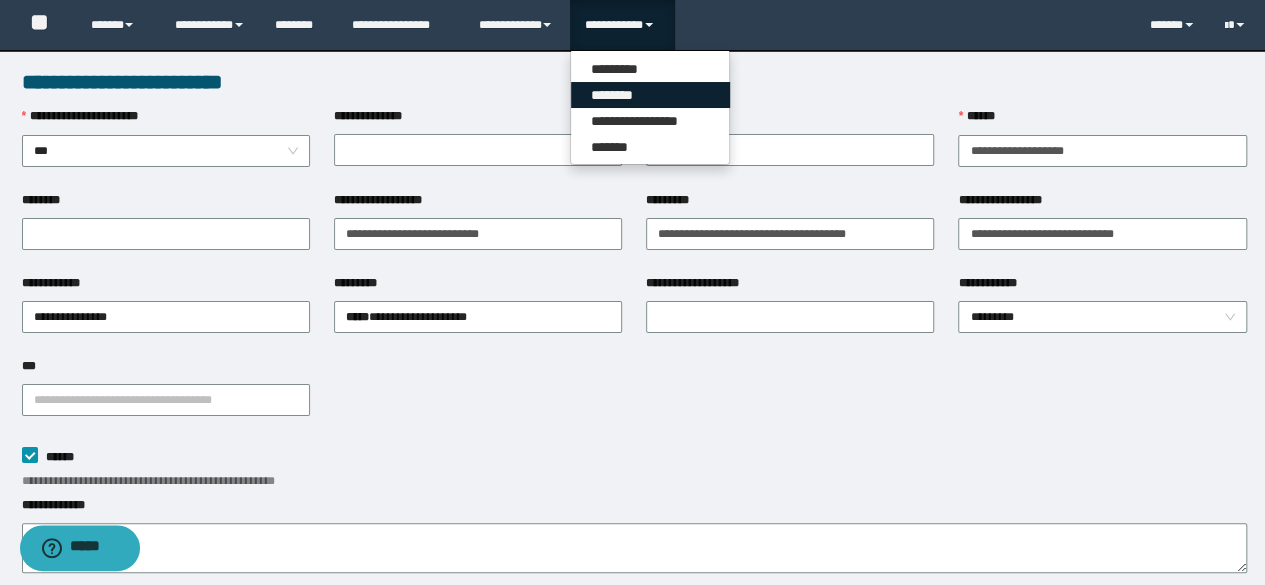 click on "********" at bounding box center (650, 95) 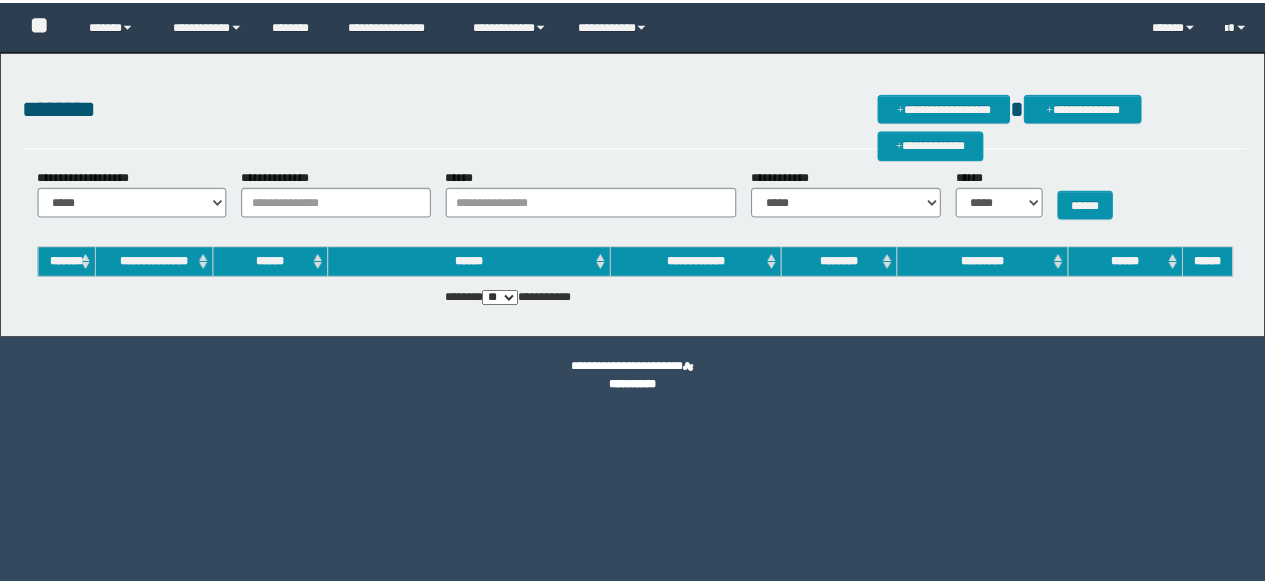 scroll, scrollTop: 0, scrollLeft: 0, axis: both 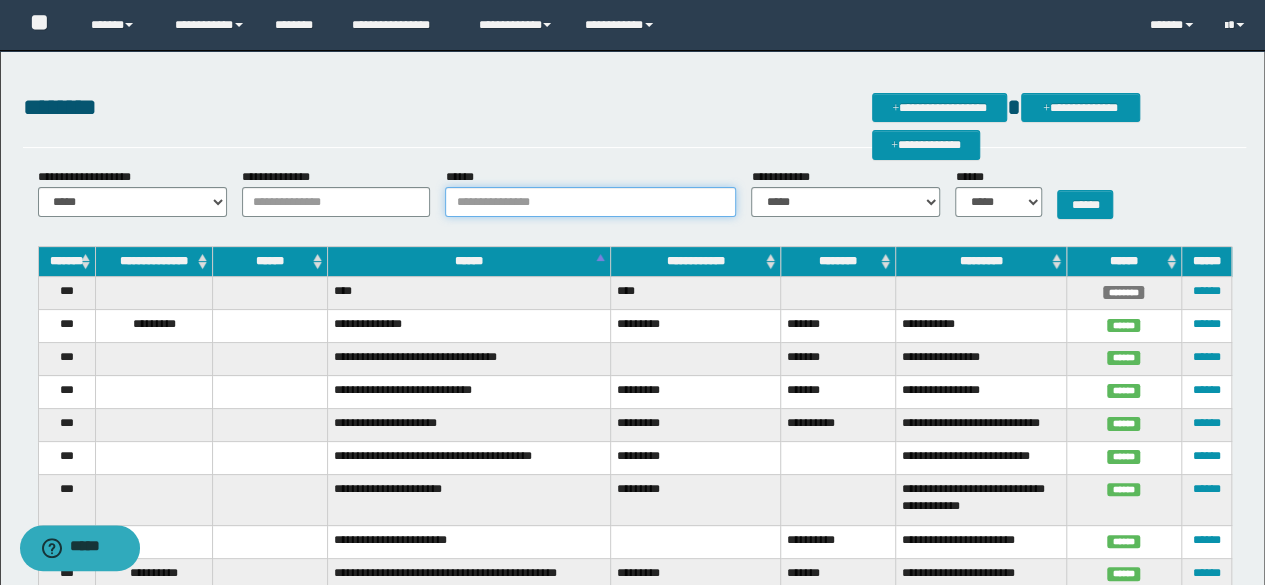 click on "******" at bounding box center [590, 202] 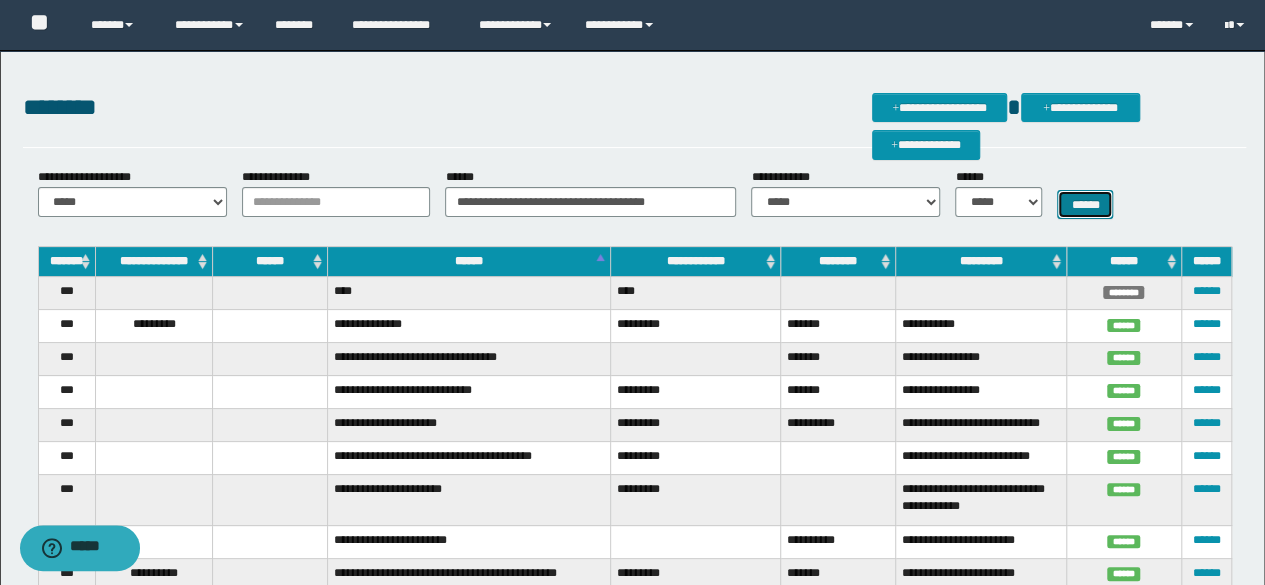 click on "******" at bounding box center [1085, 204] 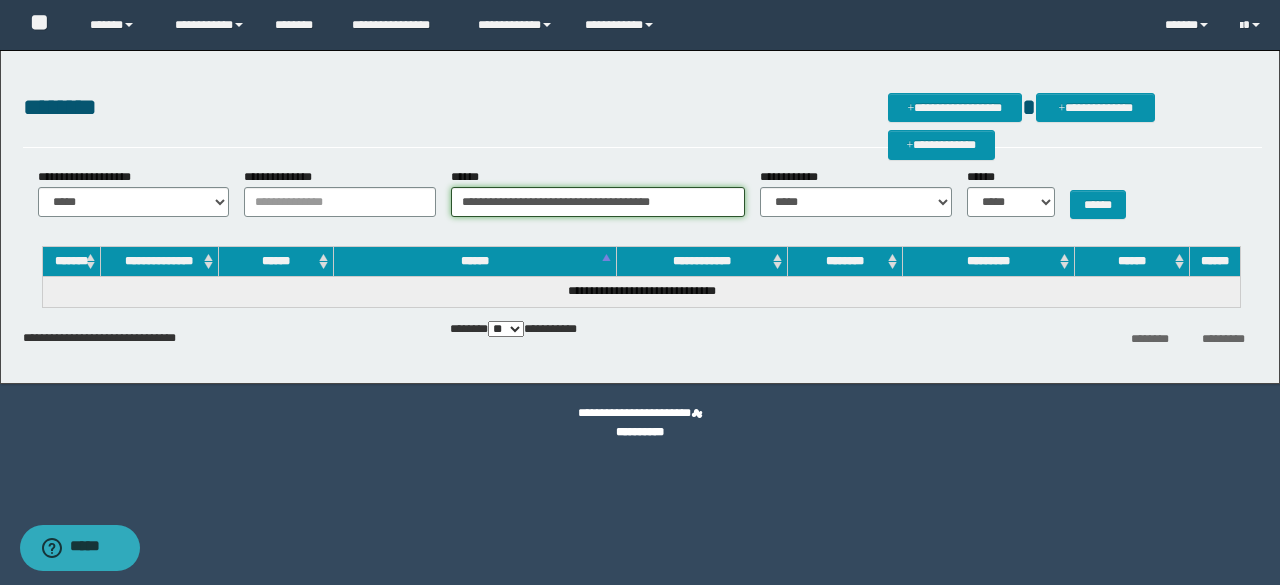 click on "**********" at bounding box center (598, 202) 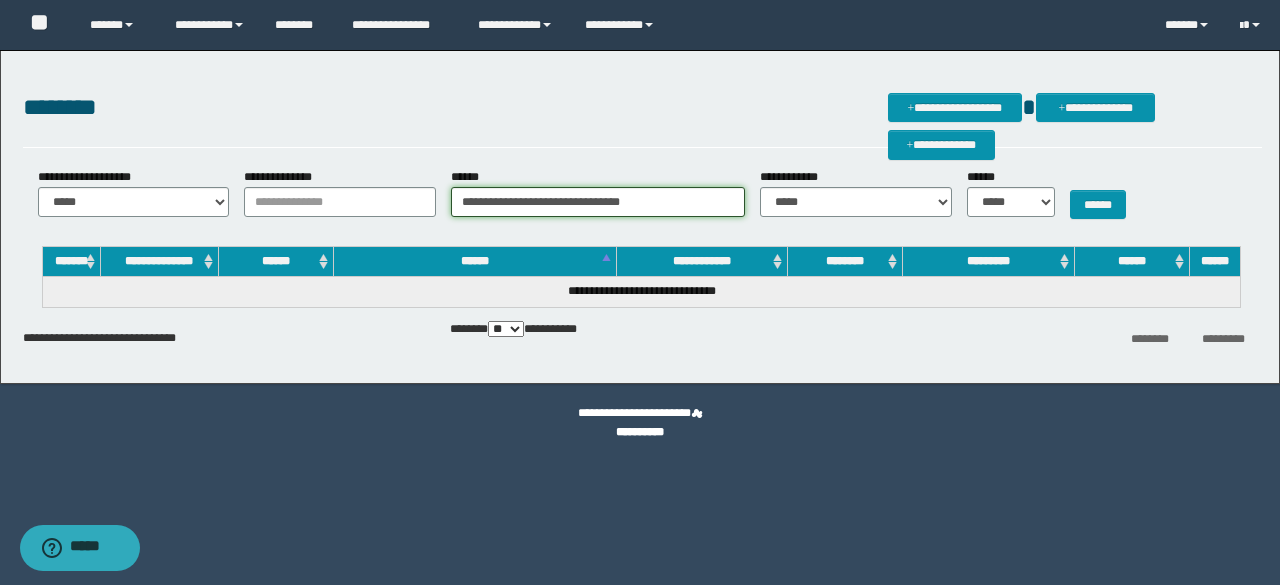 type on "**********" 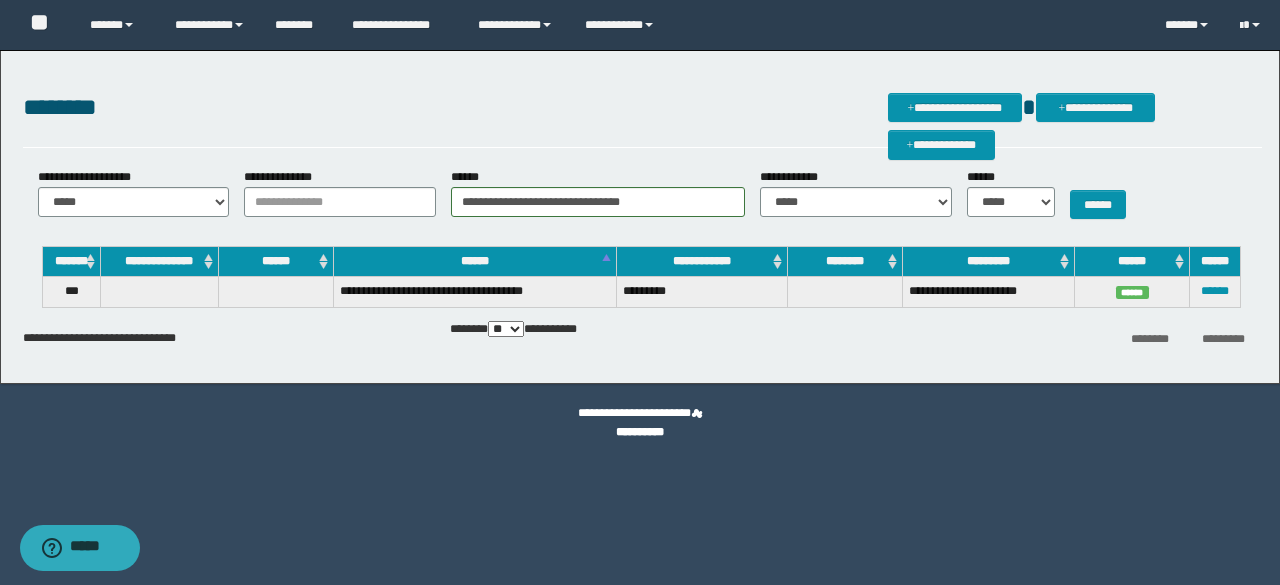 click on "******" at bounding box center [1132, 292] 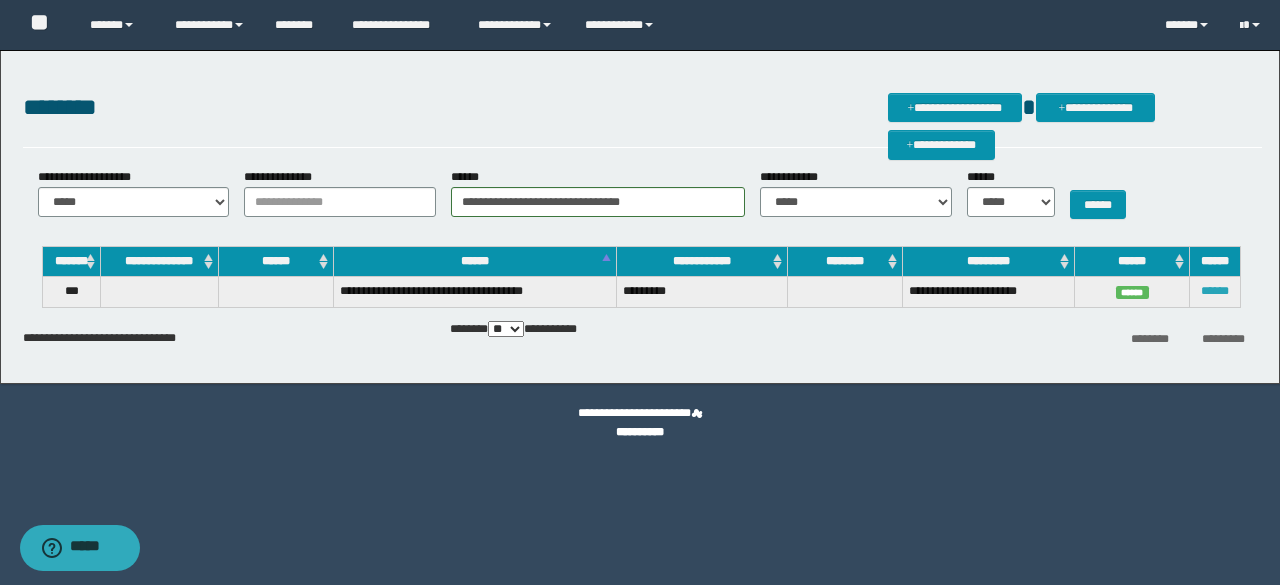 click on "******" at bounding box center (1215, 291) 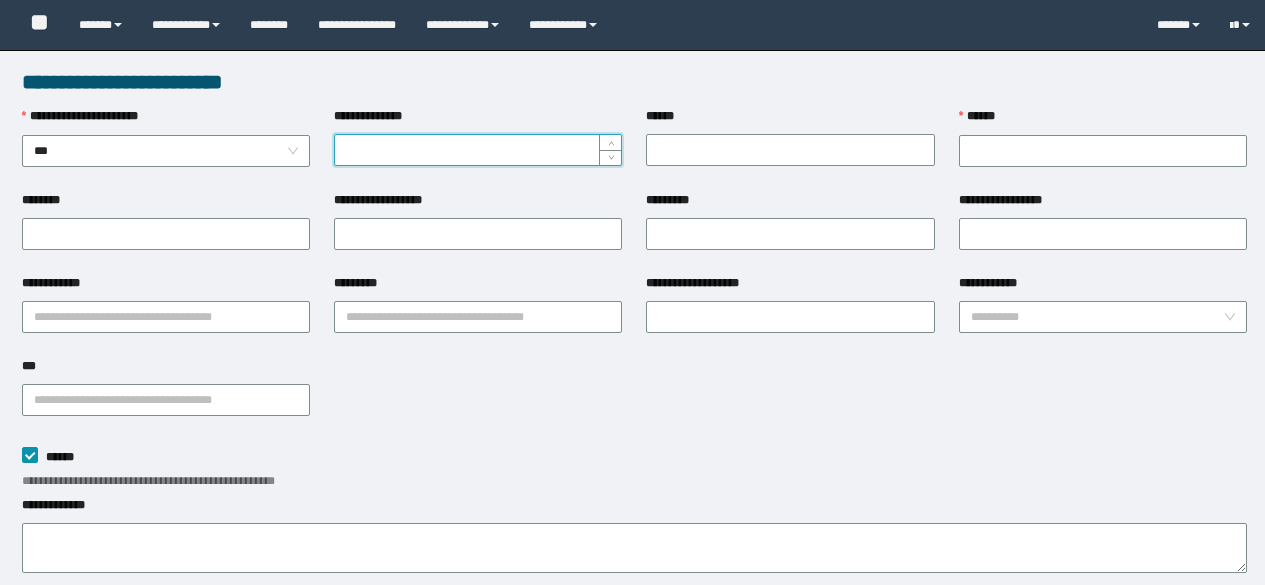 scroll, scrollTop: 0, scrollLeft: 0, axis: both 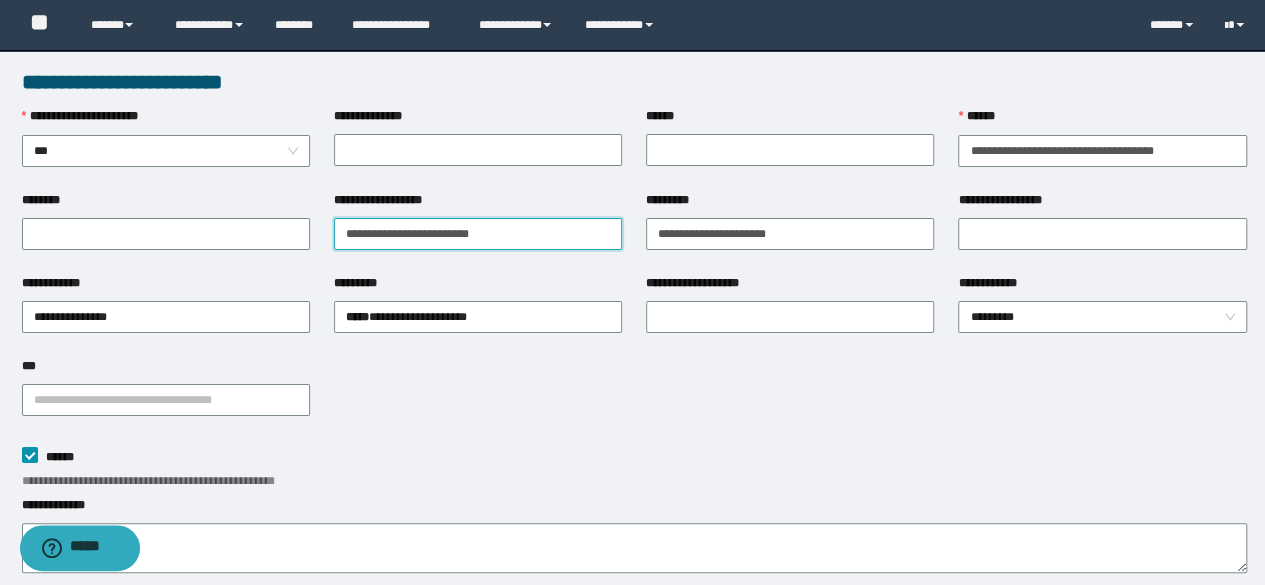 drag, startPoint x: 500, startPoint y: 239, endPoint x: 229, endPoint y: 264, distance: 272.1507 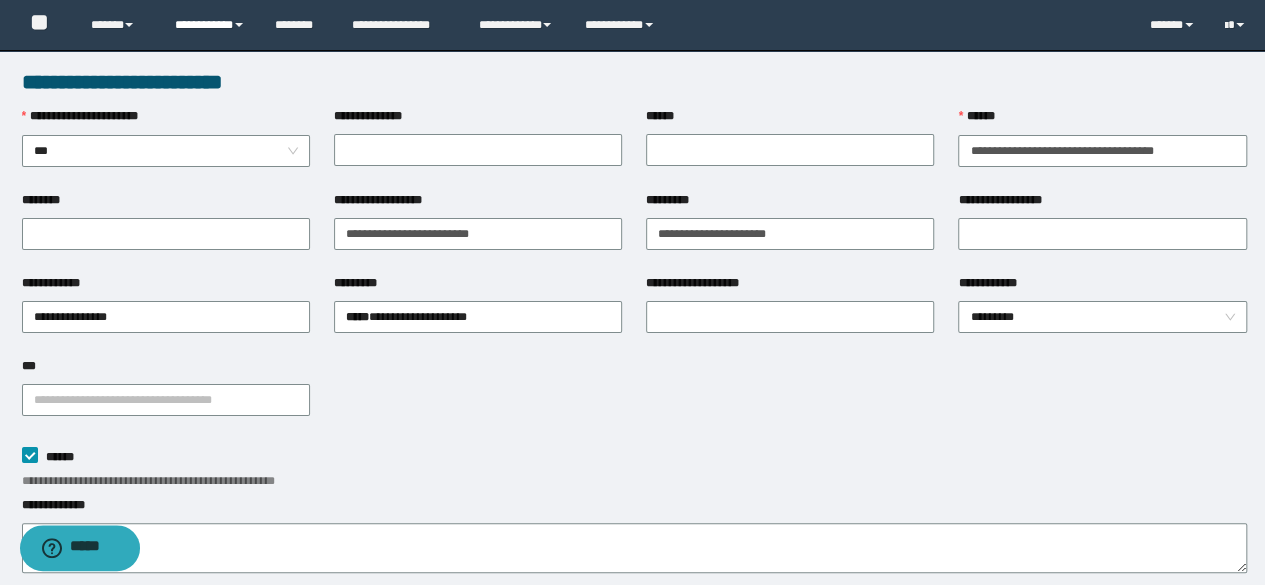 click on "**********" at bounding box center (210, 25) 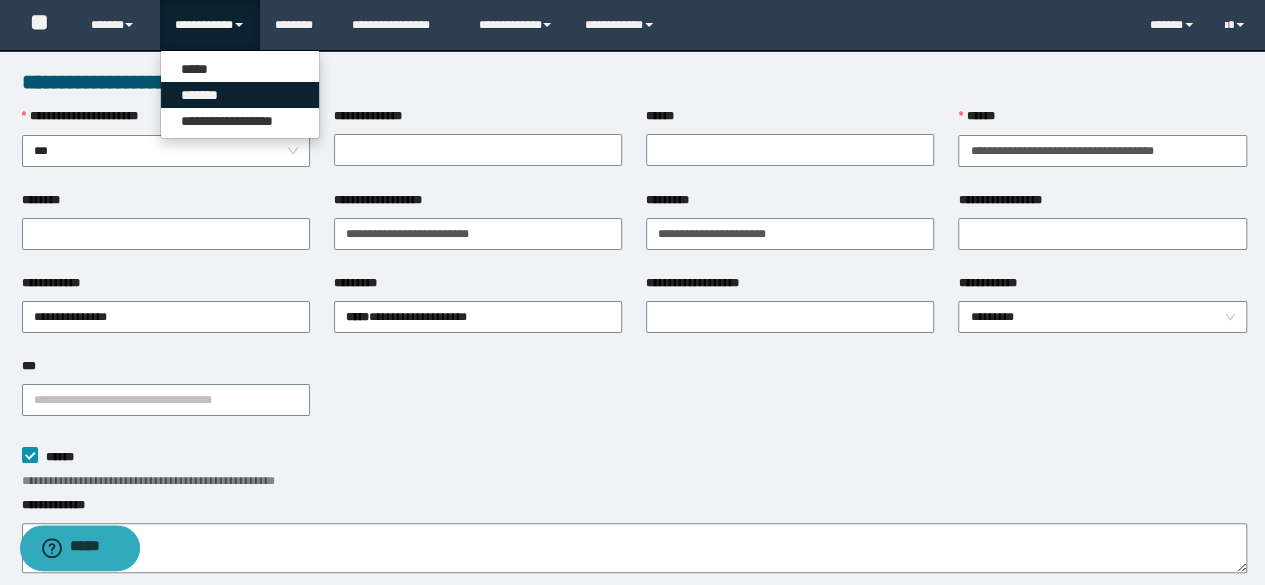 click on "*******" at bounding box center [240, 95] 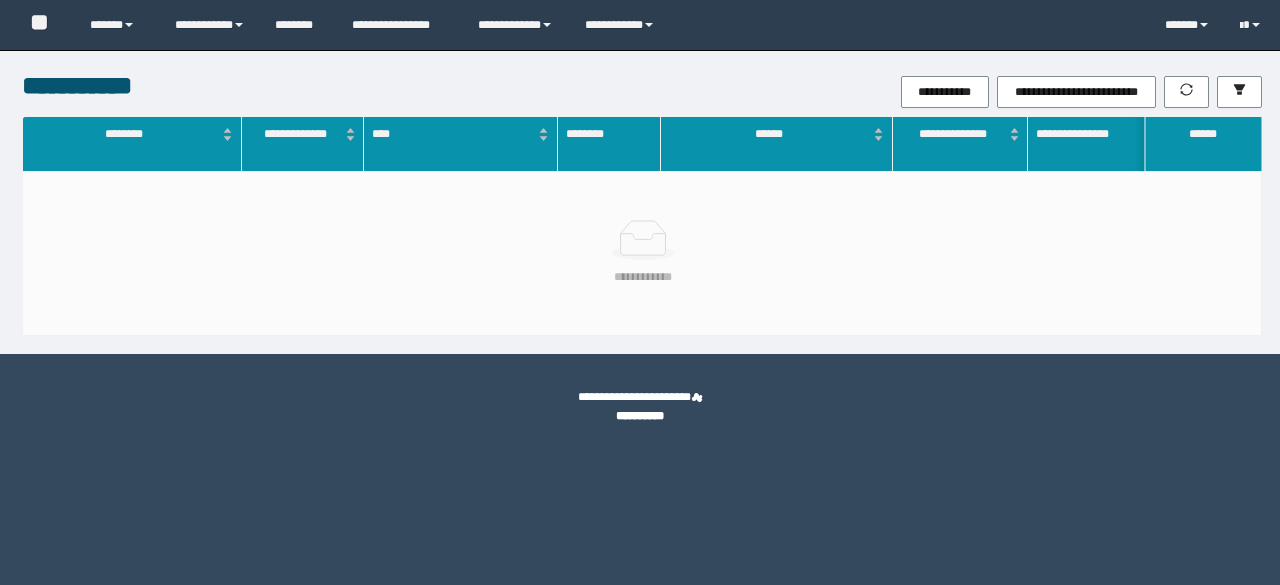 scroll, scrollTop: 0, scrollLeft: 0, axis: both 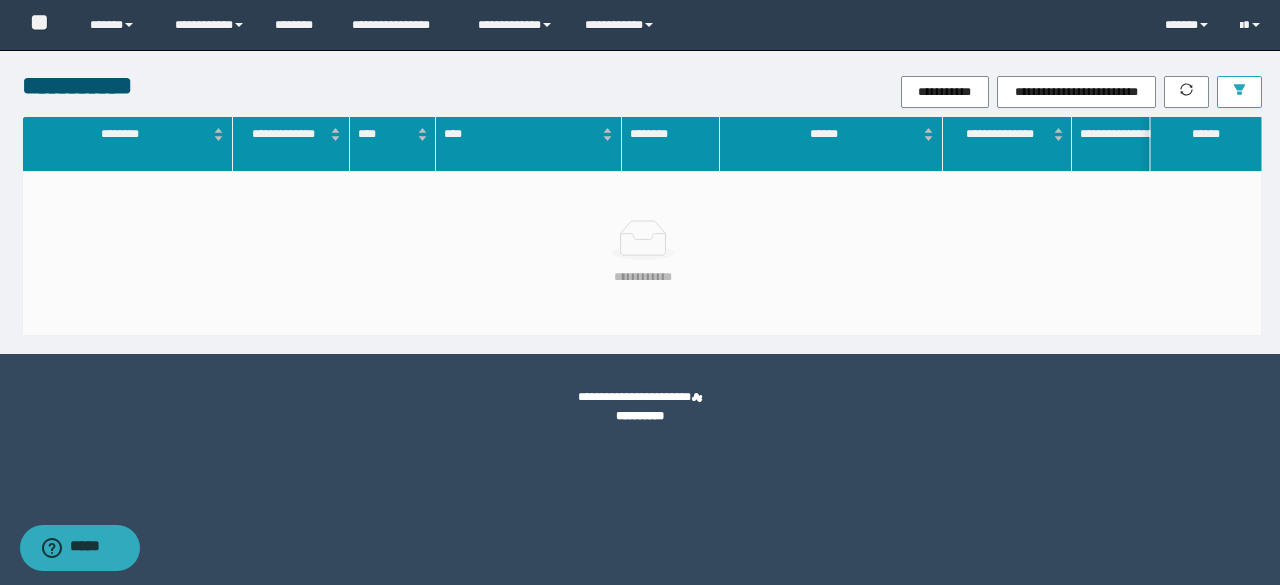 click at bounding box center [1239, 92] 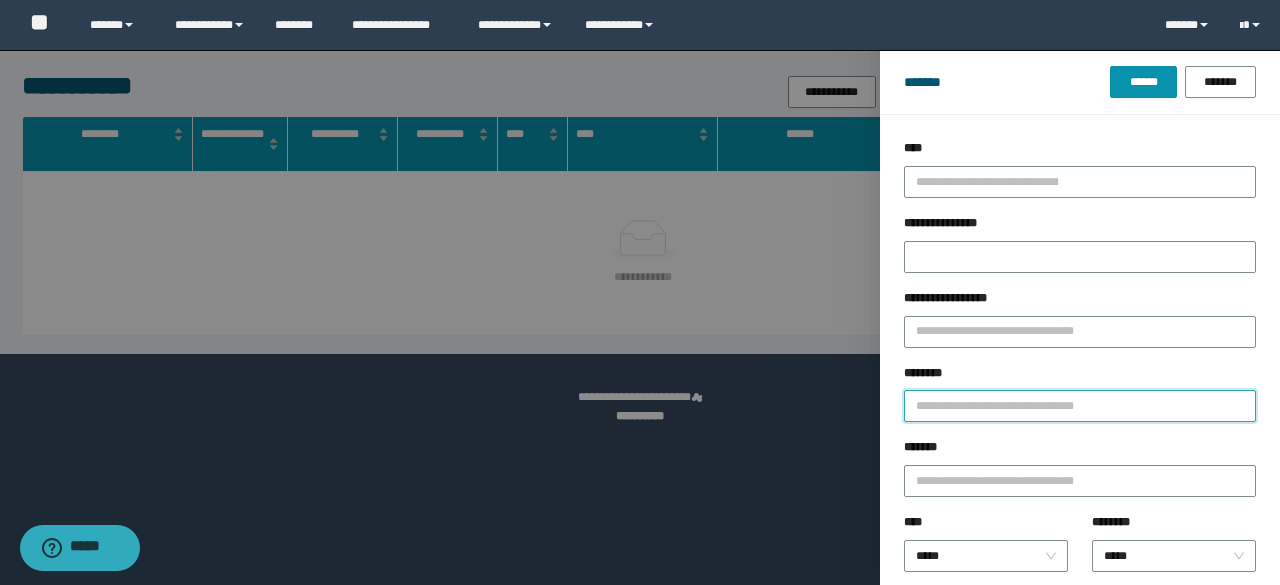click on "********" at bounding box center (1080, 406) 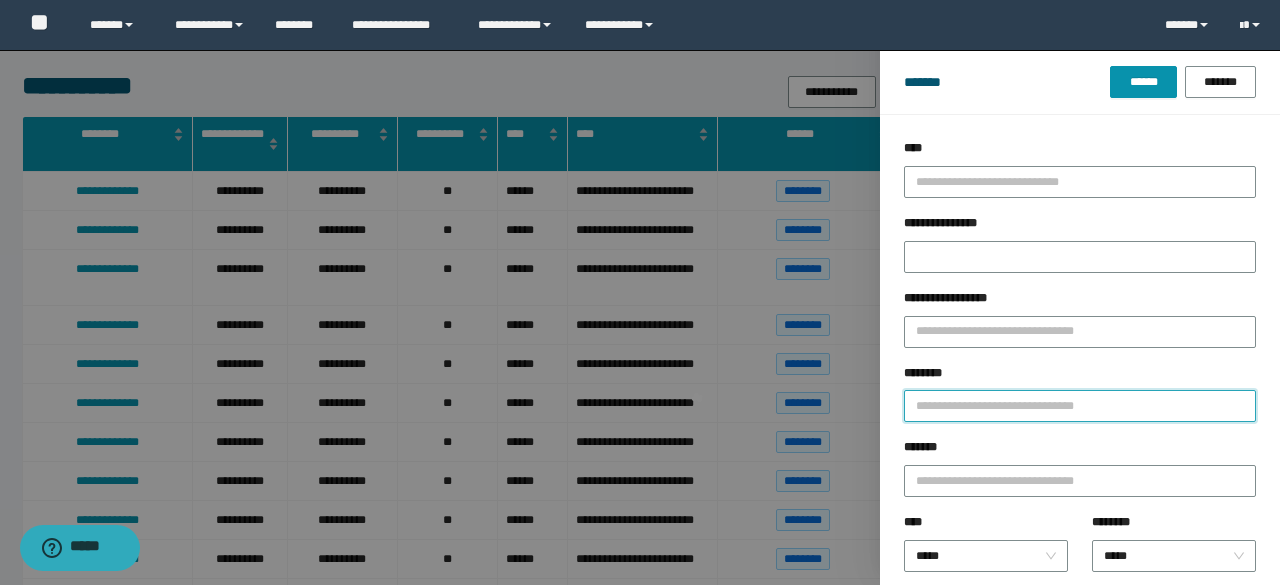 paste on "*******" 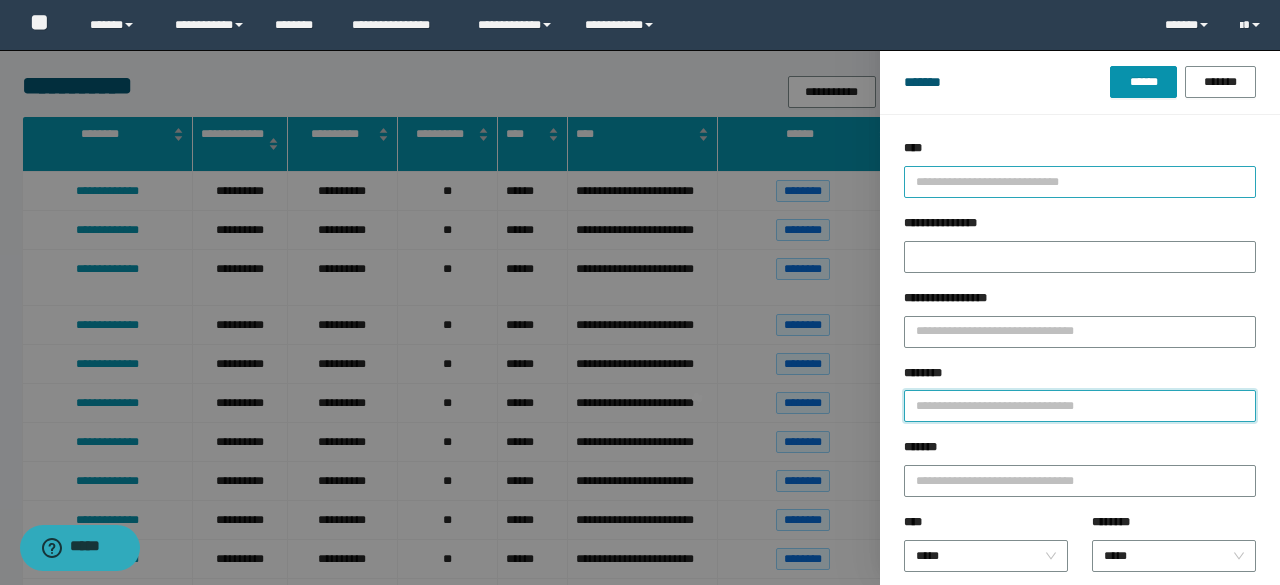 type on "*******" 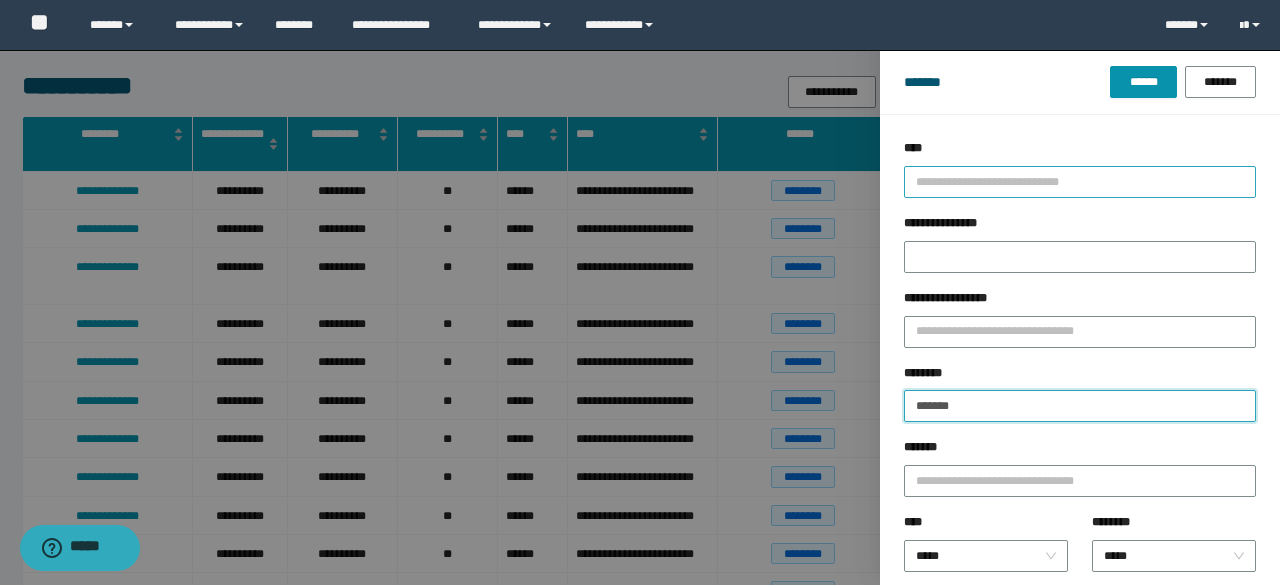 type on "*******" 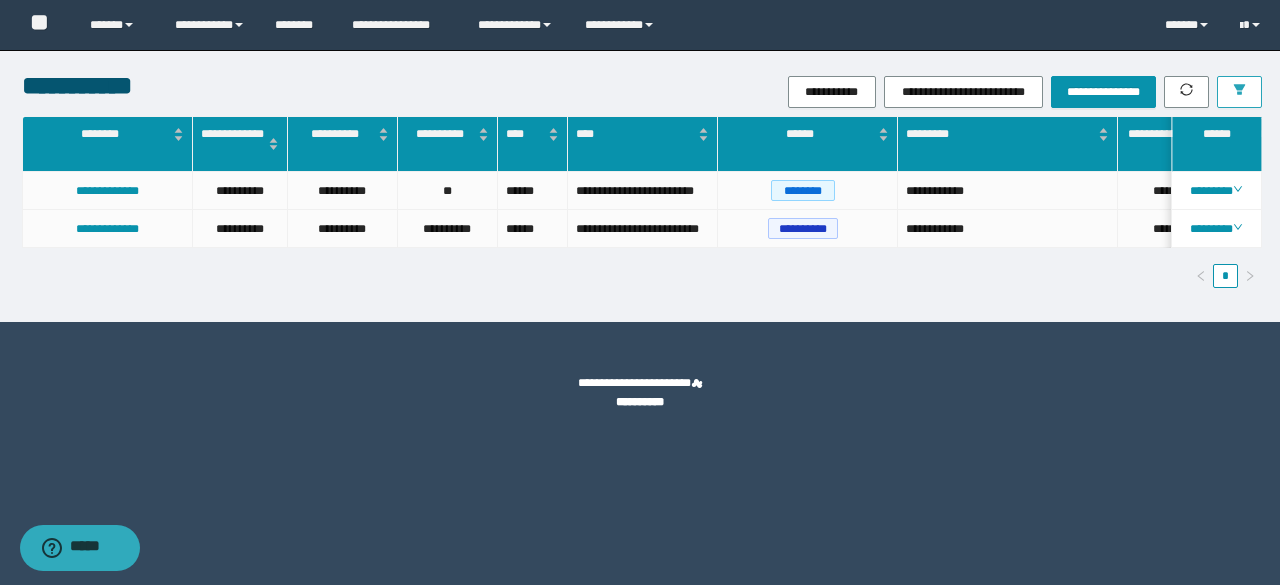 scroll, scrollTop: 0, scrollLeft: 104, axis: horizontal 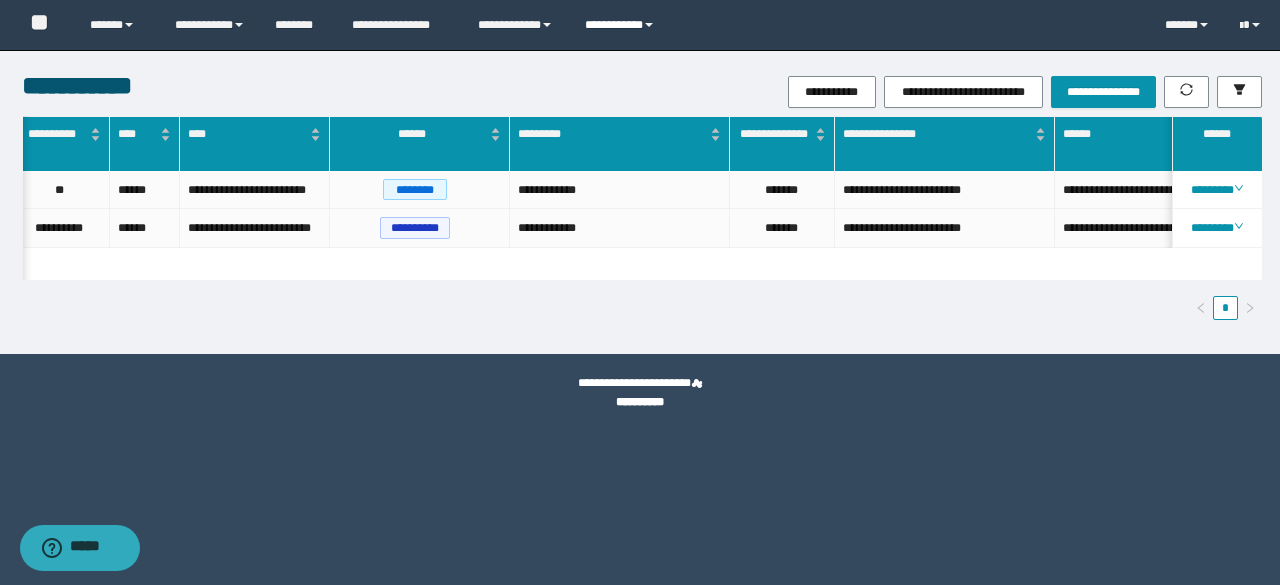 click on "**********" at bounding box center [622, 25] 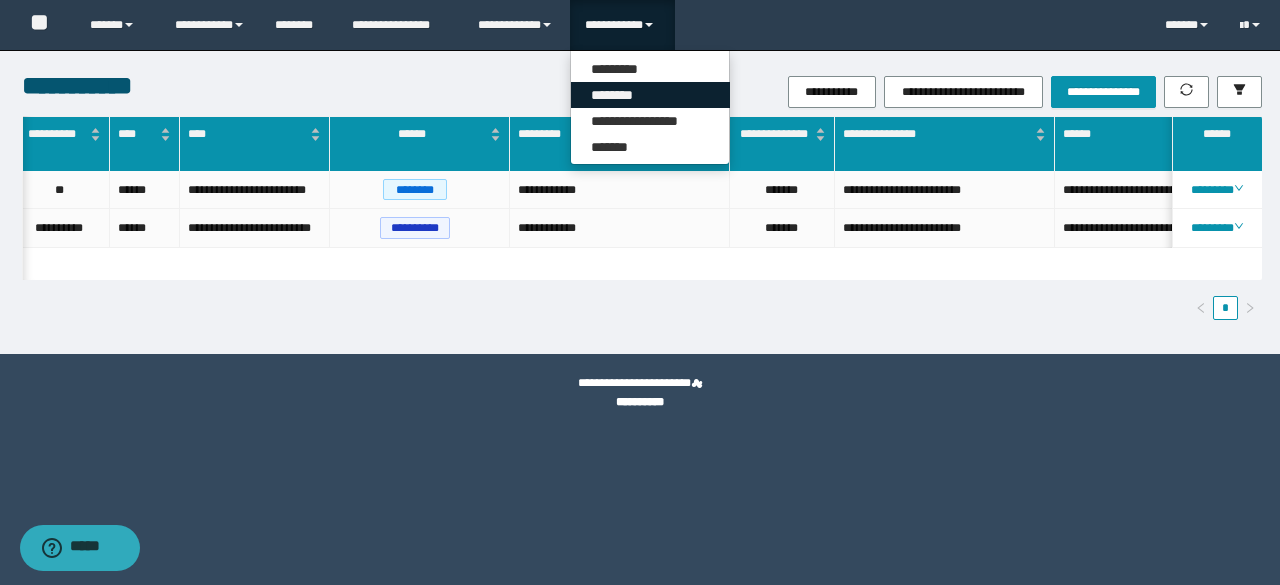click on "********" at bounding box center (650, 95) 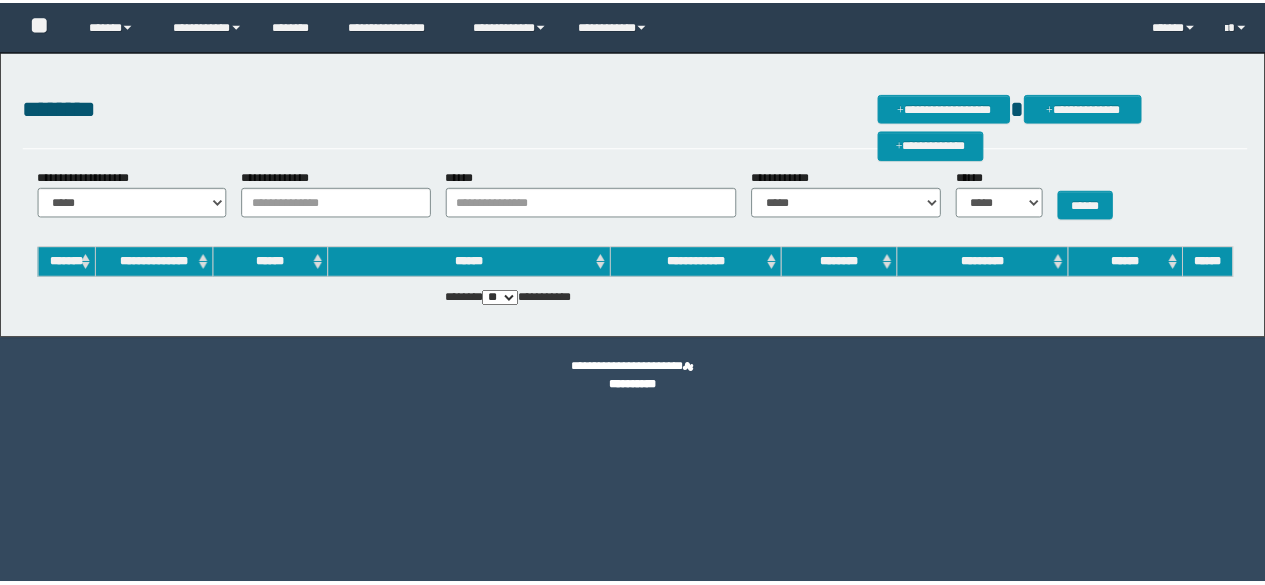 scroll, scrollTop: 0, scrollLeft: 0, axis: both 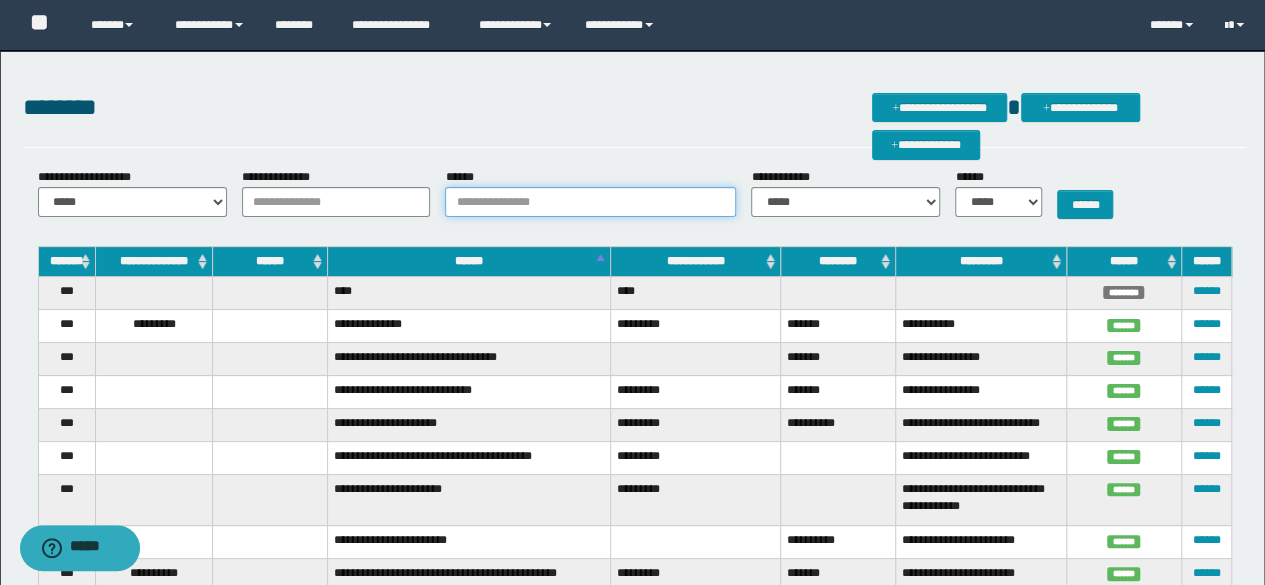 click on "******" at bounding box center (590, 202) 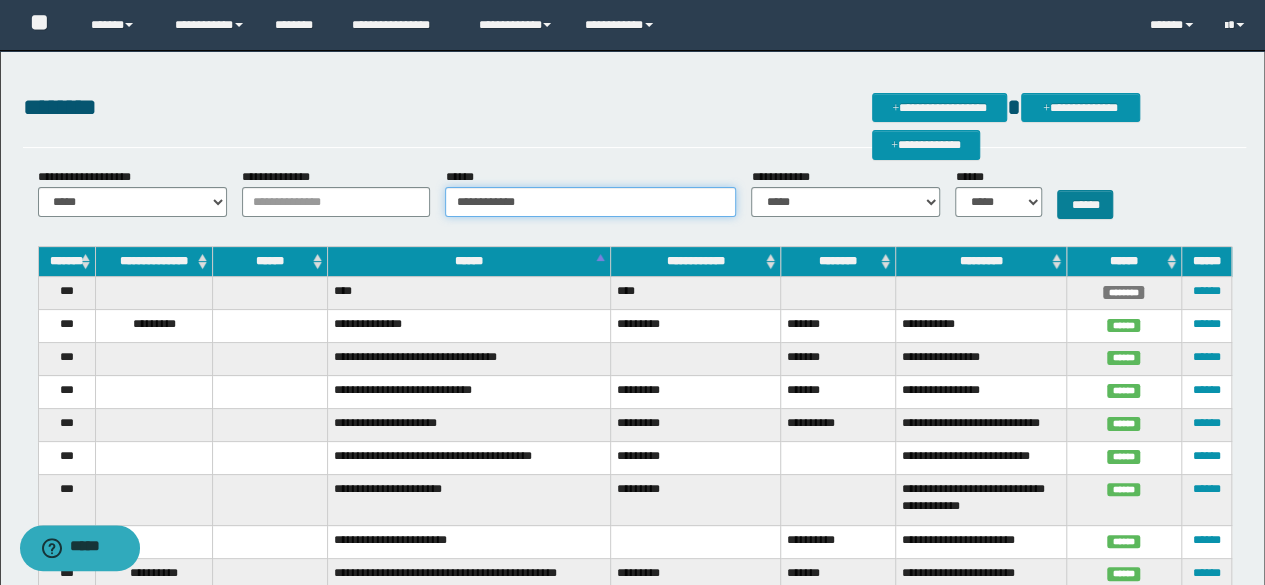 type on "**********" 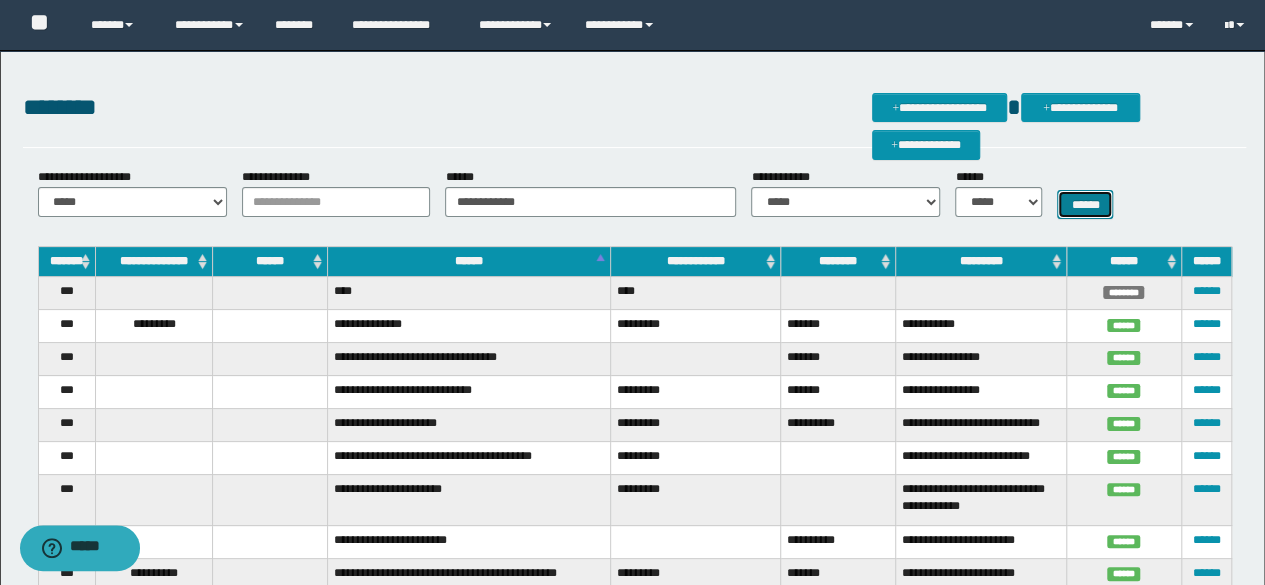 click on "******" at bounding box center [1085, 204] 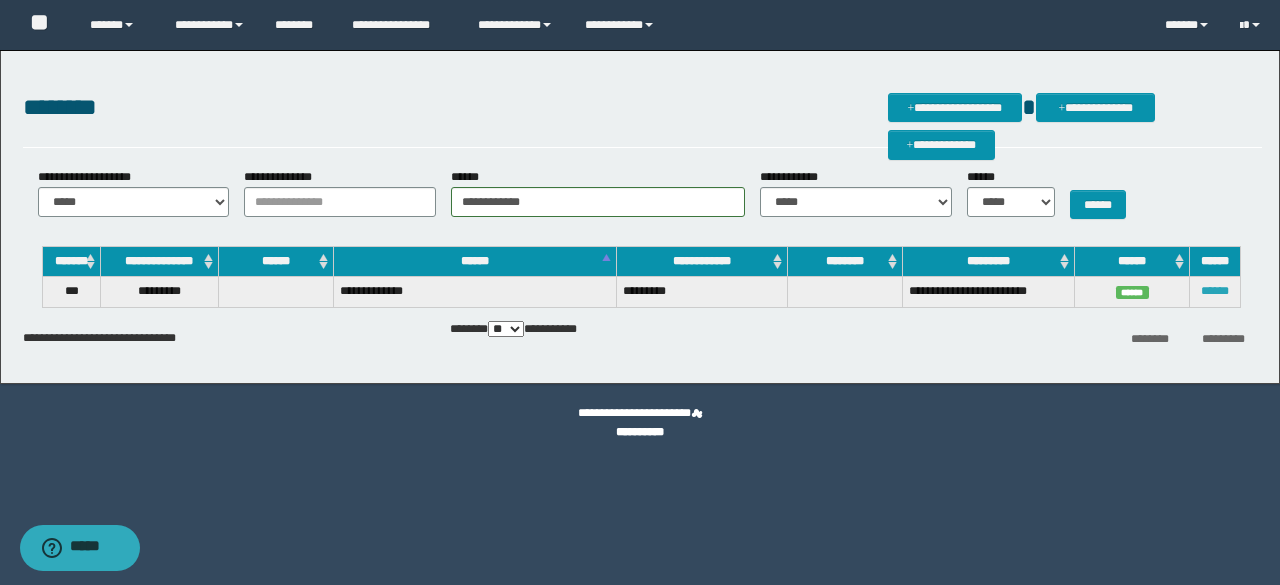 click on "******" at bounding box center (1215, 291) 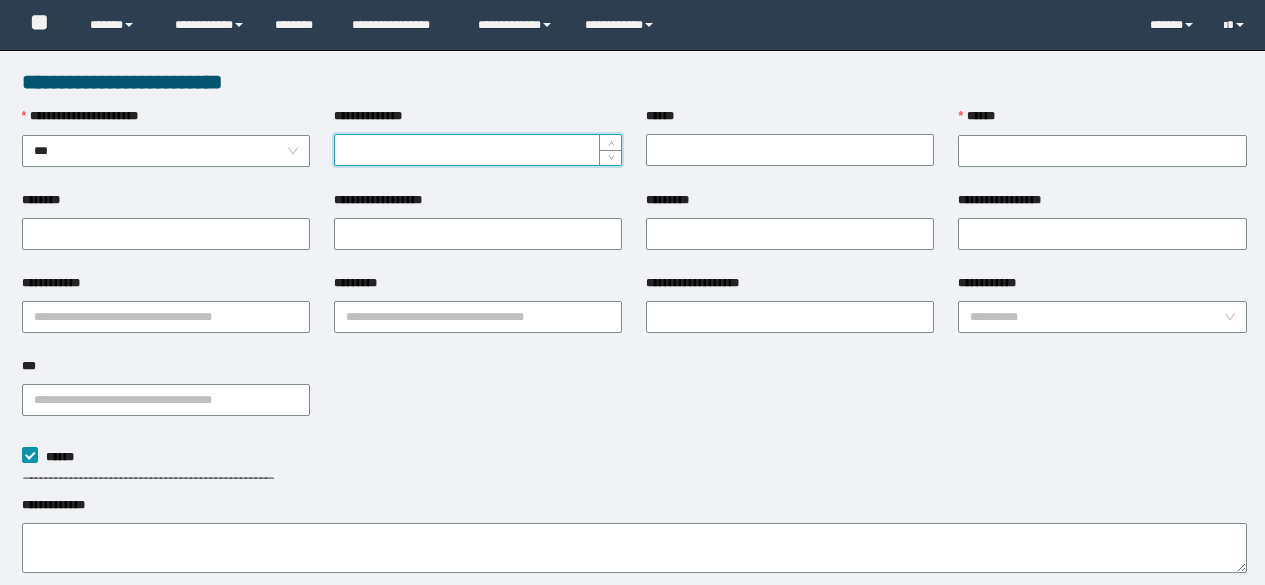 scroll, scrollTop: 0, scrollLeft: 0, axis: both 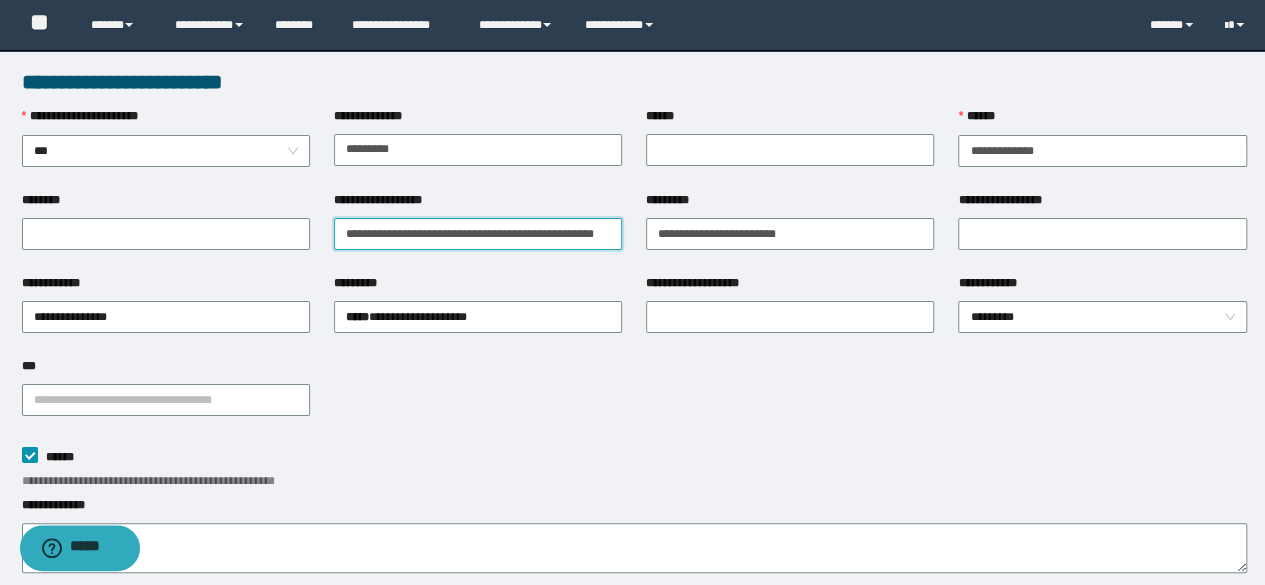 drag, startPoint x: 340, startPoint y: 237, endPoint x: 766, endPoint y: 267, distance: 427.05502 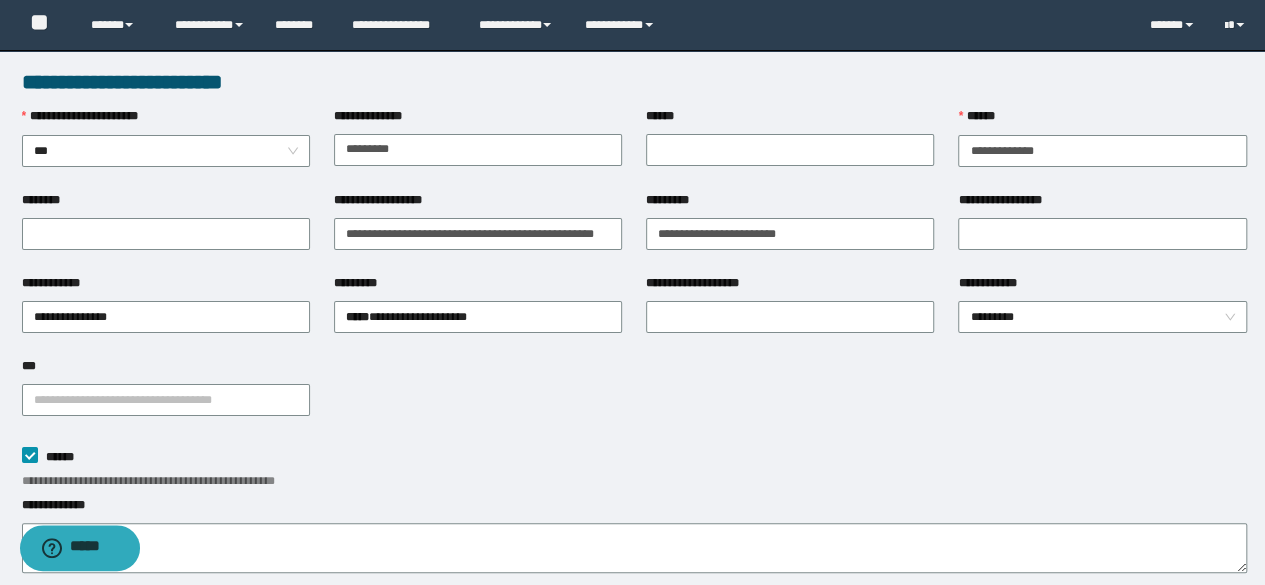 scroll, scrollTop: 0, scrollLeft: 0, axis: both 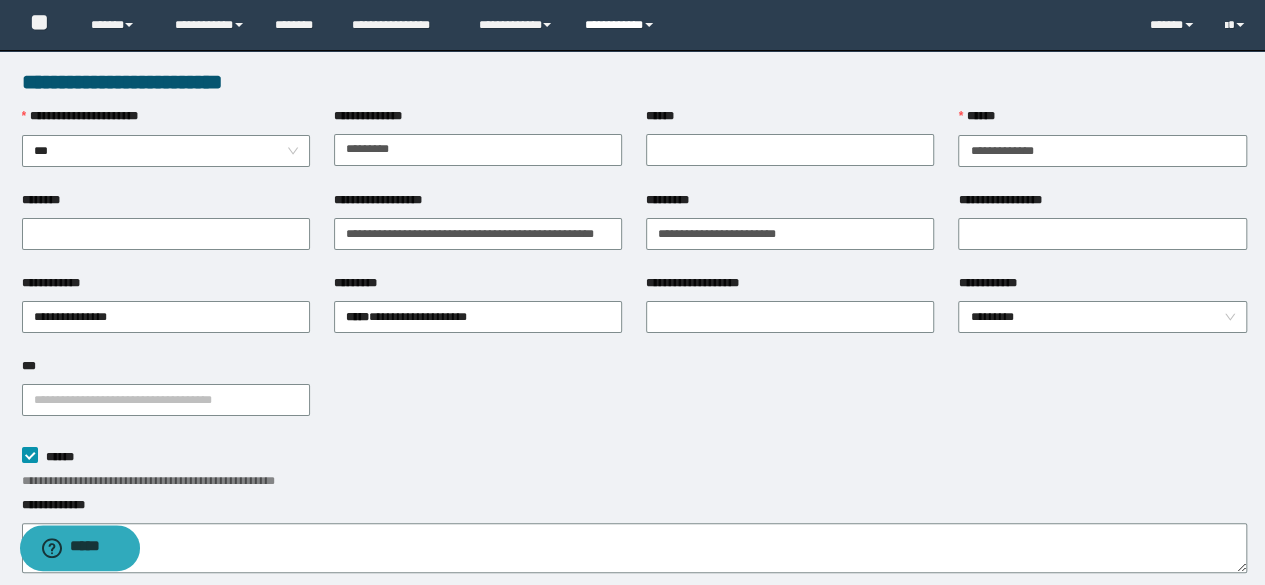 click on "**********" at bounding box center (622, 25) 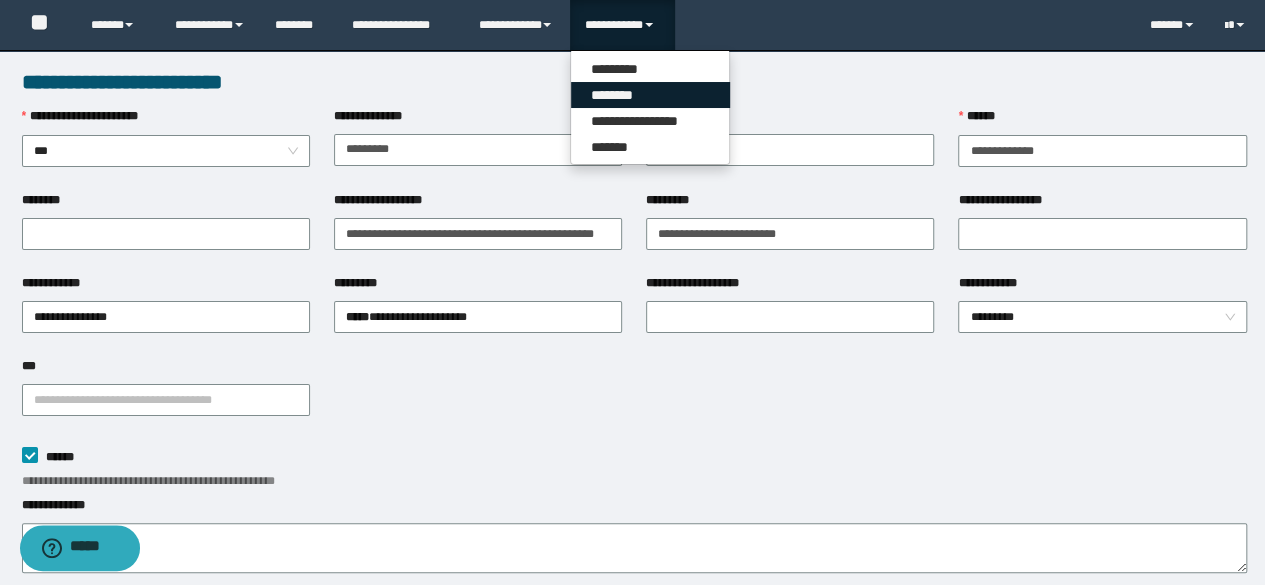 click on "********" at bounding box center [650, 95] 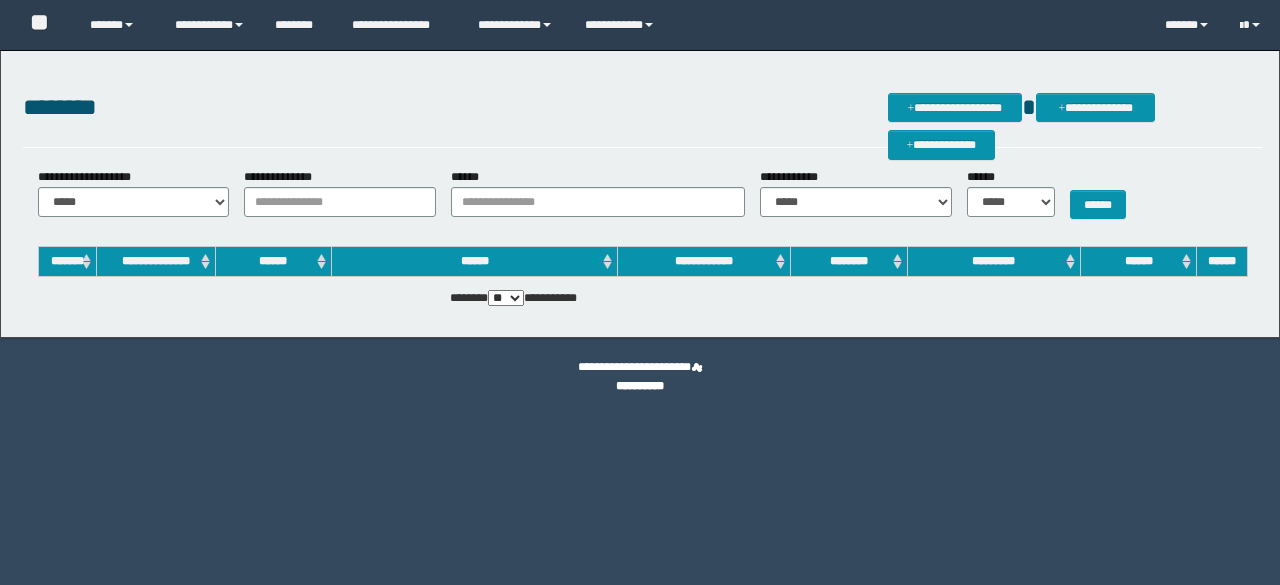 scroll, scrollTop: 0, scrollLeft: 0, axis: both 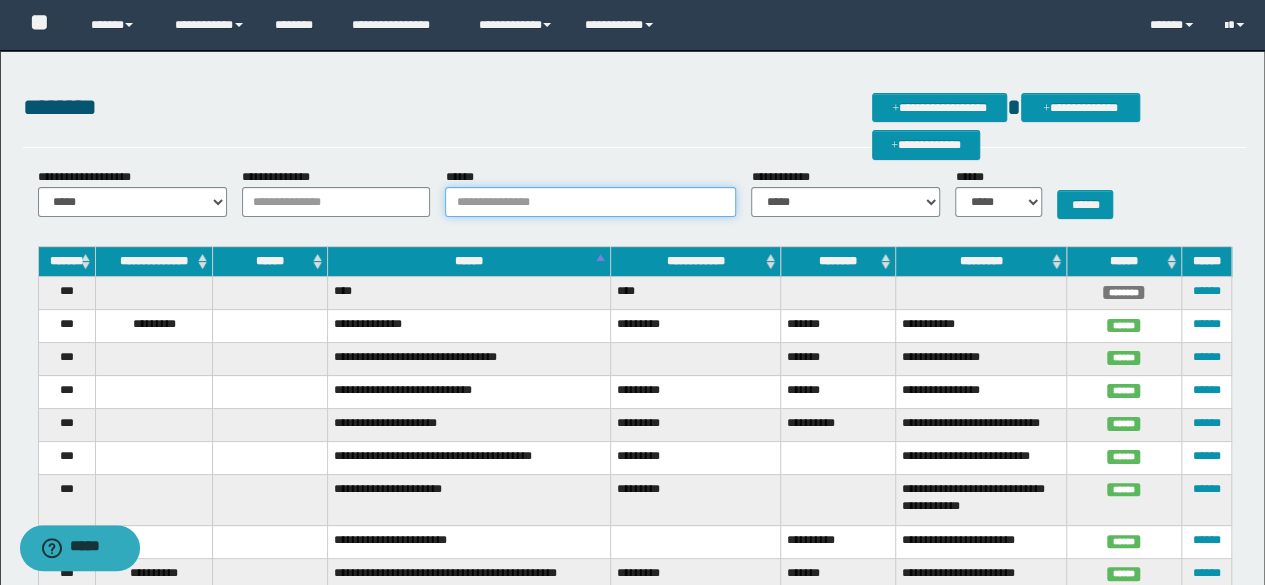 click on "******" at bounding box center [590, 202] 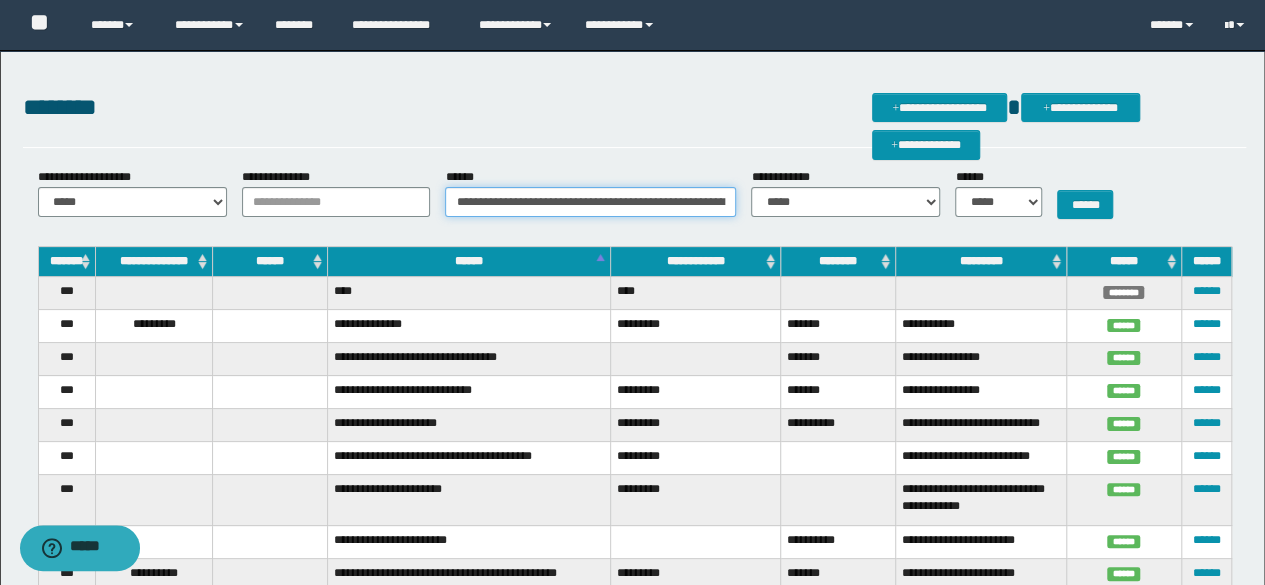 scroll, scrollTop: 0, scrollLeft: 96, axis: horizontal 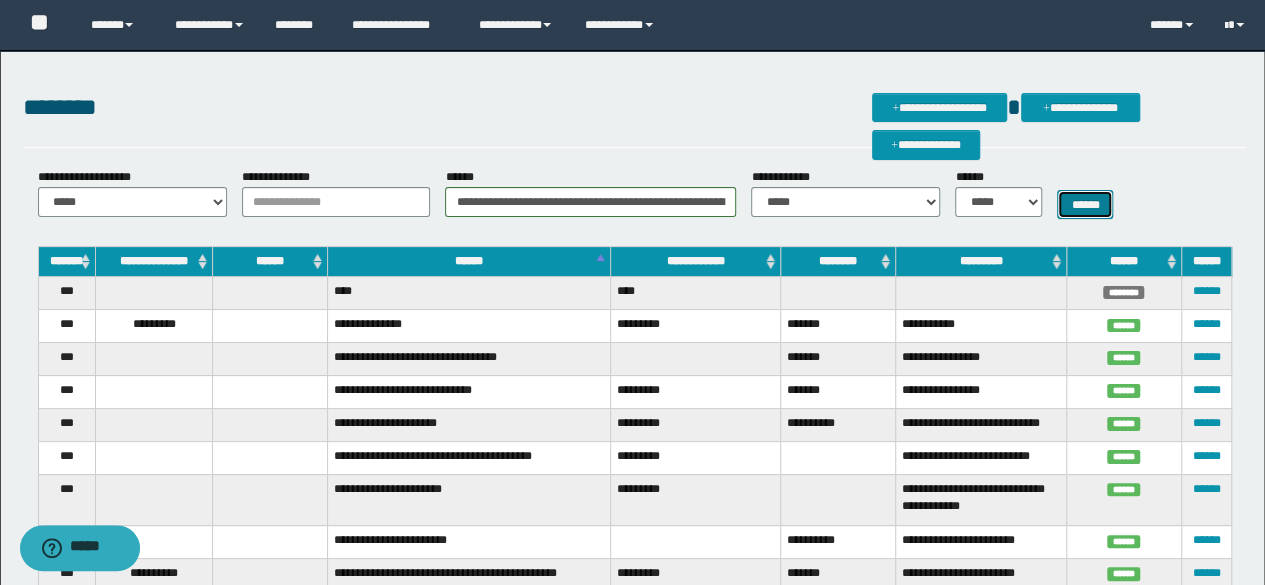 click on "******" at bounding box center [1085, 204] 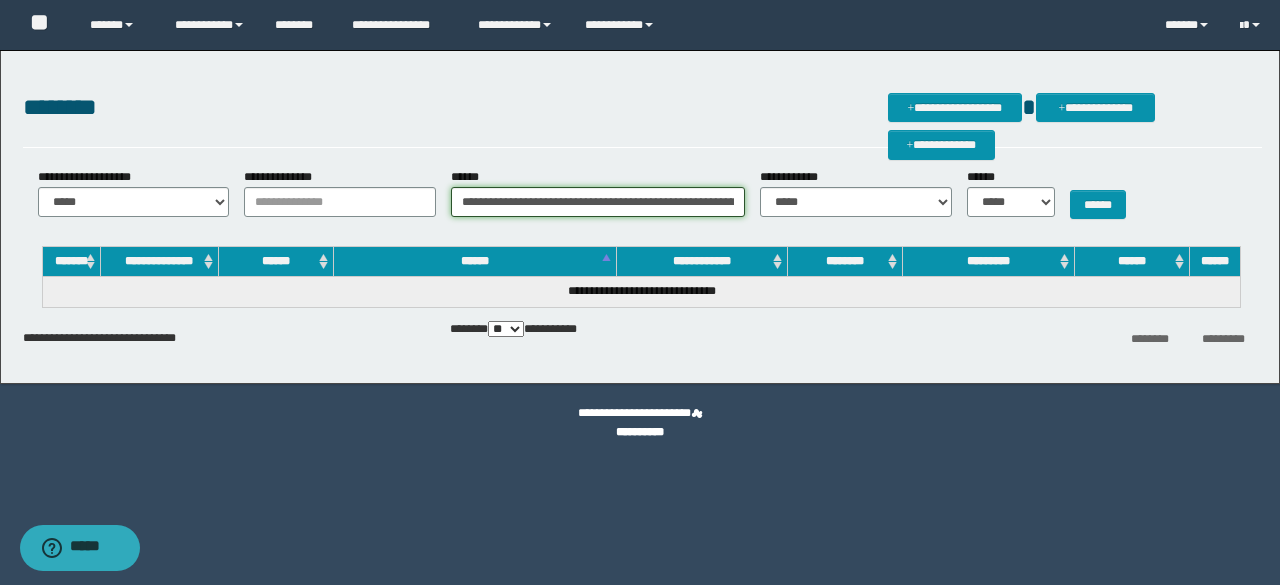 scroll, scrollTop: 0, scrollLeft: 92, axis: horizontal 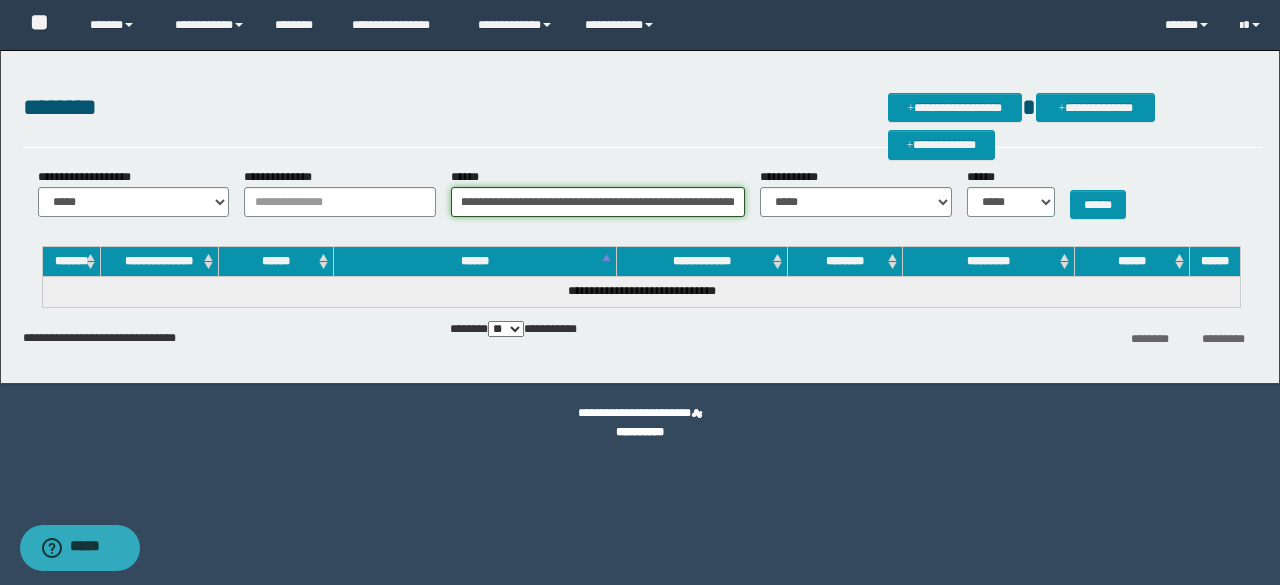 drag, startPoint x: 670, startPoint y: 199, endPoint x: 823, endPoint y: 187, distance: 153.46986 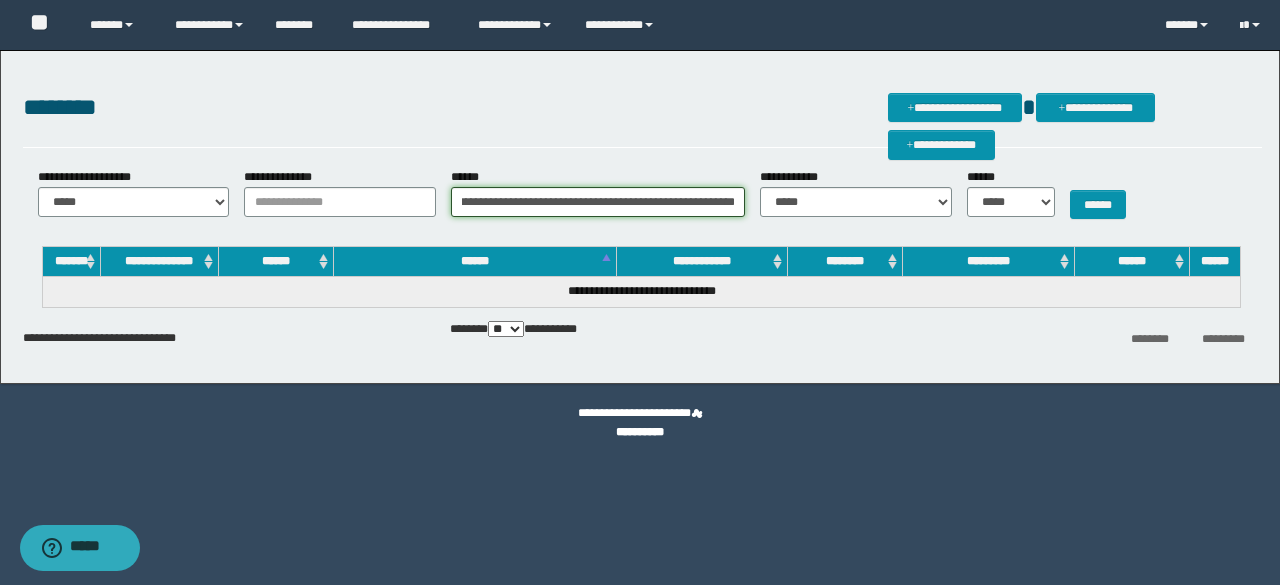 click on "**********" at bounding box center [598, 202] 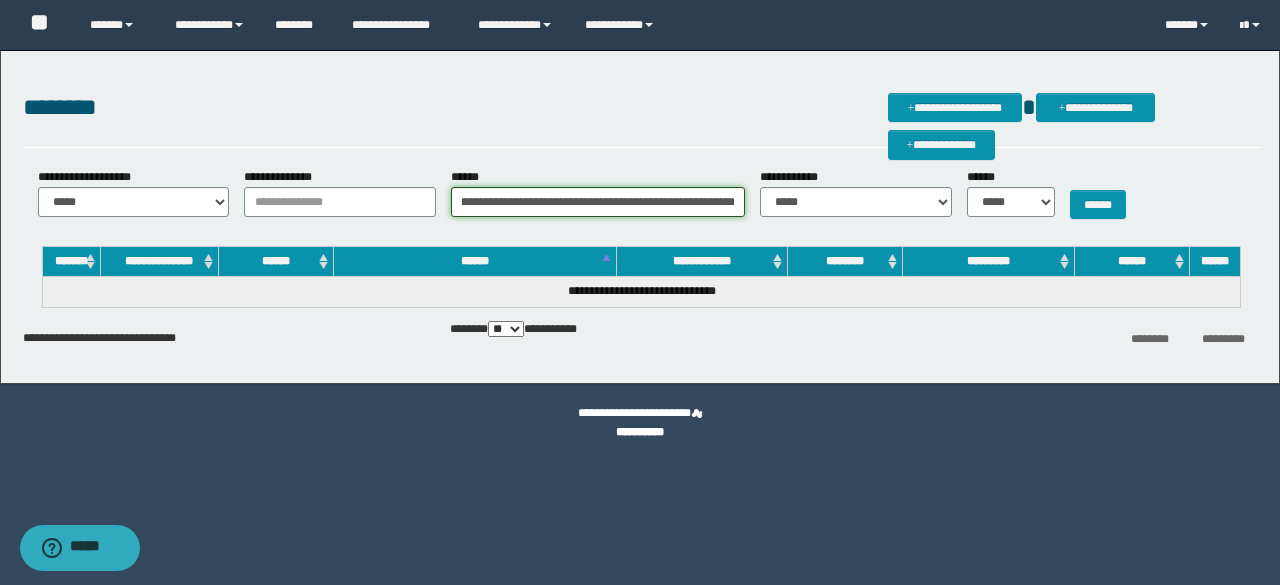 drag, startPoint x: 704, startPoint y: 199, endPoint x: 797, endPoint y: 189, distance: 93.53609 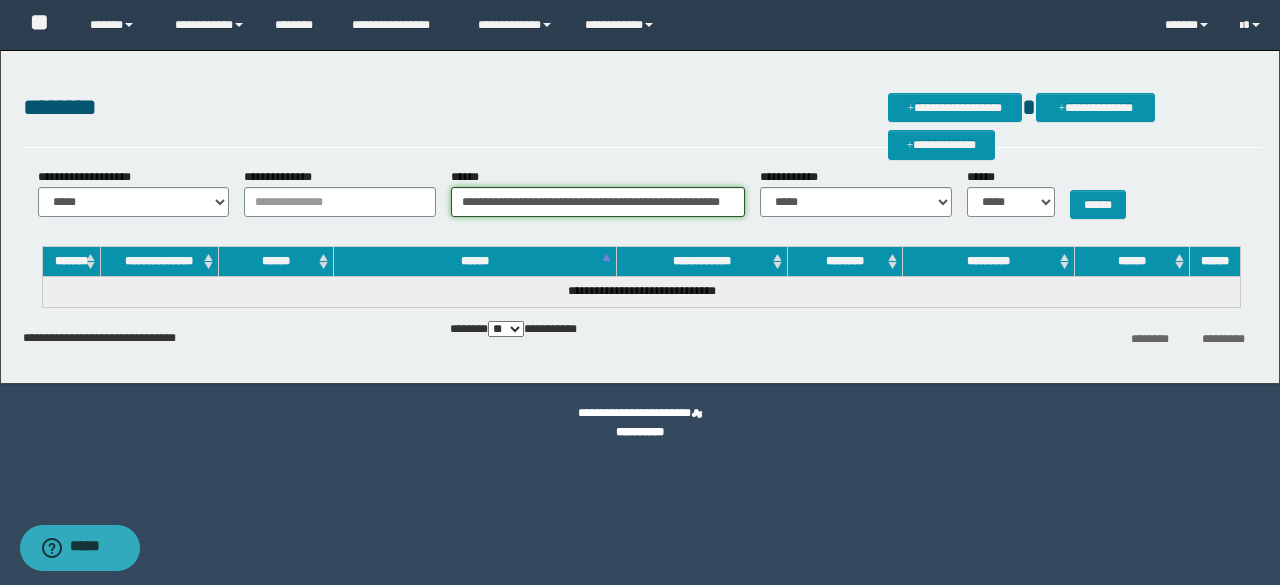 scroll, scrollTop: 0, scrollLeft: 63, axis: horizontal 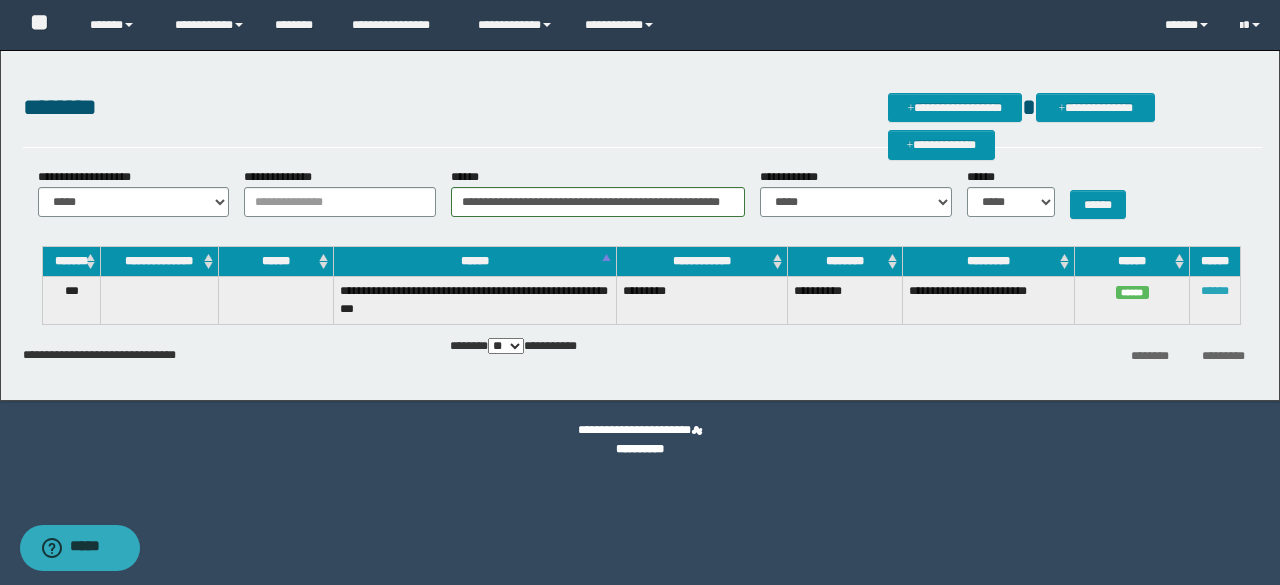 click on "******" at bounding box center [1215, 291] 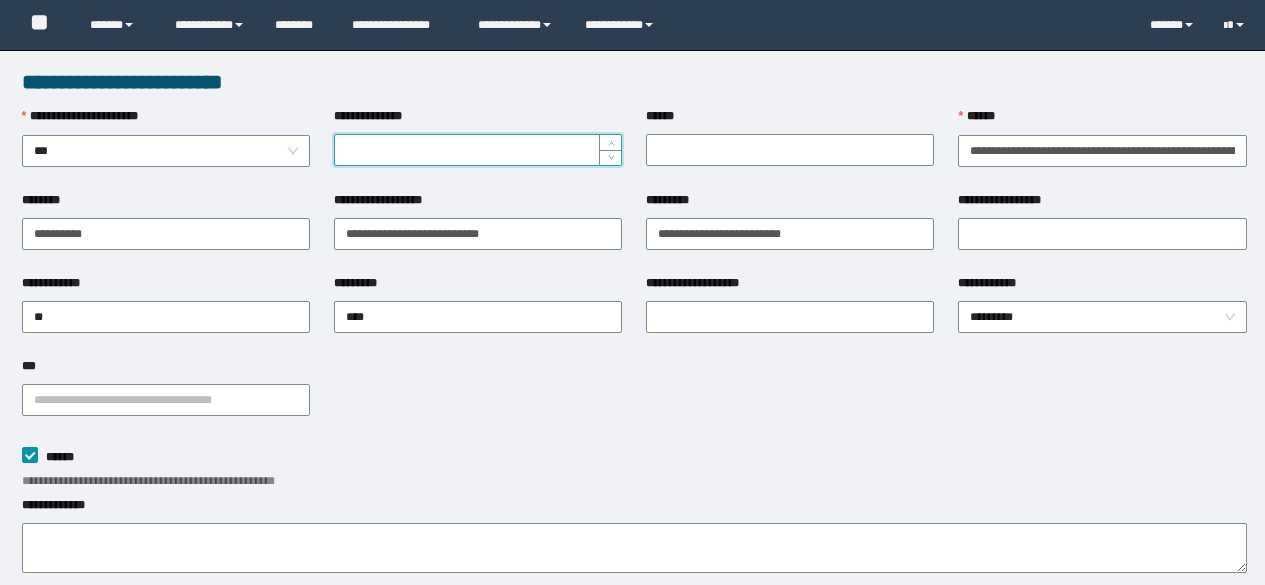scroll, scrollTop: 0, scrollLeft: 0, axis: both 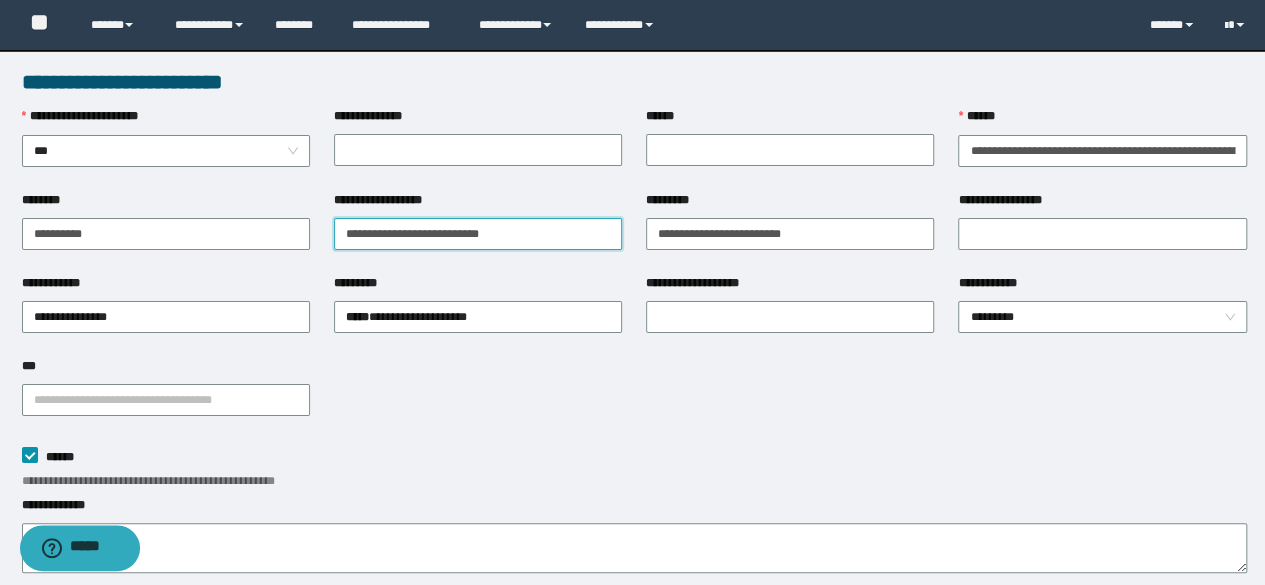 drag, startPoint x: 570, startPoint y: 237, endPoint x: 280, endPoint y: 209, distance: 291.3486 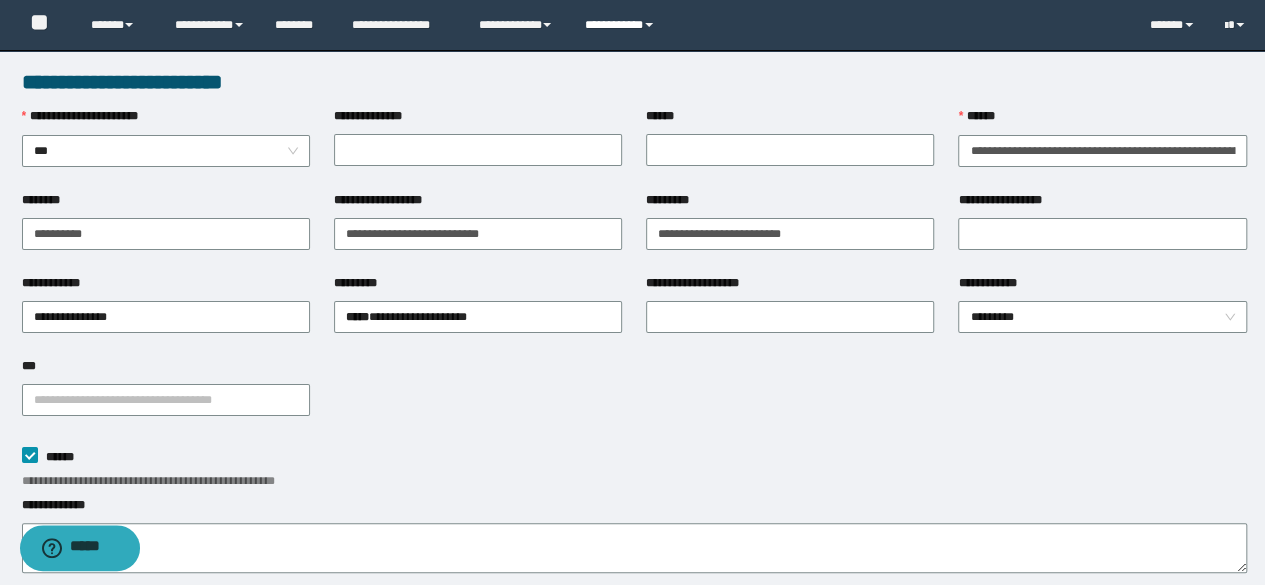 click on "**********" at bounding box center [622, 25] 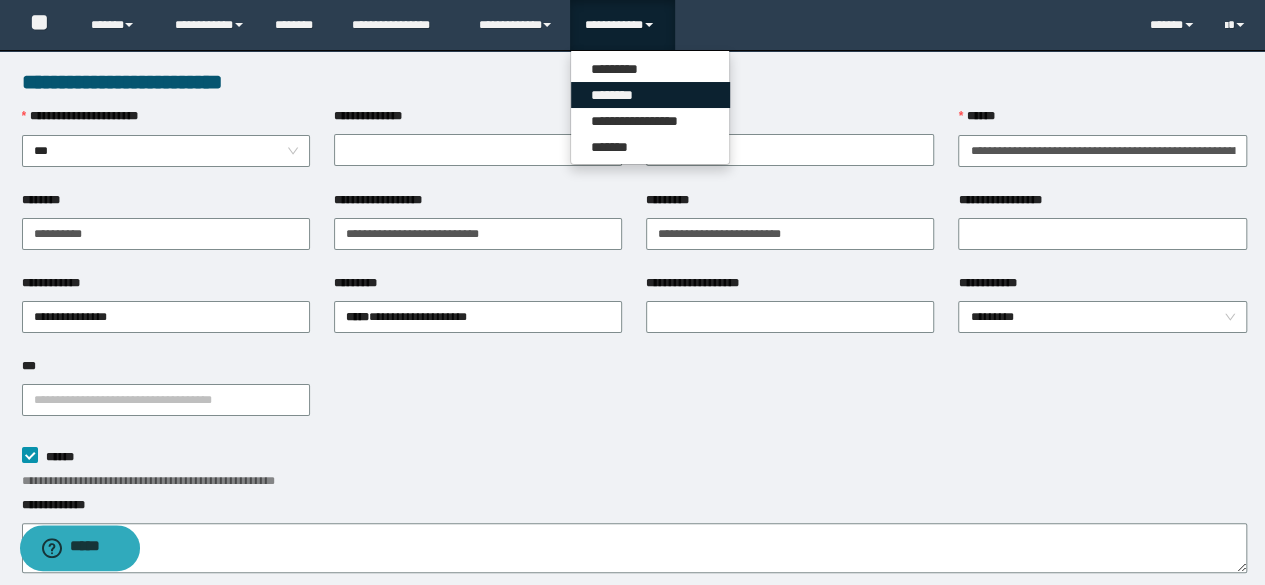 click on "********" at bounding box center (650, 95) 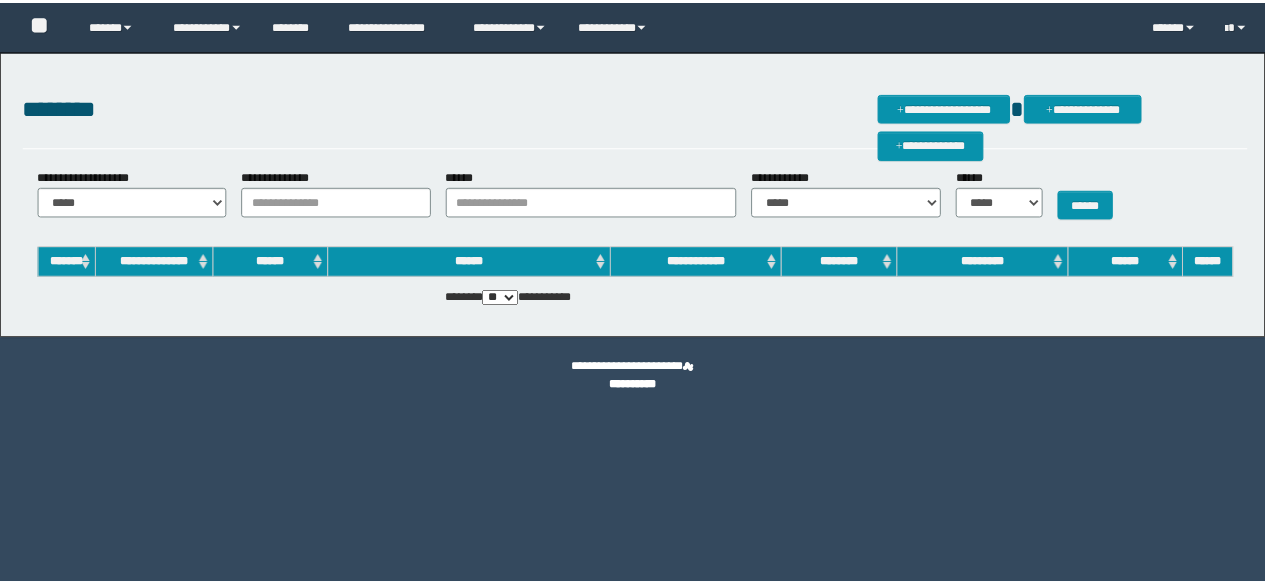 scroll, scrollTop: 0, scrollLeft: 0, axis: both 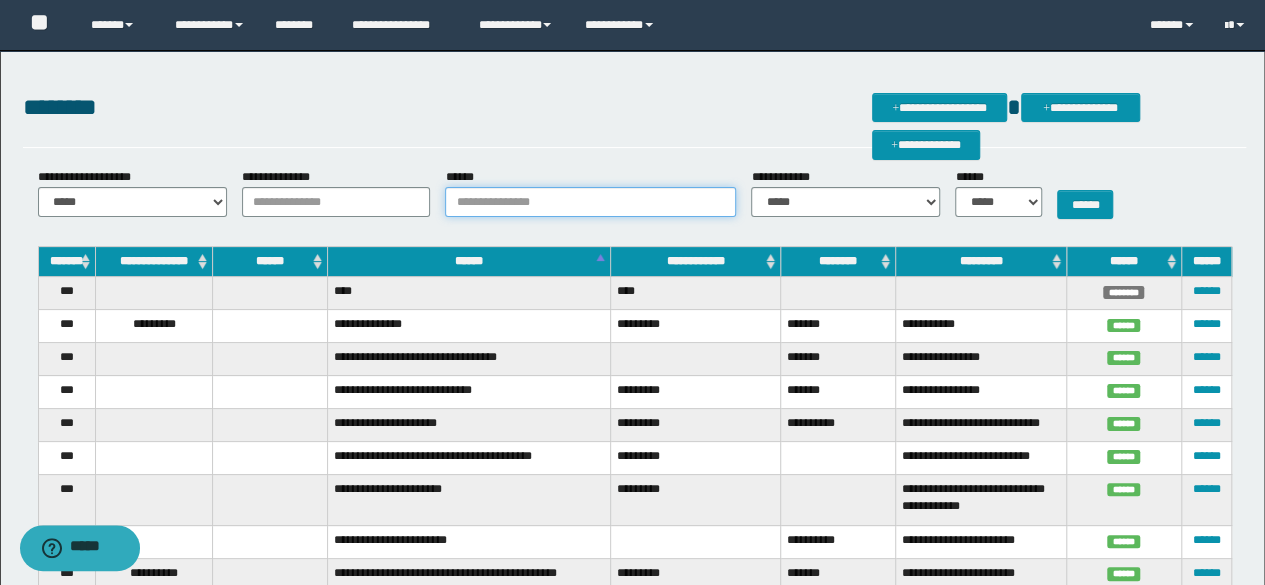 paste on "**********" 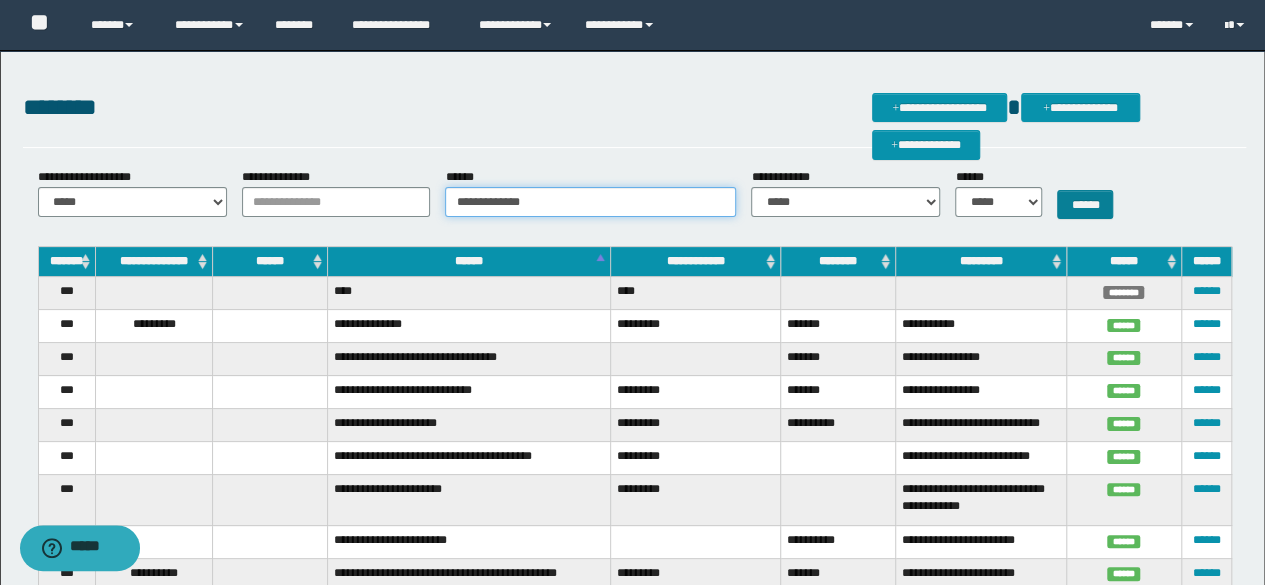 type on "**********" 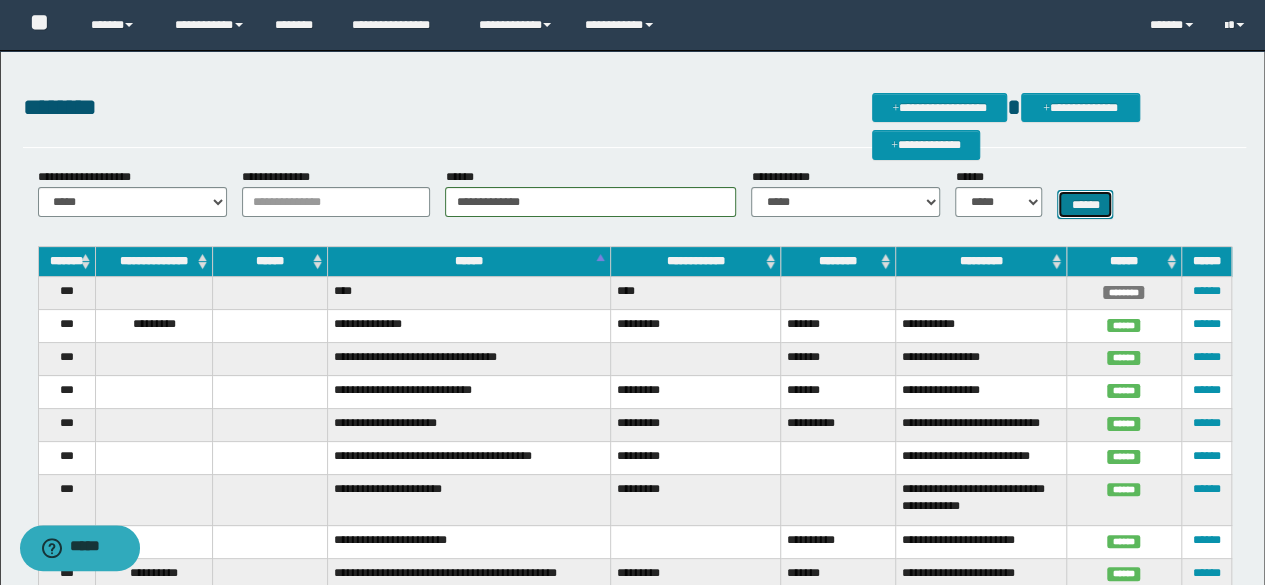 click on "******" at bounding box center [1085, 204] 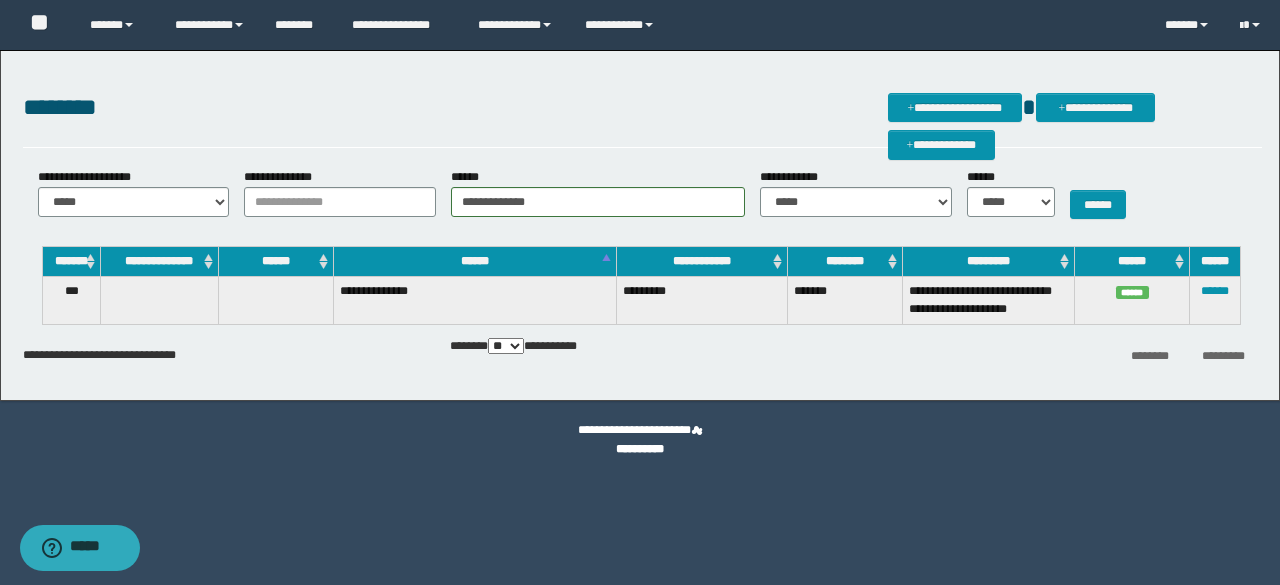 click on "******" at bounding box center (1215, 300) 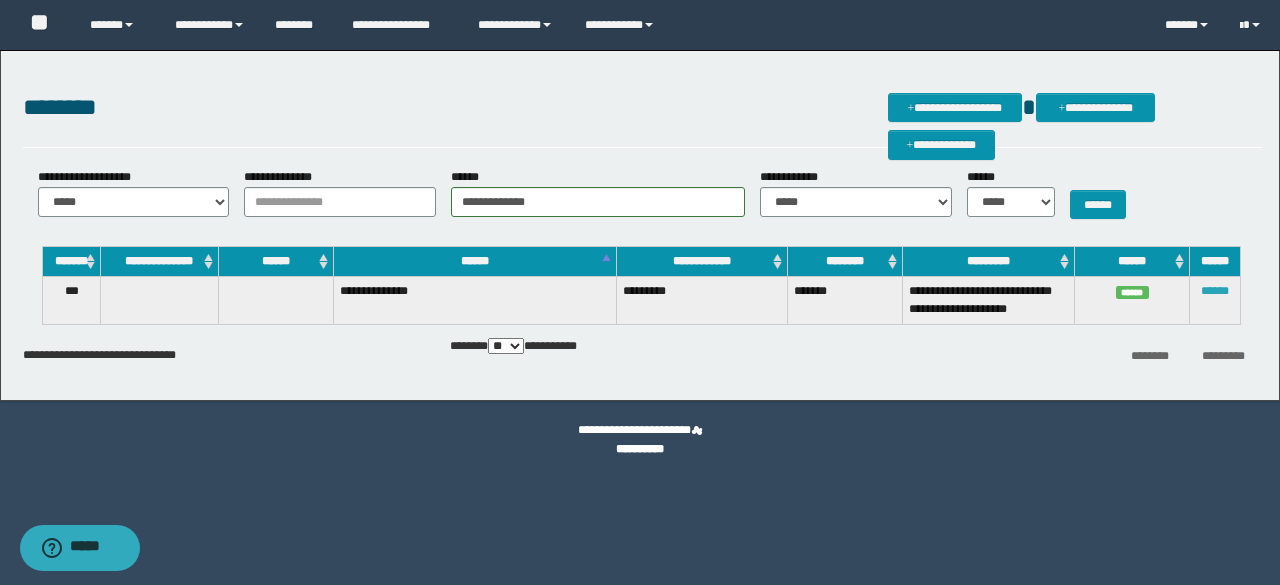 click on "******" at bounding box center (1215, 291) 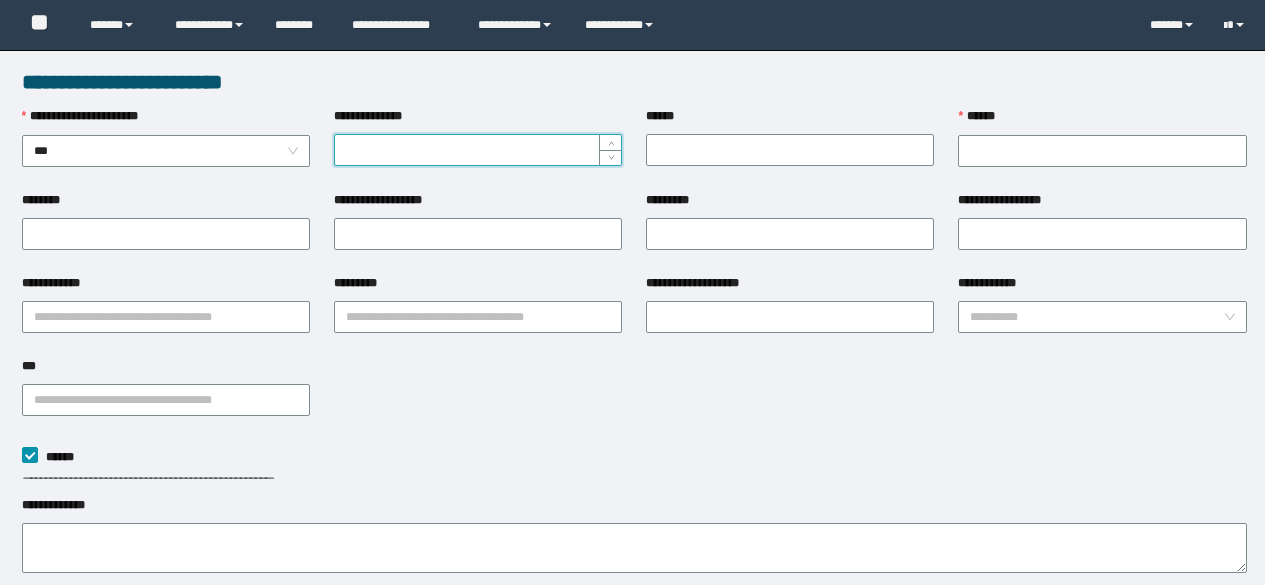 scroll, scrollTop: 0, scrollLeft: 0, axis: both 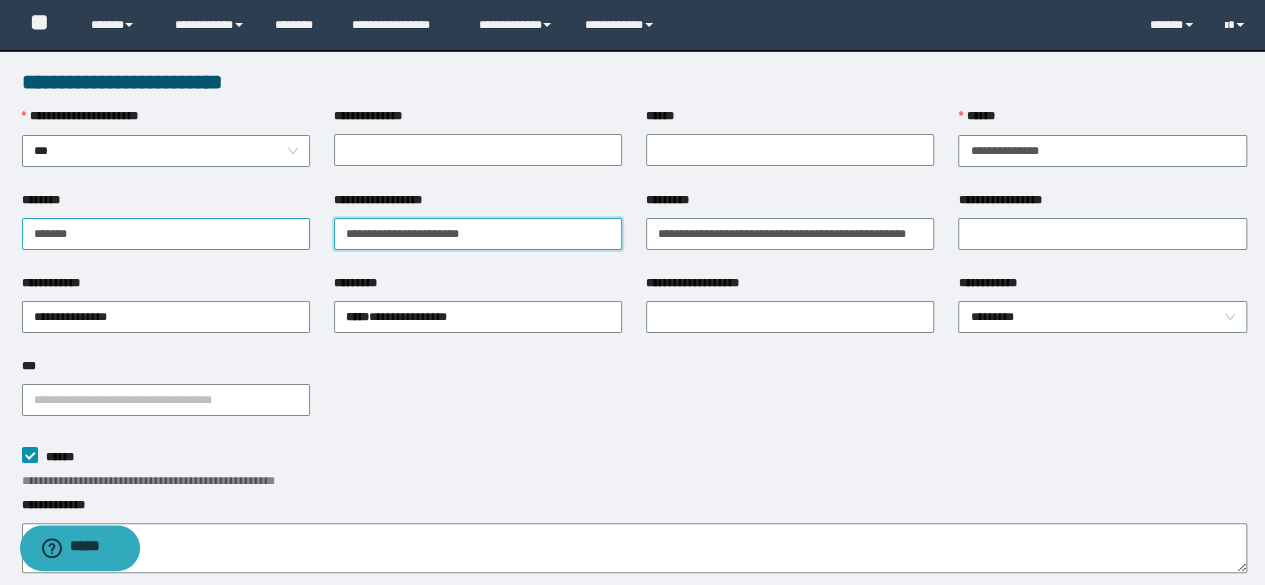 drag, startPoint x: 508, startPoint y: 235, endPoint x: 272, endPoint y: 241, distance: 236.07626 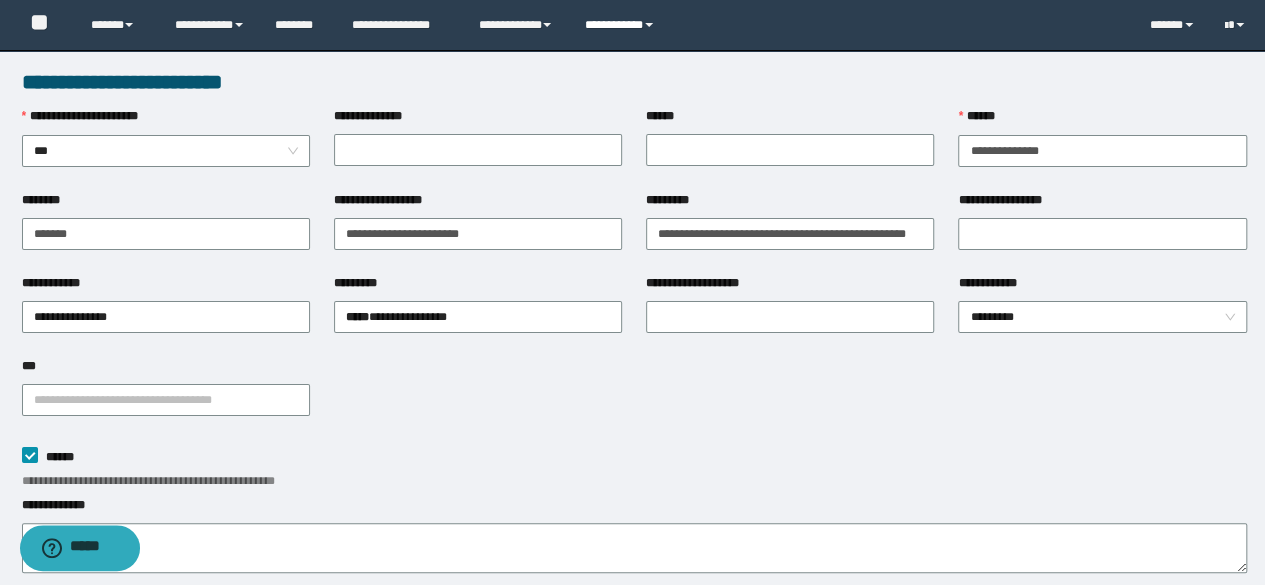 click on "**********" at bounding box center [622, 25] 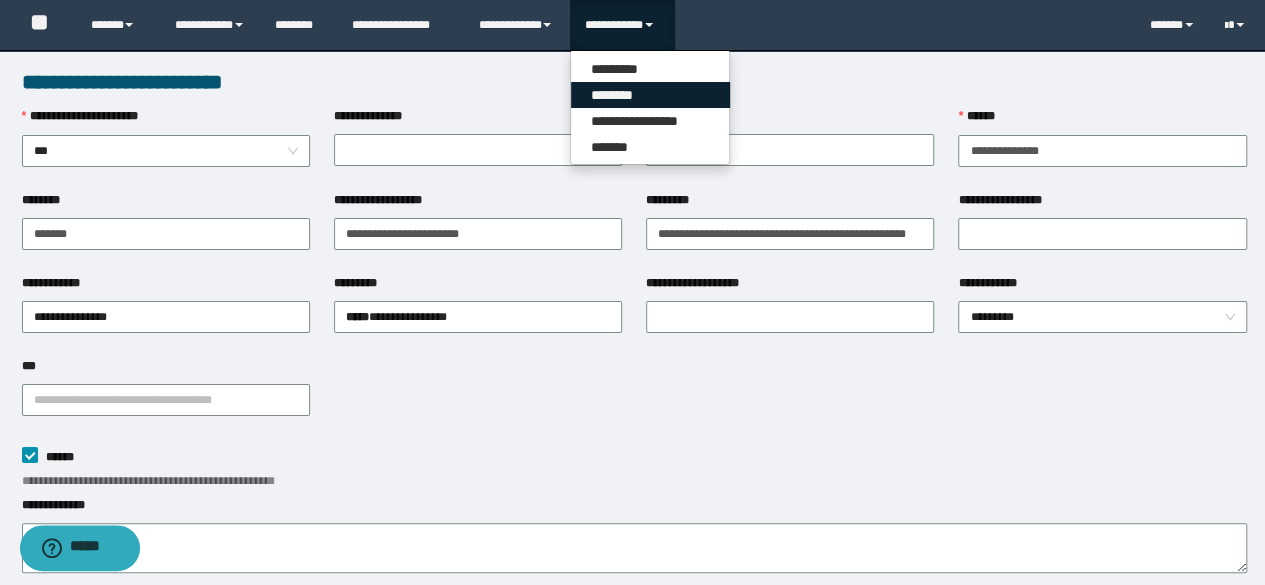 click on "********" at bounding box center [650, 95] 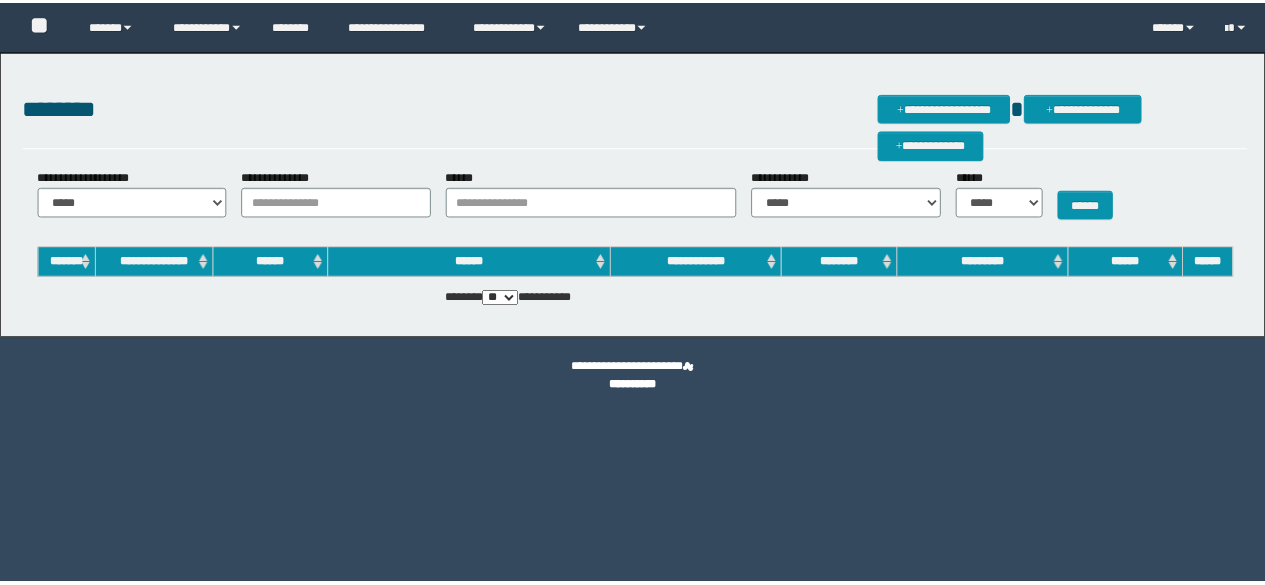 scroll, scrollTop: 0, scrollLeft: 0, axis: both 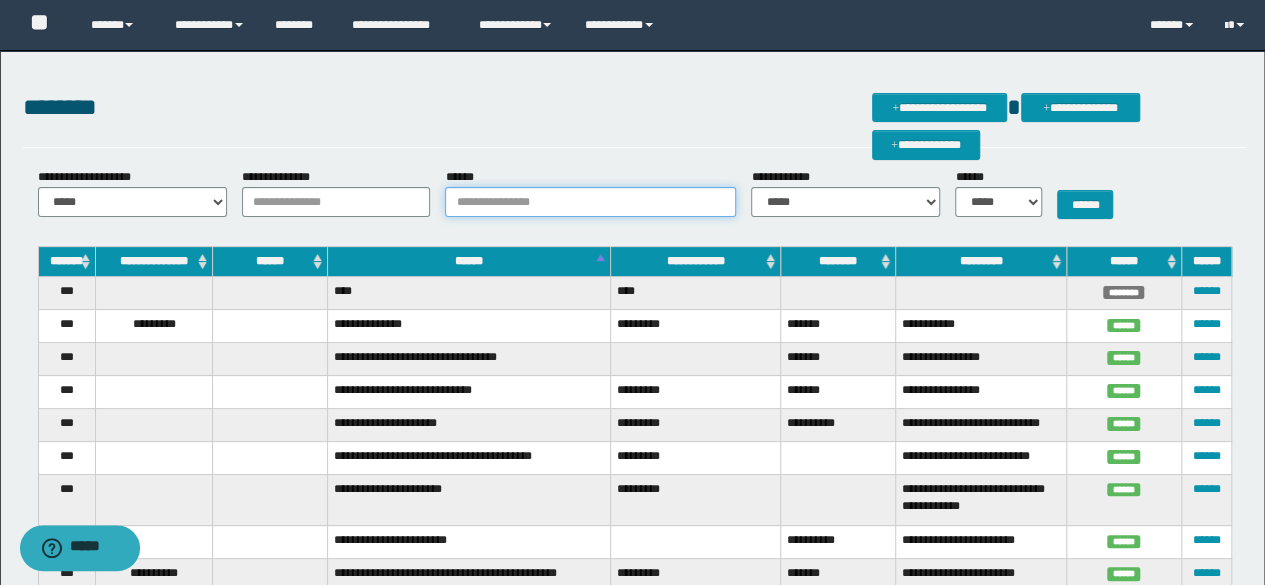 paste on "**********" 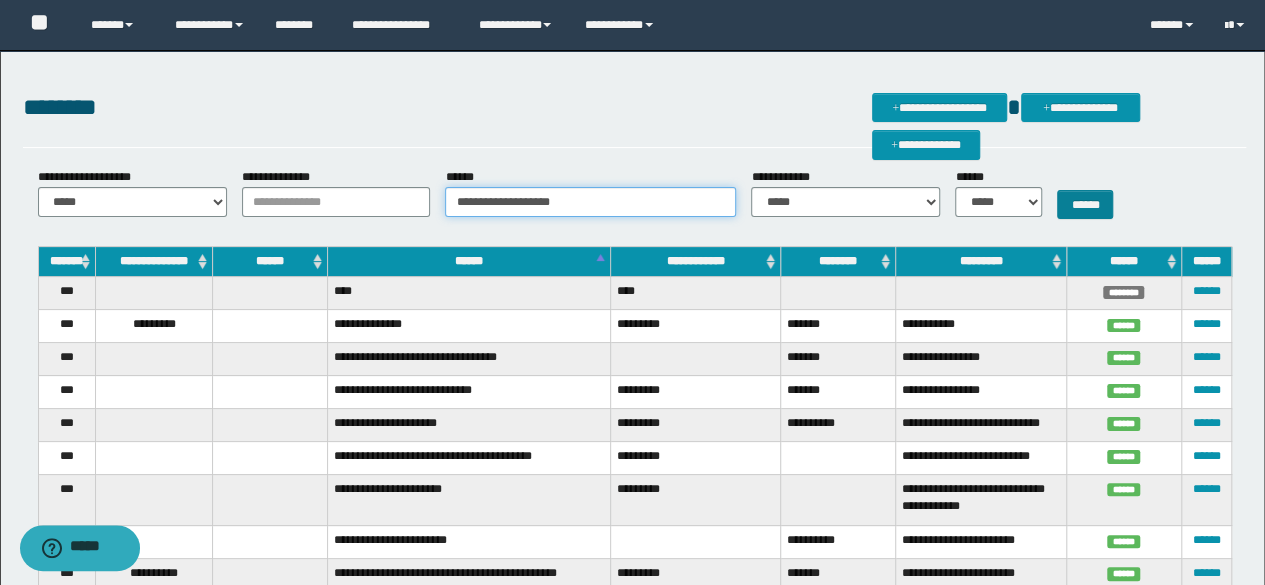 type on "**********" 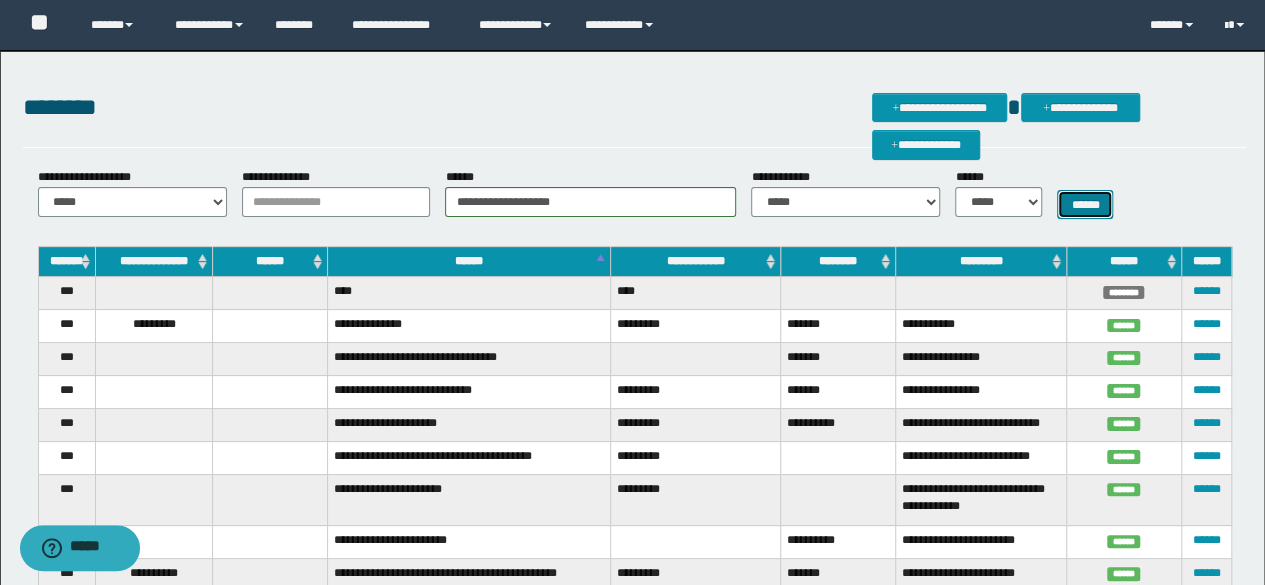 click on "******" at bounding box center (1085, 204) 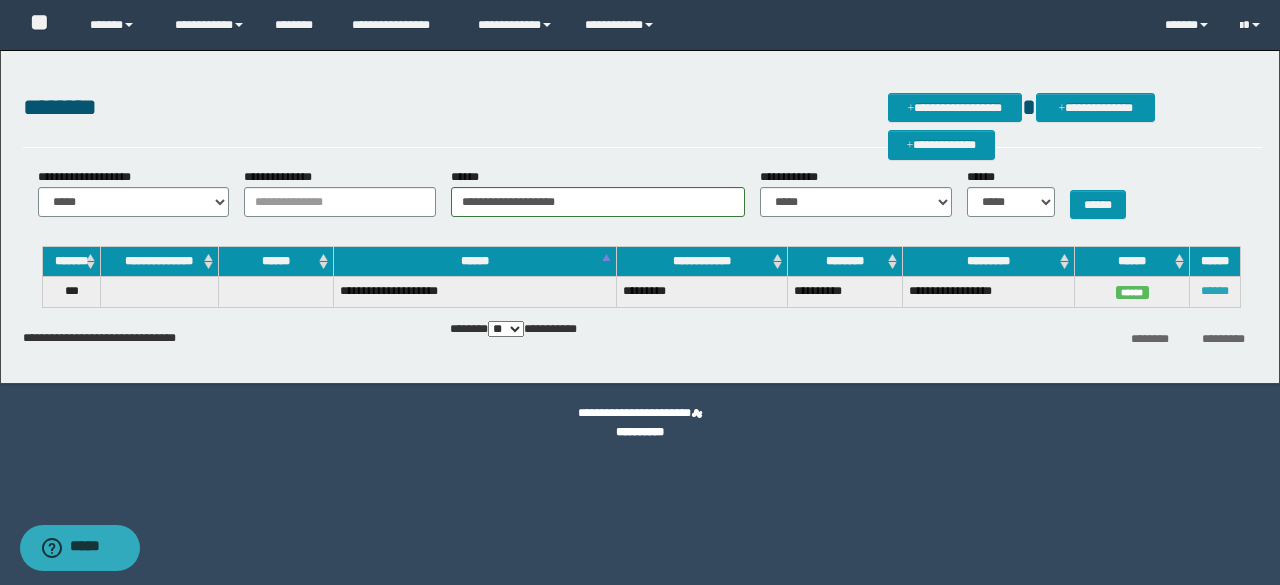 click on "******" at bounding box center [1215, 291] 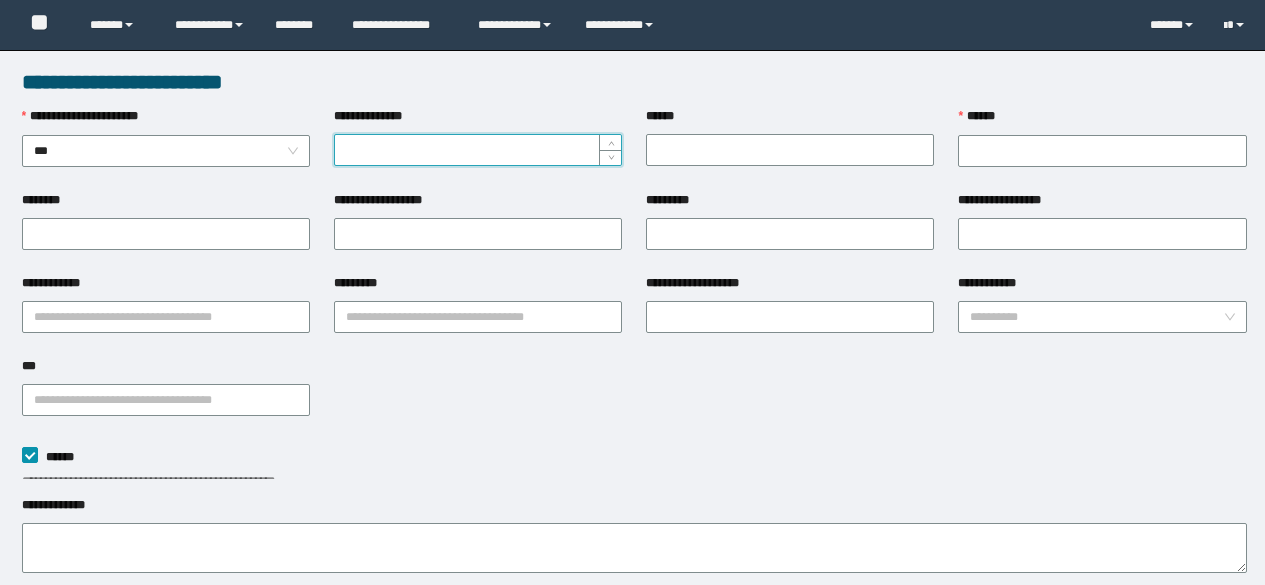 scroll, scrollTop: 0, scrollLeft: 0, axis: both 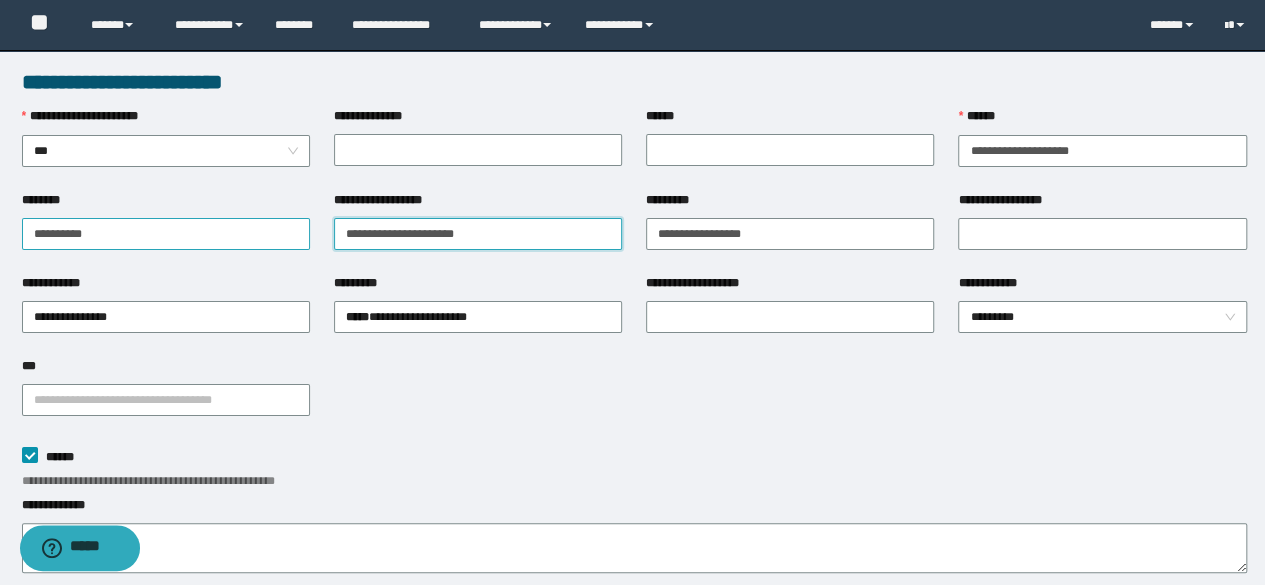 drag, startPoint x: 518, startPoint y: 231, endPoint x: 296, endPoint y: 242, distance: 222.27235 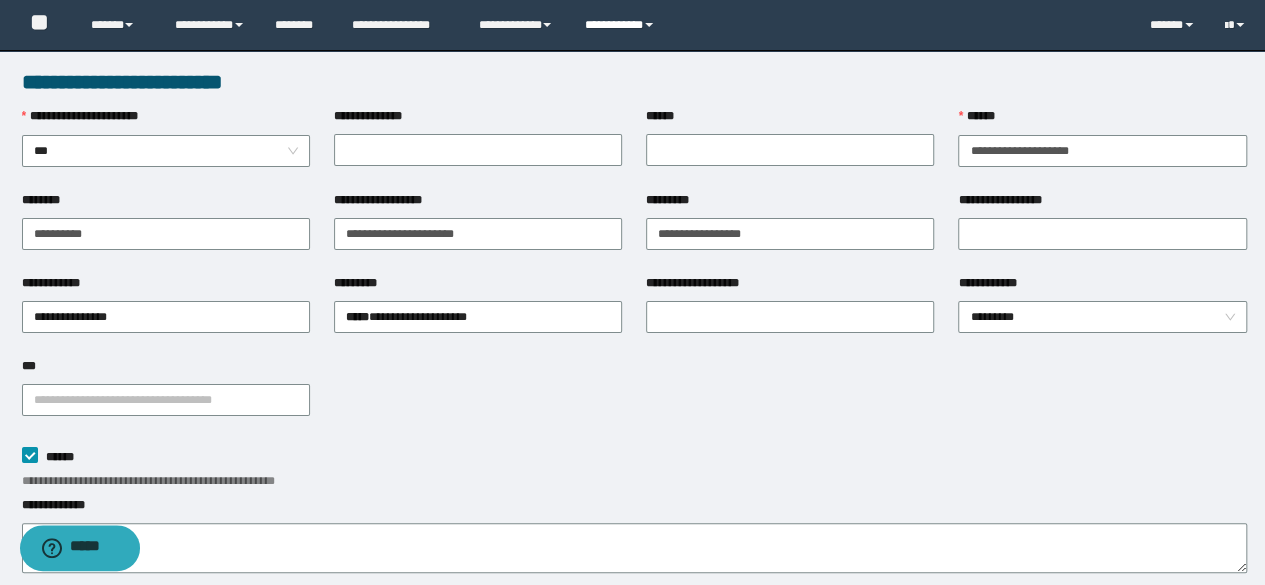 click on "**********" at bounding box center (622, 25) 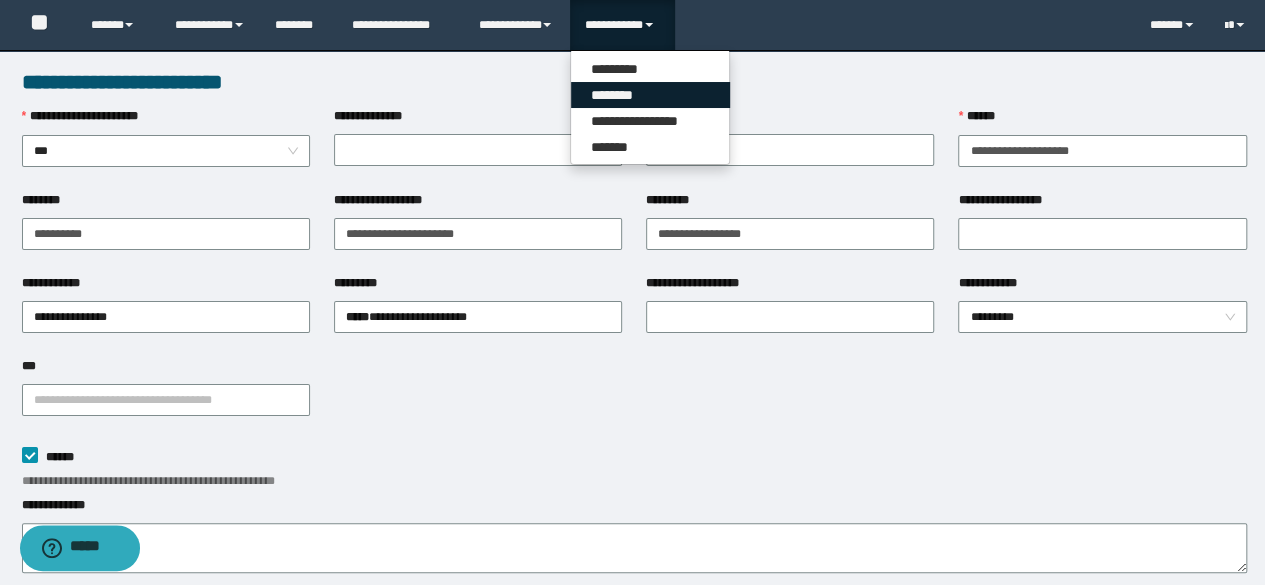 click on "********" at bounding box center (650, 95) 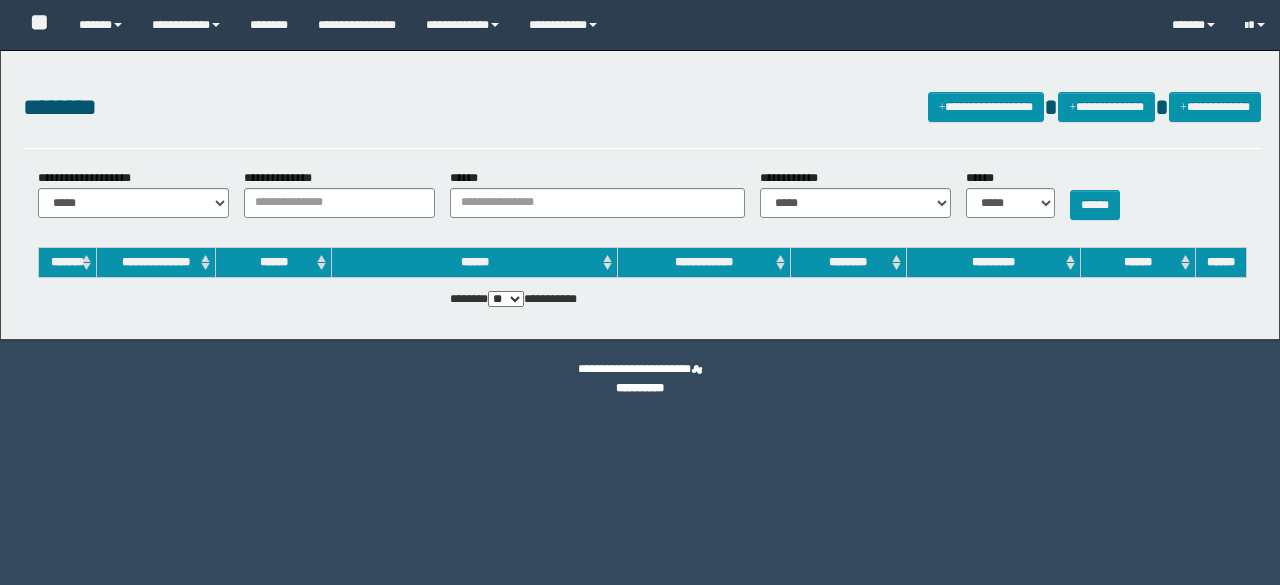 scroll, scrollTop: 0, scrollLeft: 0, axis: both 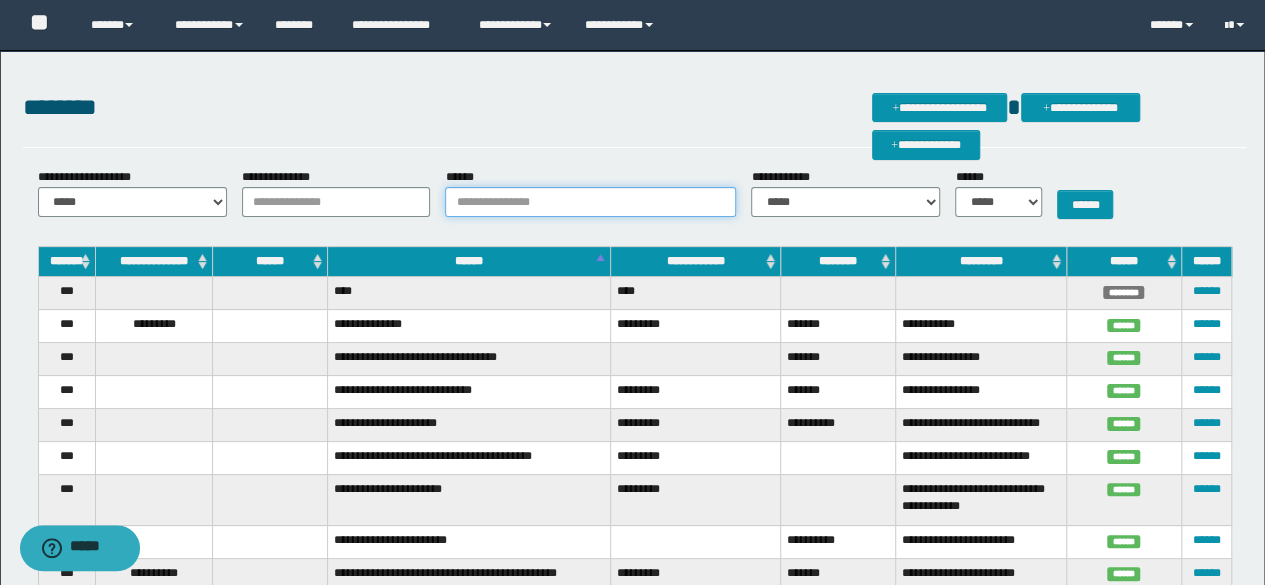 drag, startPoint x: 506, startPoint y: 195, endPoint x: 458, endPoint y: 209, distance: 50 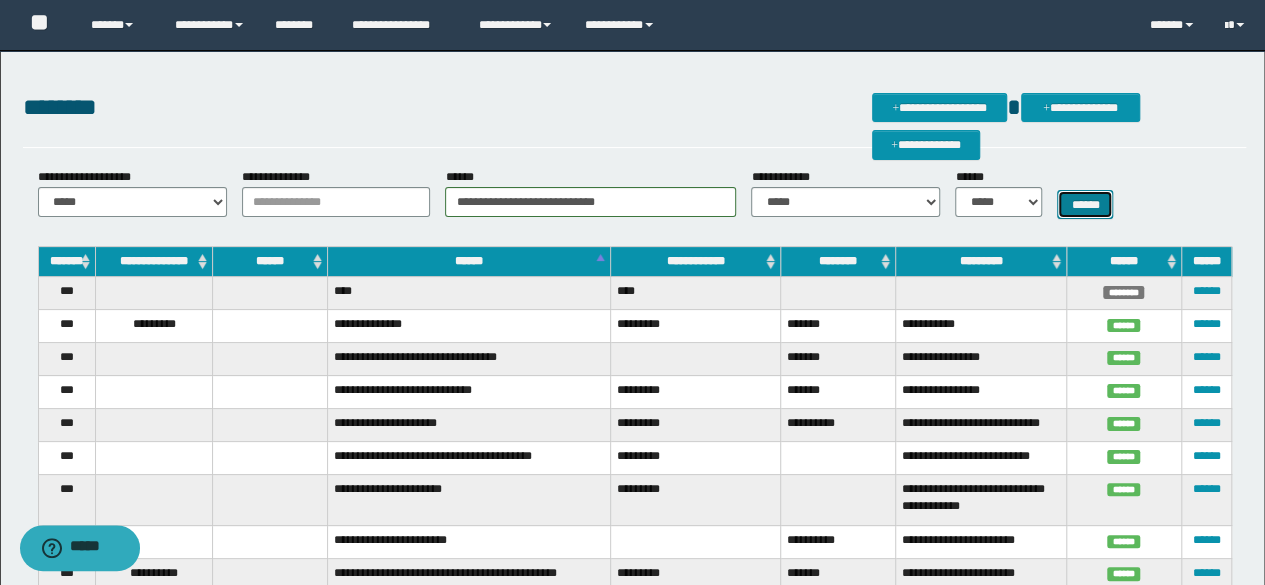 click on "******" at bounding box center [1085, 204] 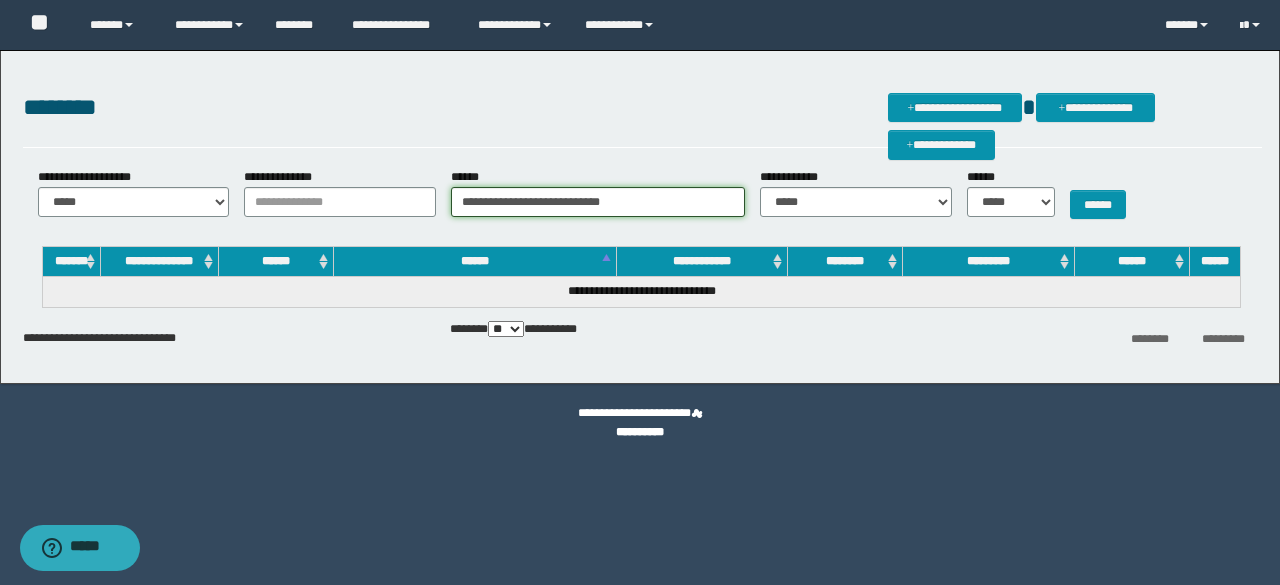 click on "**********" at bounding box center (598, 202) 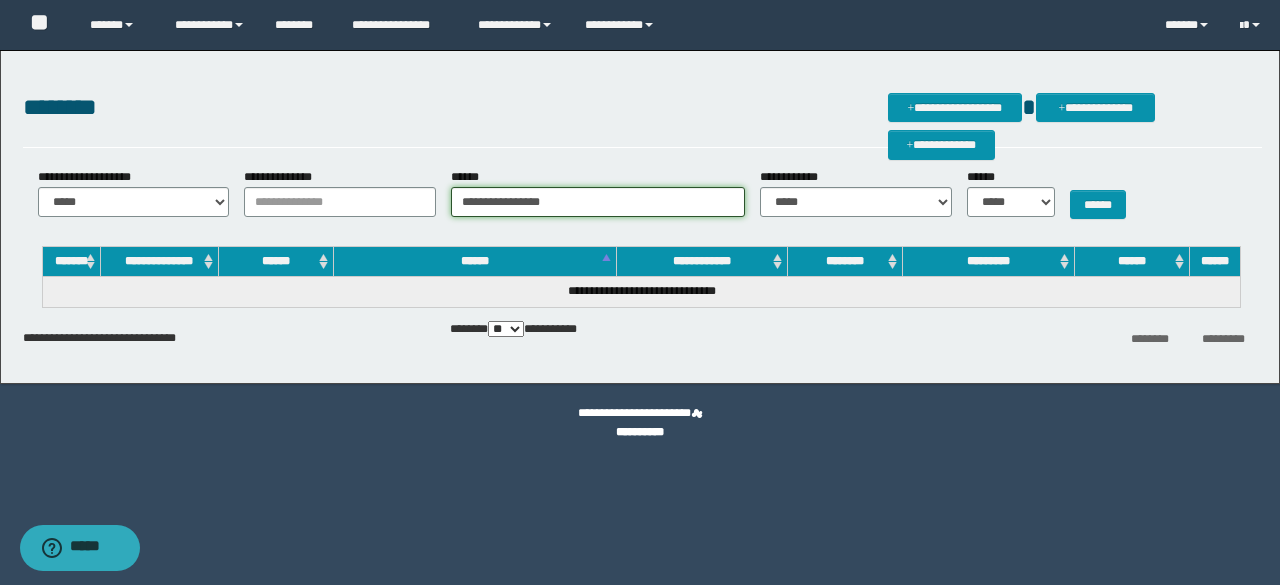 type on "**********" 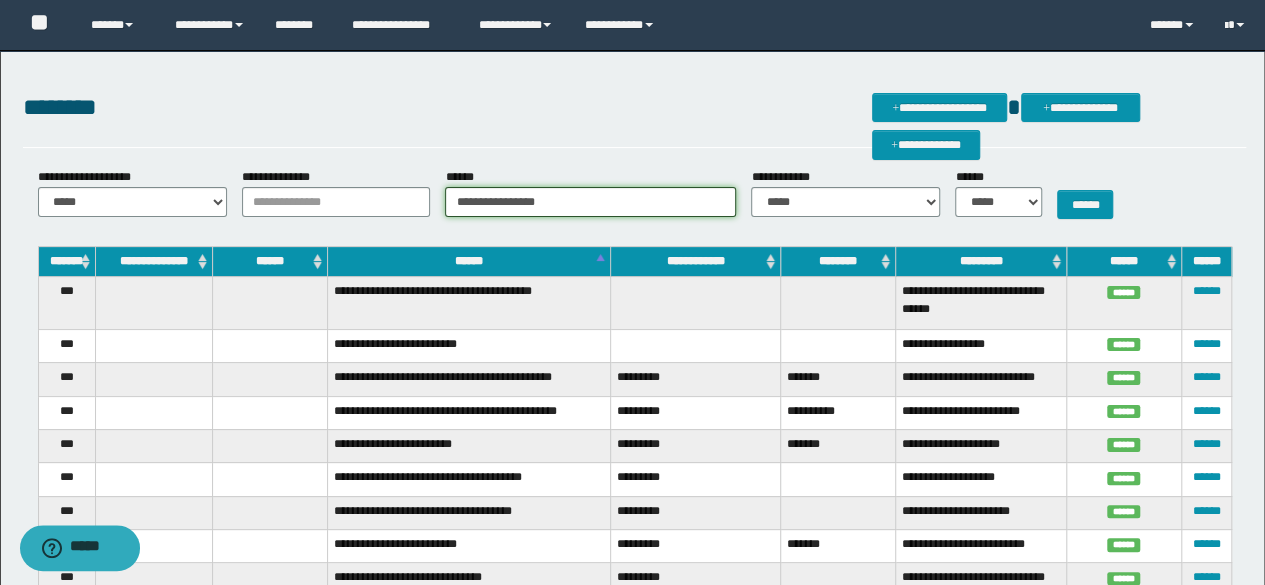 drag, startPoint x: 604, startPoint y: 209, endPoint x: 370, endPoint y: 183, distance: 235.44002 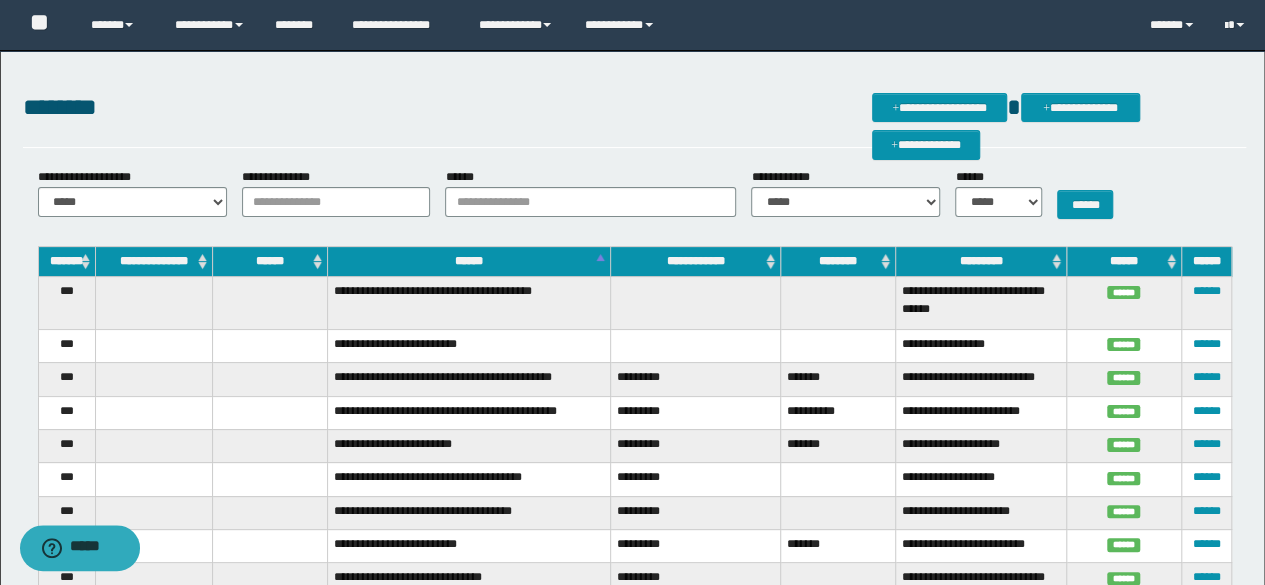 drag, startPoint x: 433, startPoint y: 197, endPoint x: 401, endPoint y: 165, distance: 45.254833 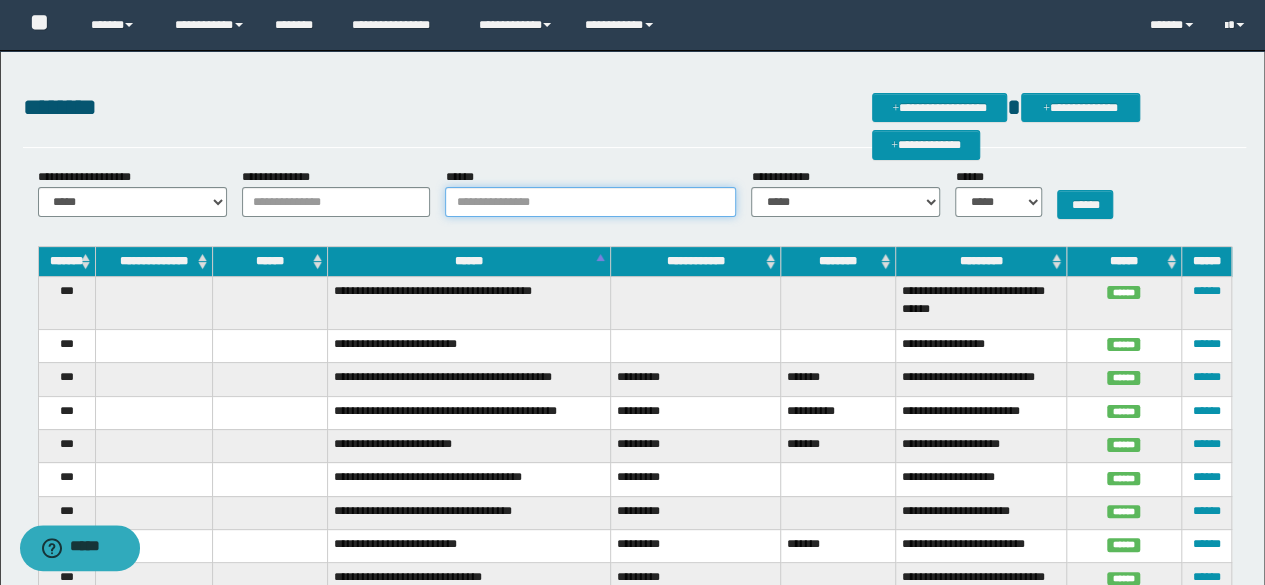 paste on "**********" 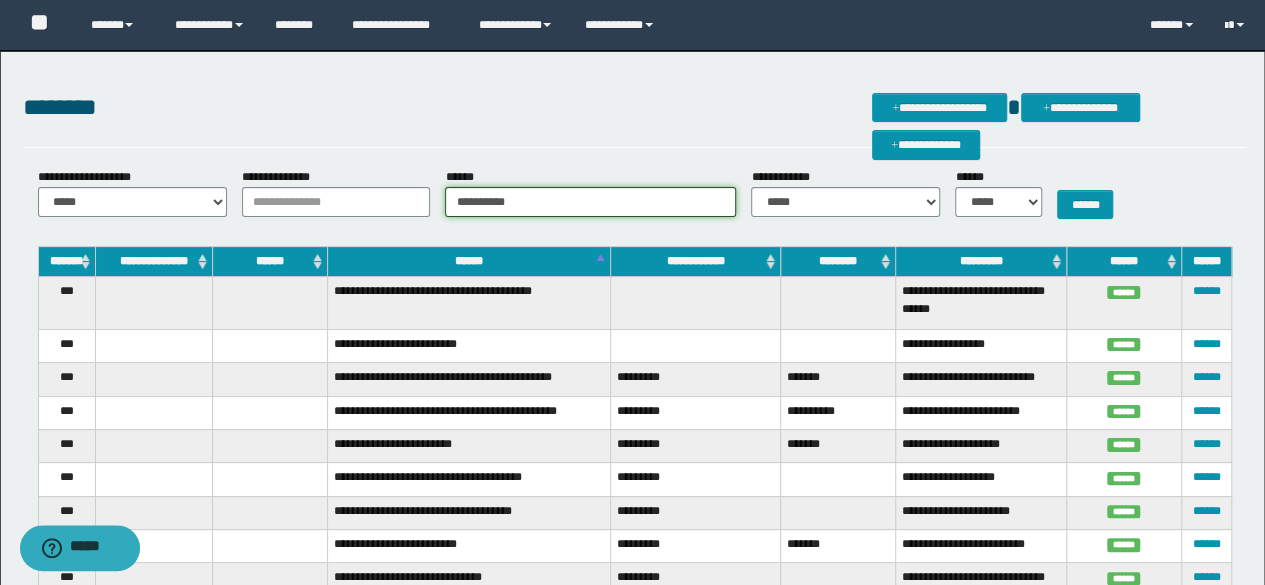 type on "**********" 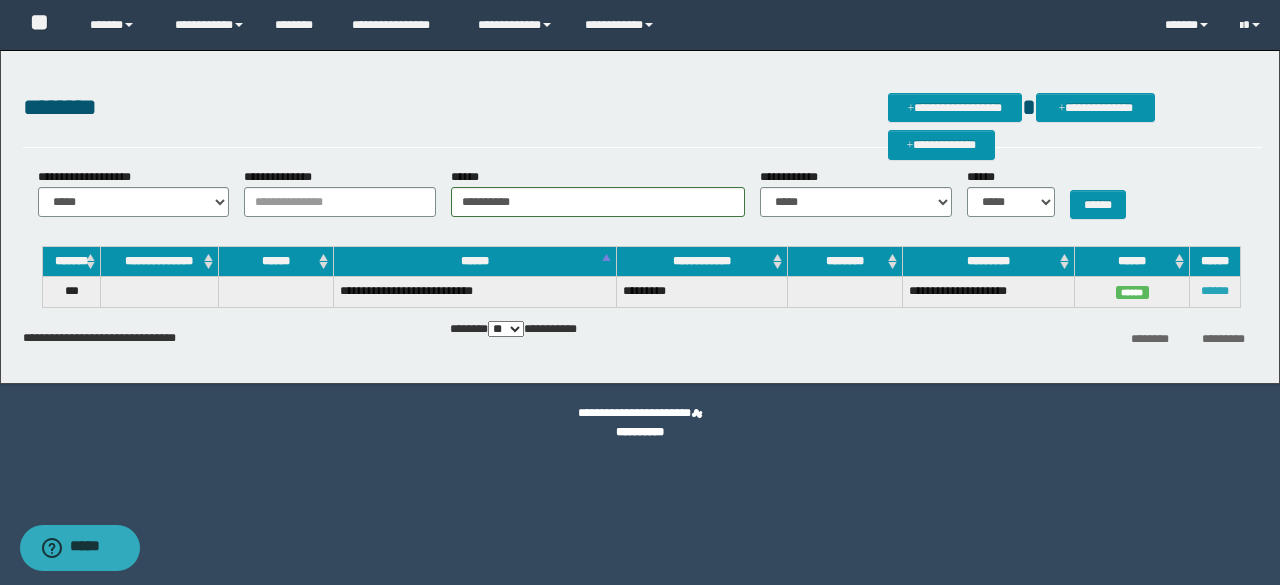 click on "******" at bounding box center (1215, 291) 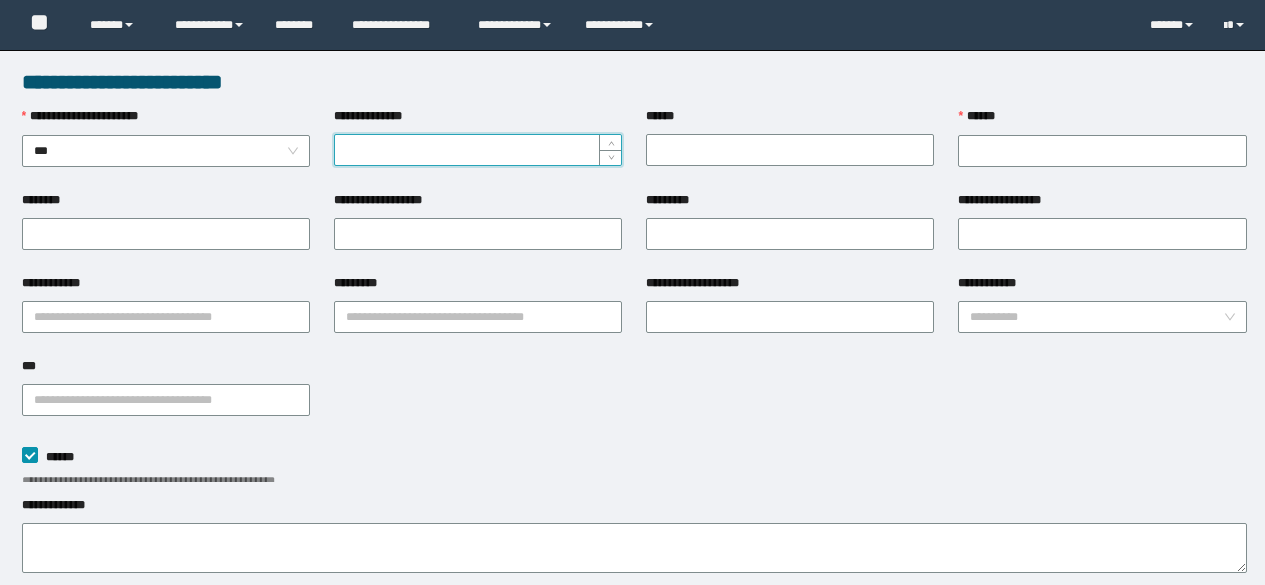 scroll, scrollTop: 0, scrollLeft: 0, axis: both 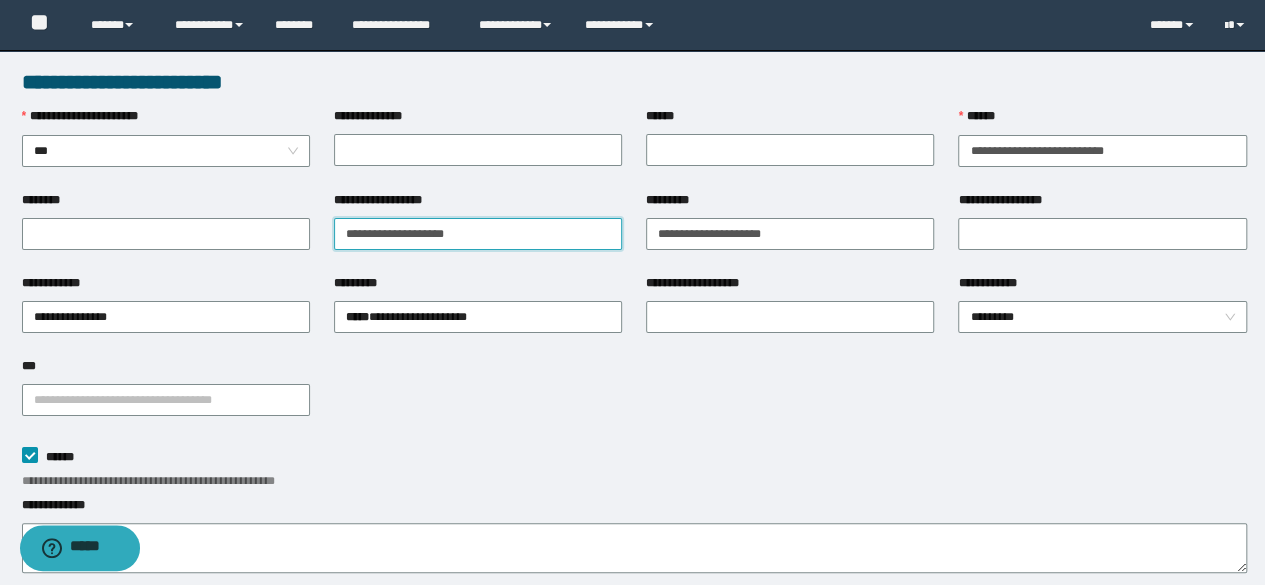 drag, startPoint x: 497, startPoint y: 243, endPoint x: 339, endPoint y: 225, distance: 159.02202 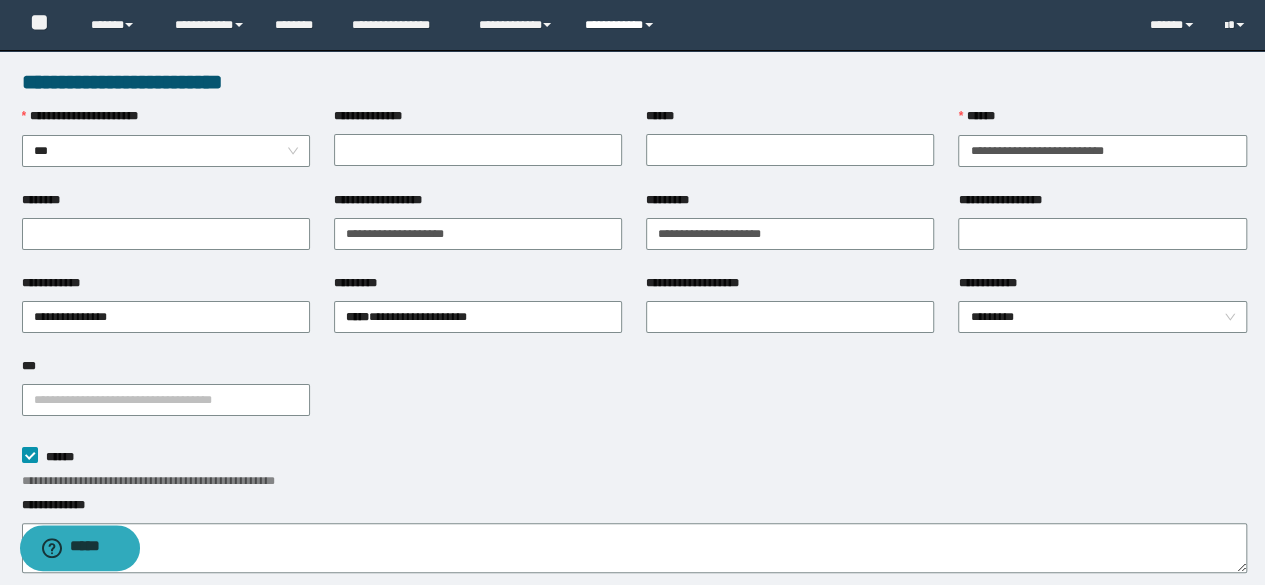 click on "**********" at bounding box center (622, 25) 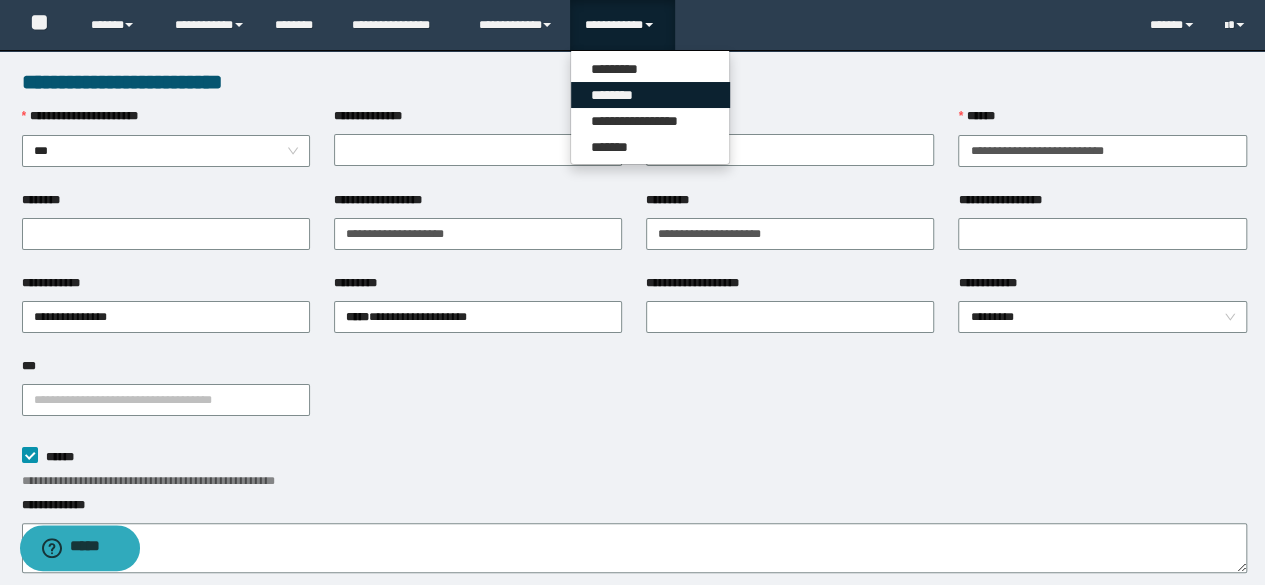 click on "********" at bounding box center (650, 95) 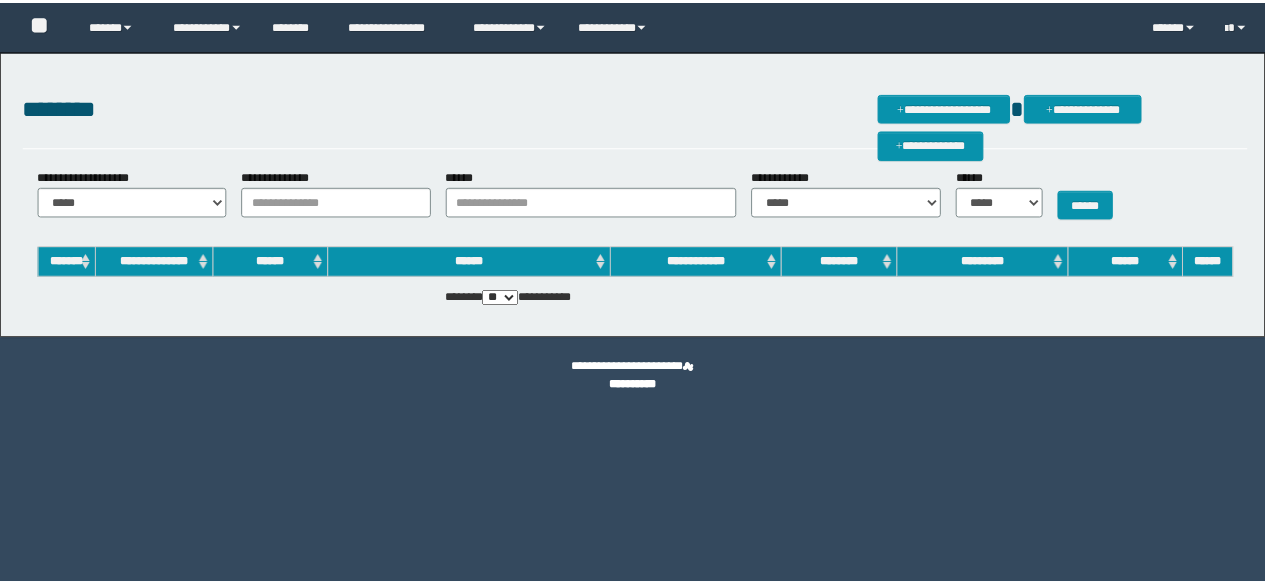 scroll, scrollTop: 0, scrollLeft: 0, axis: both 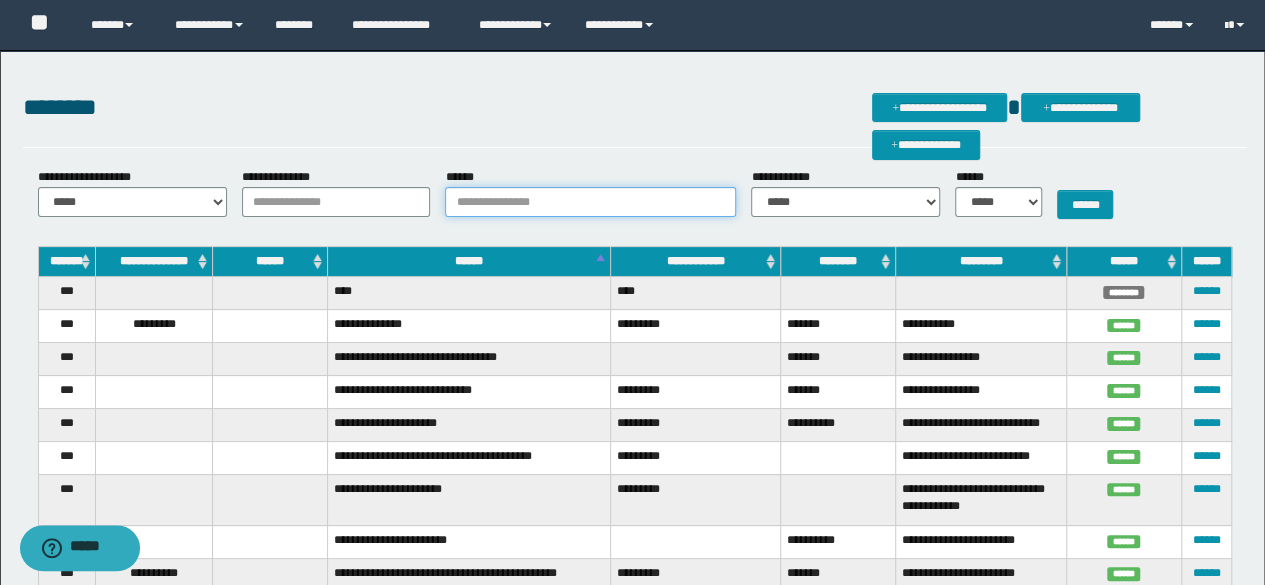 click on "******" at bounding box center [590, 202] 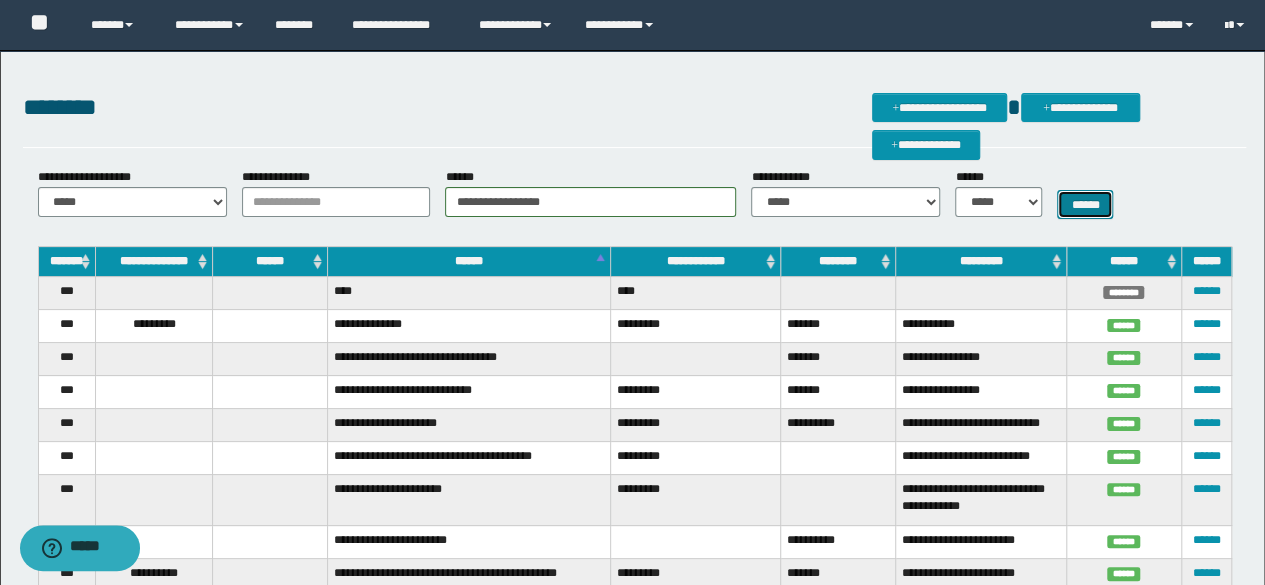 click on "******" at bounding box center (1085, 204) 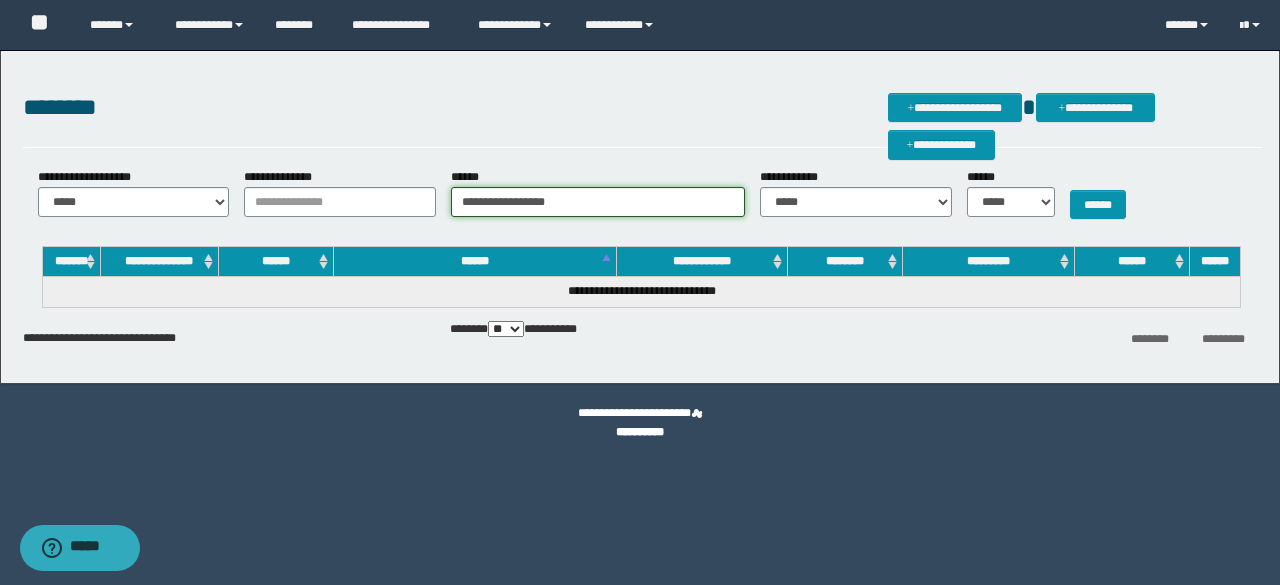 click on "**********" at bounding box center (598, 202) 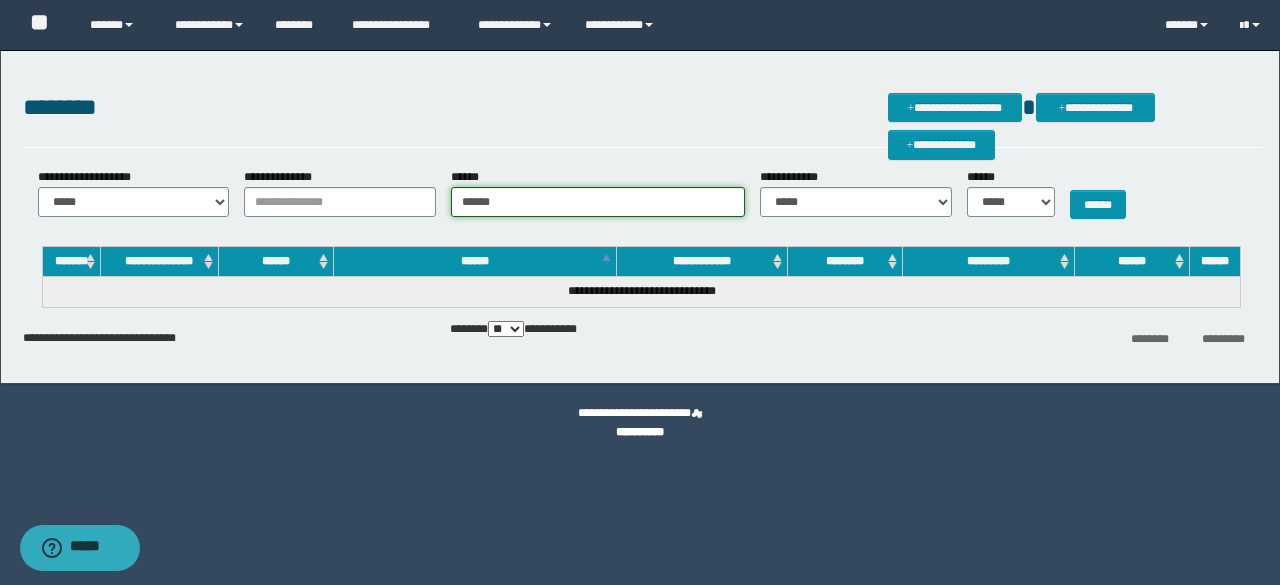 type on "*****" 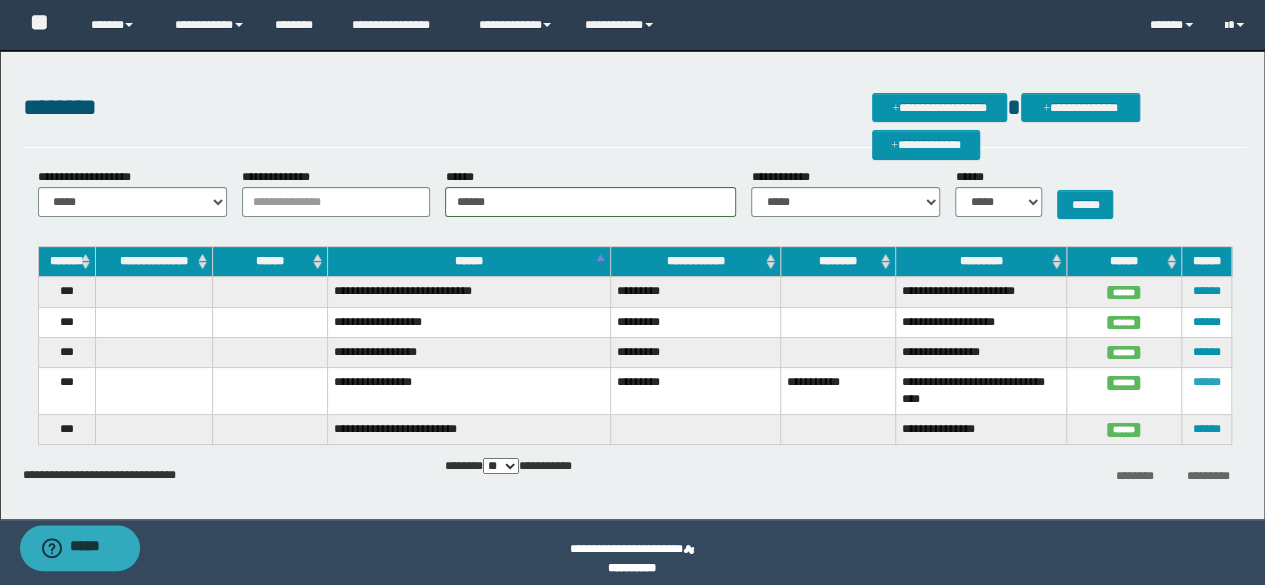 click on "******" at bounding box center [1206, 382] 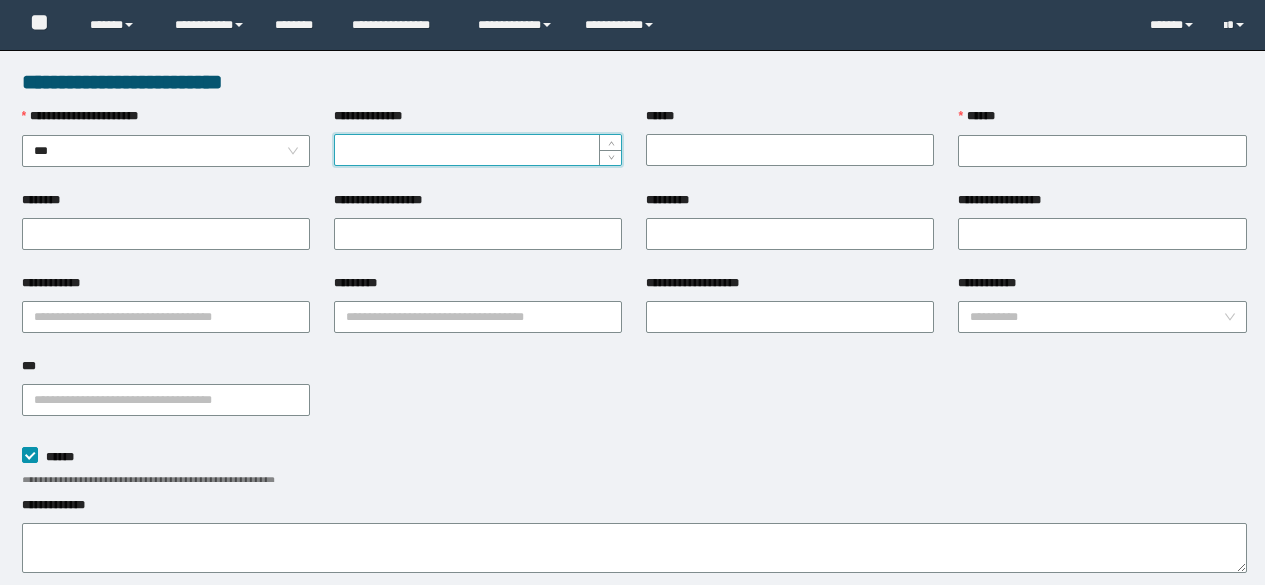 scroll, scrollTop: 0, scrollLeft: 0, axis: both 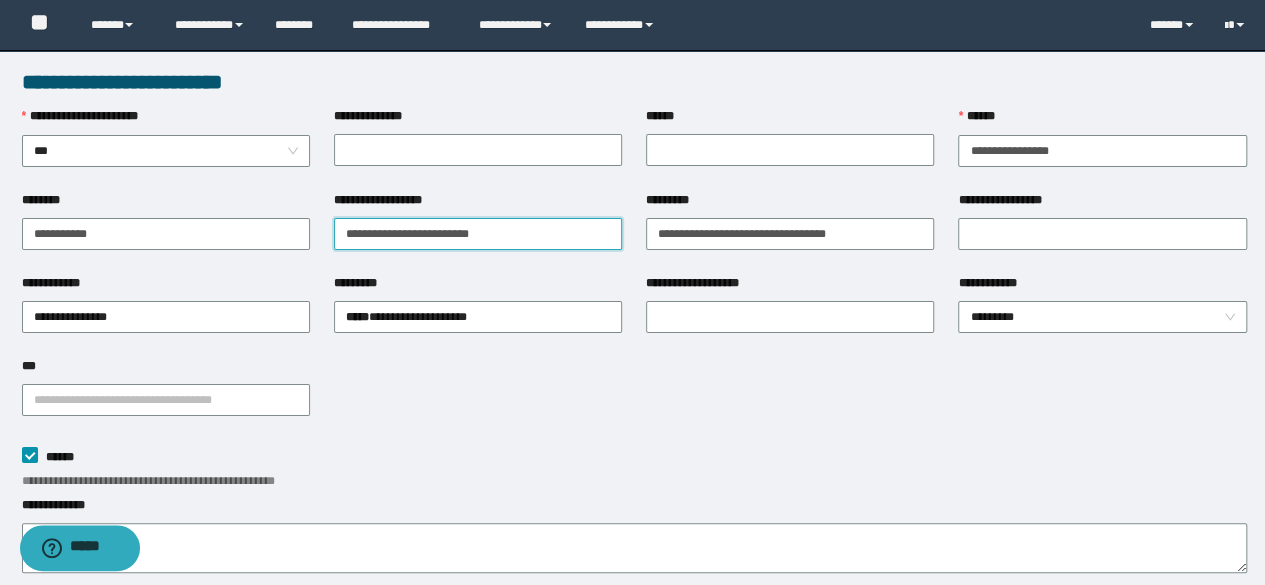 drag, startPoint x: 518, startPoint y: 235, endPoint x: 342, endPoint y: 238, distance: 176.02557 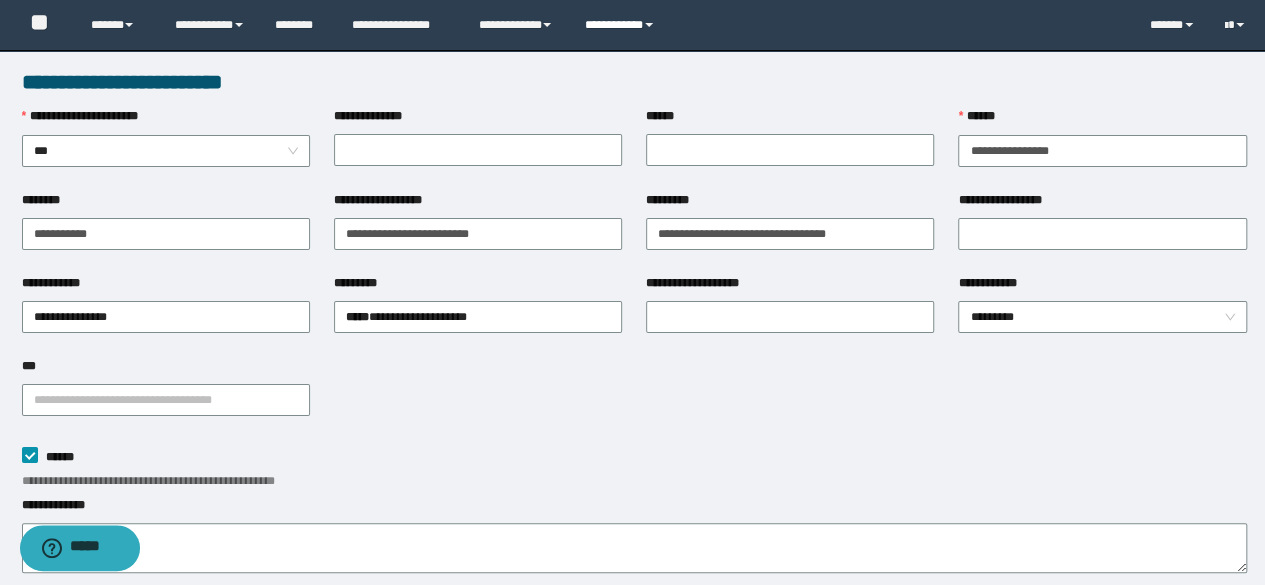 click on "**********" at bounding box center (622, 25) 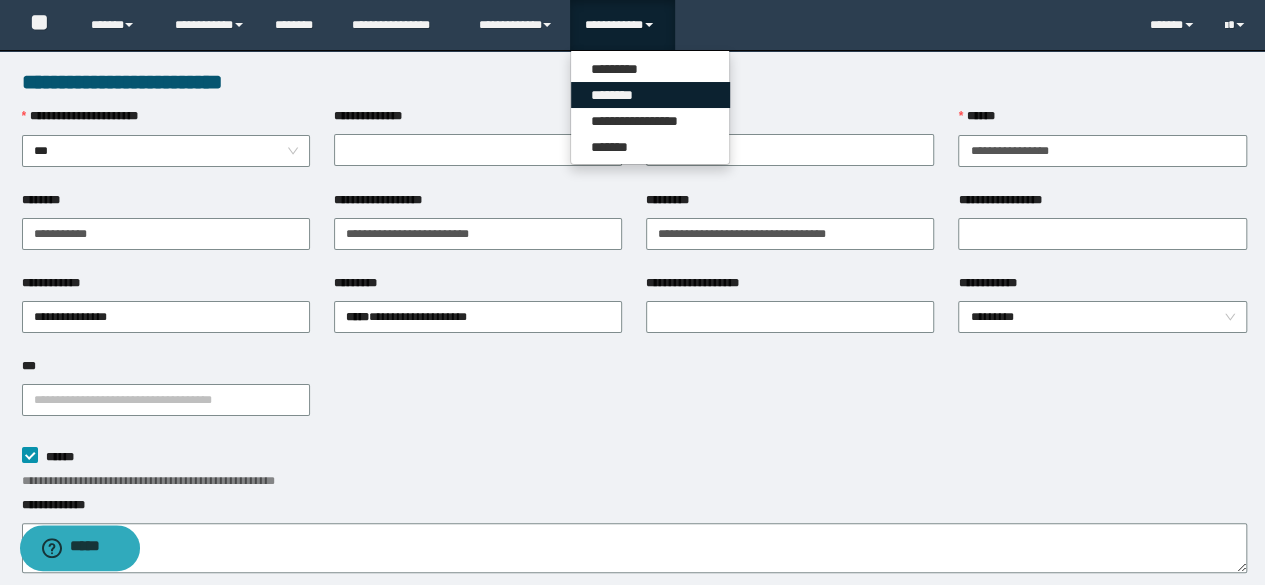 click on "********" at bounding box center [650, 95] 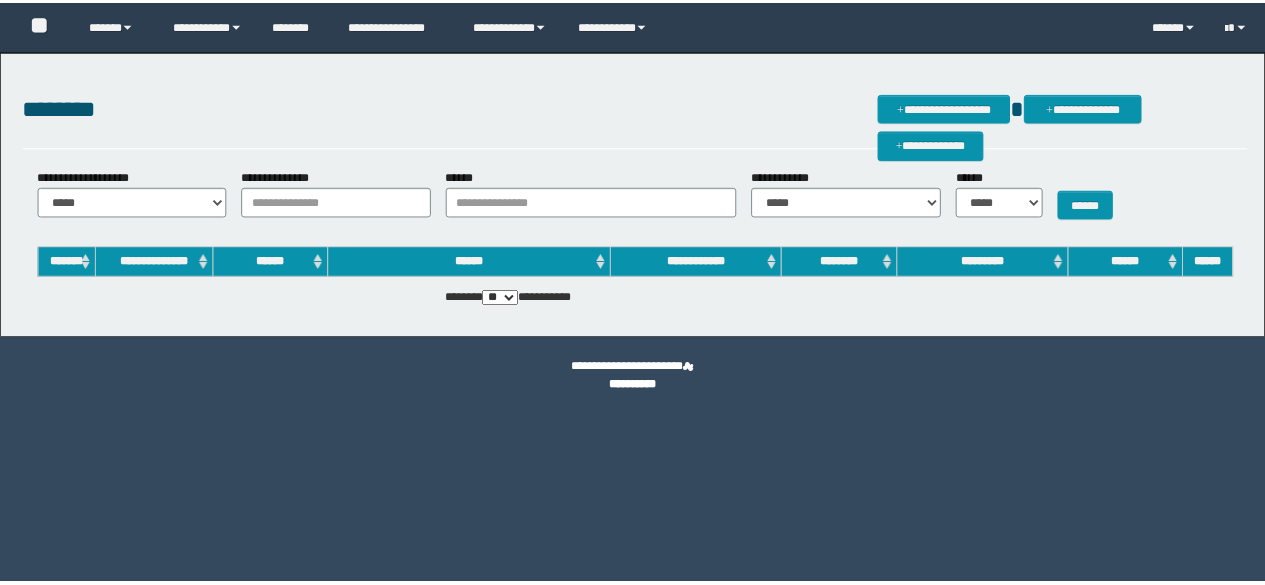 scroll, scrollTop: 0, scrollLeft: 0, axis: both 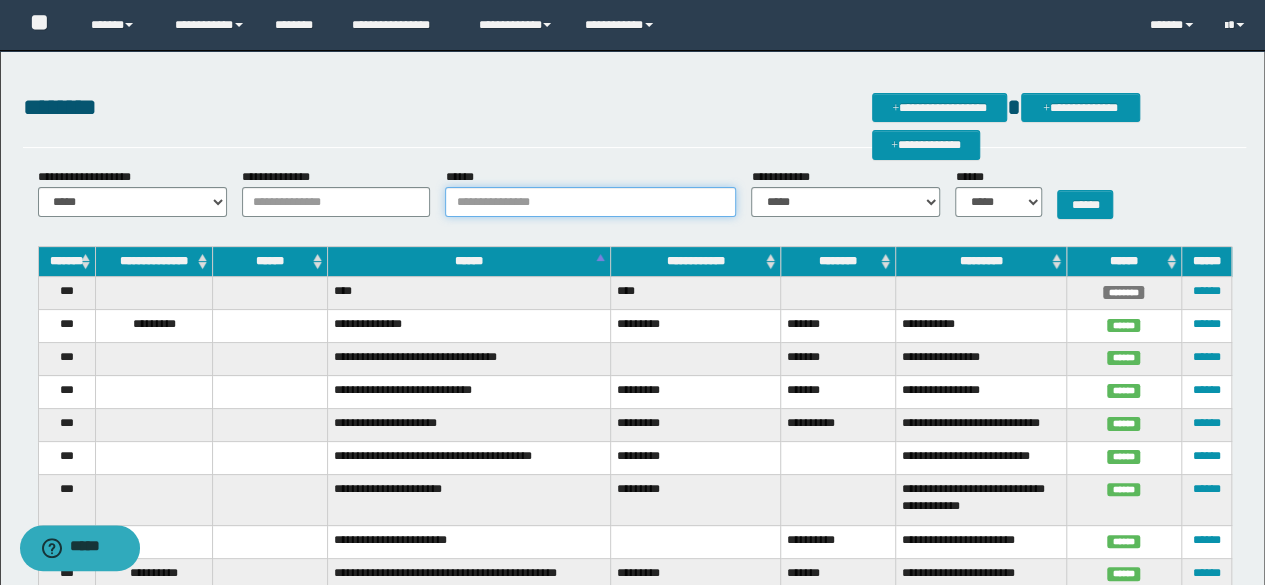 paste on "**********" 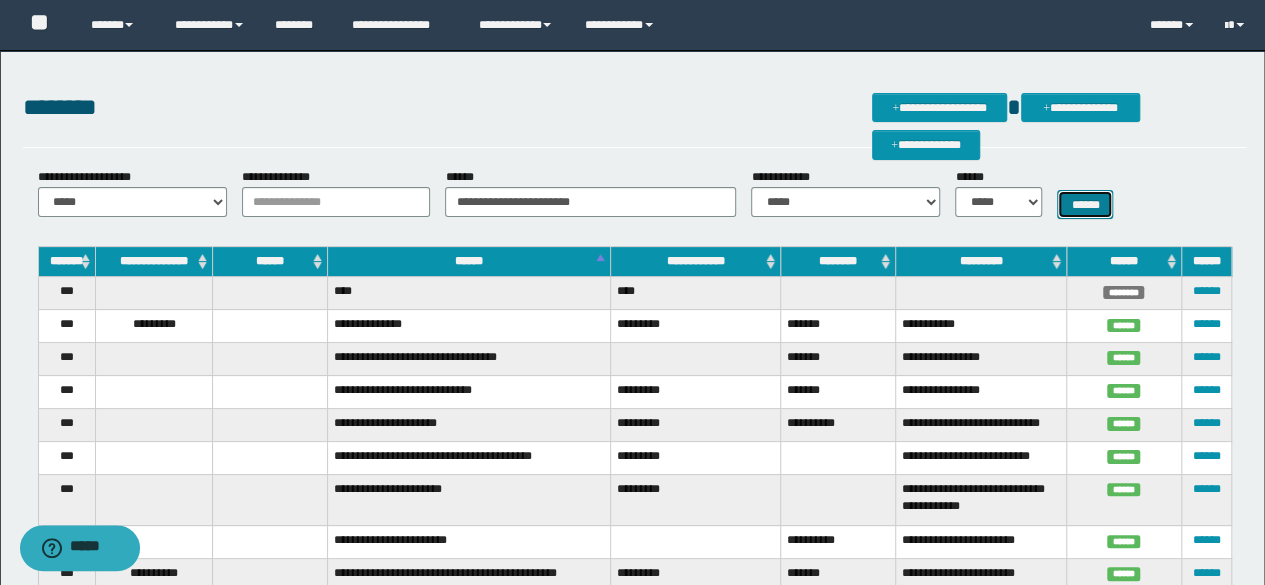 click on "******" at bounding box center [1085, 204] 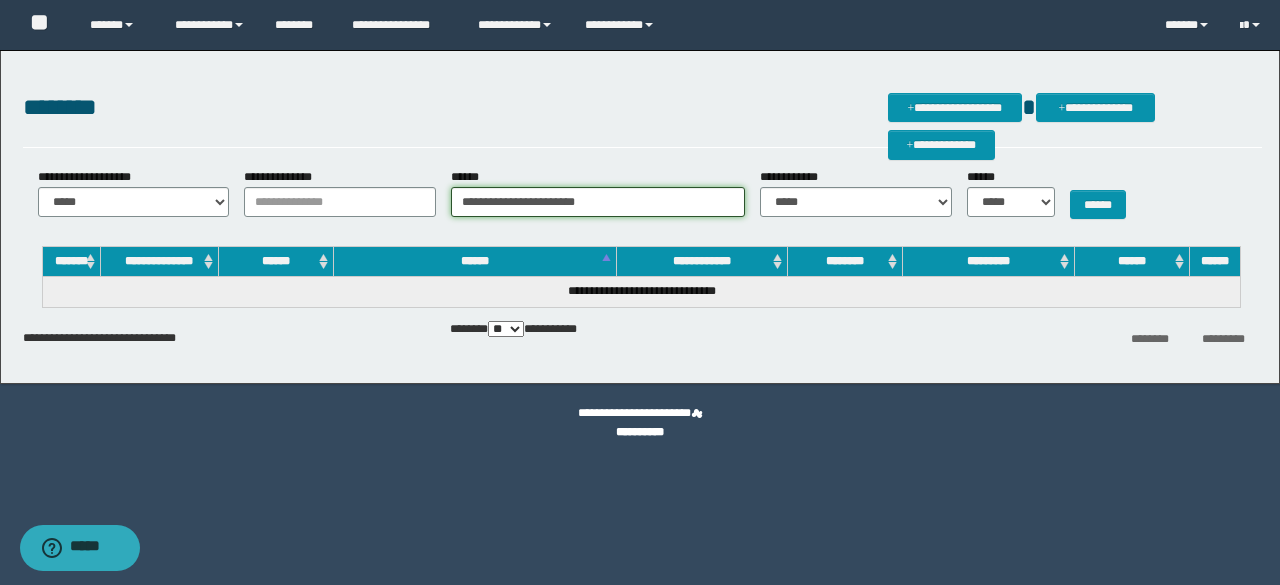 click on "**********" at bounding box center [598, 202] 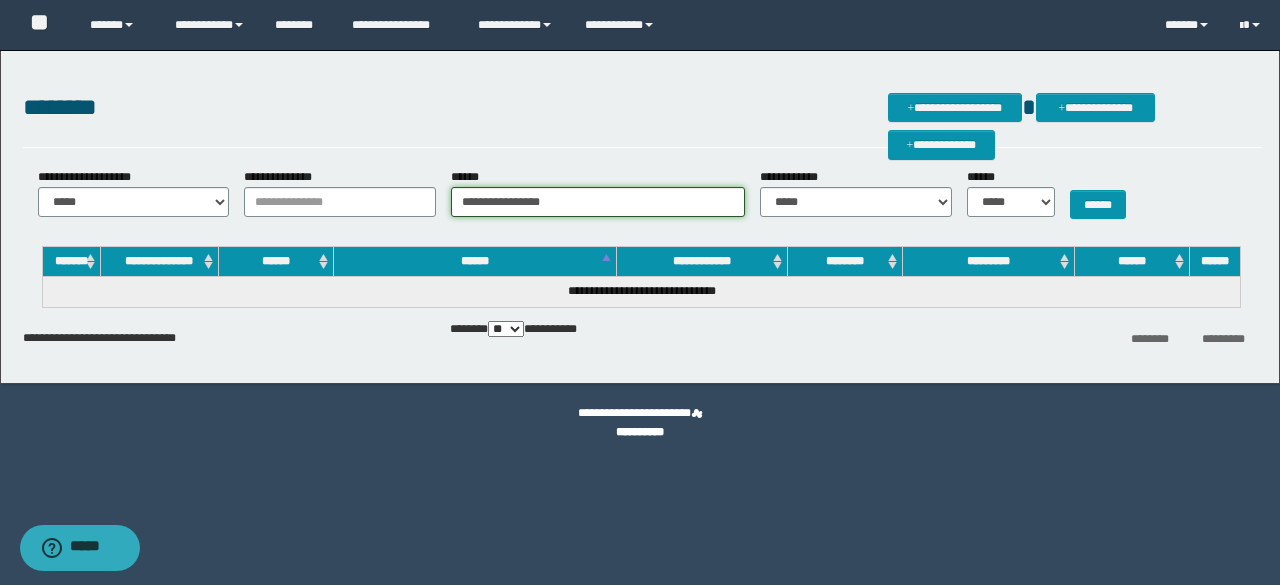 type on "**********" 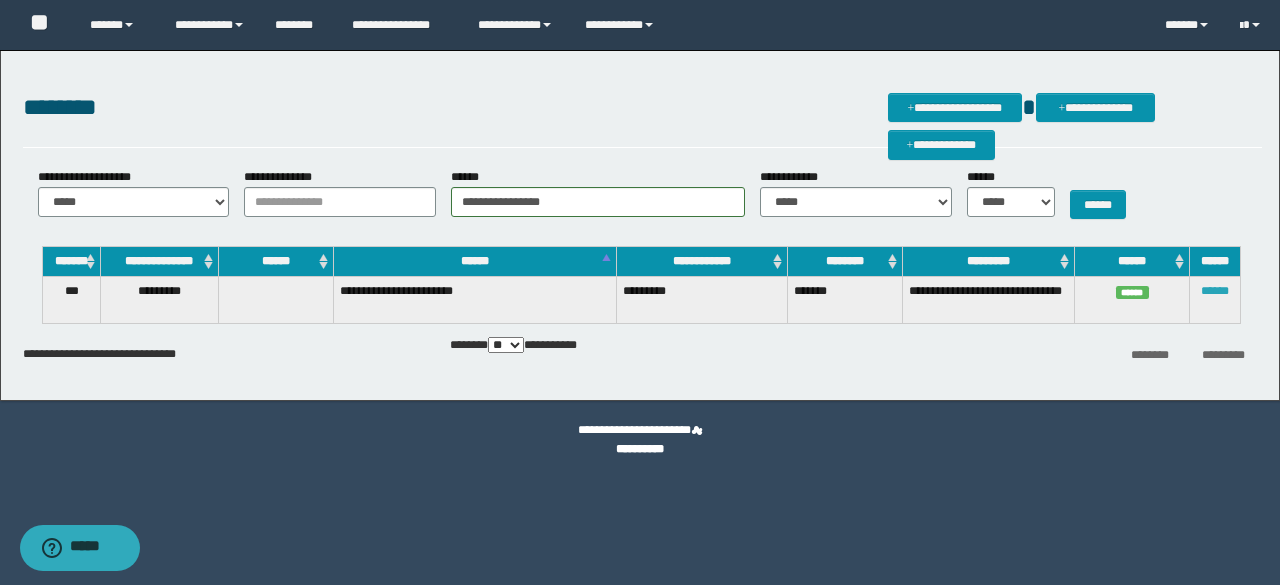click on "******" at bounding box center [1215, 291] 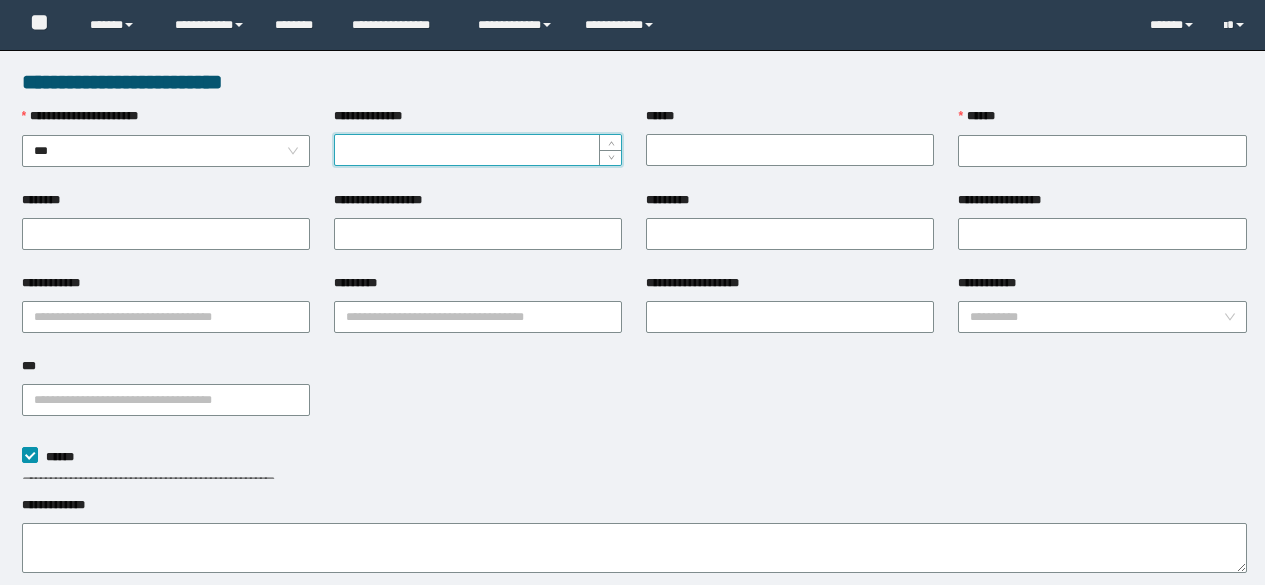 scroll, scrollTop: 0, scrollLeft: 0, axis: both 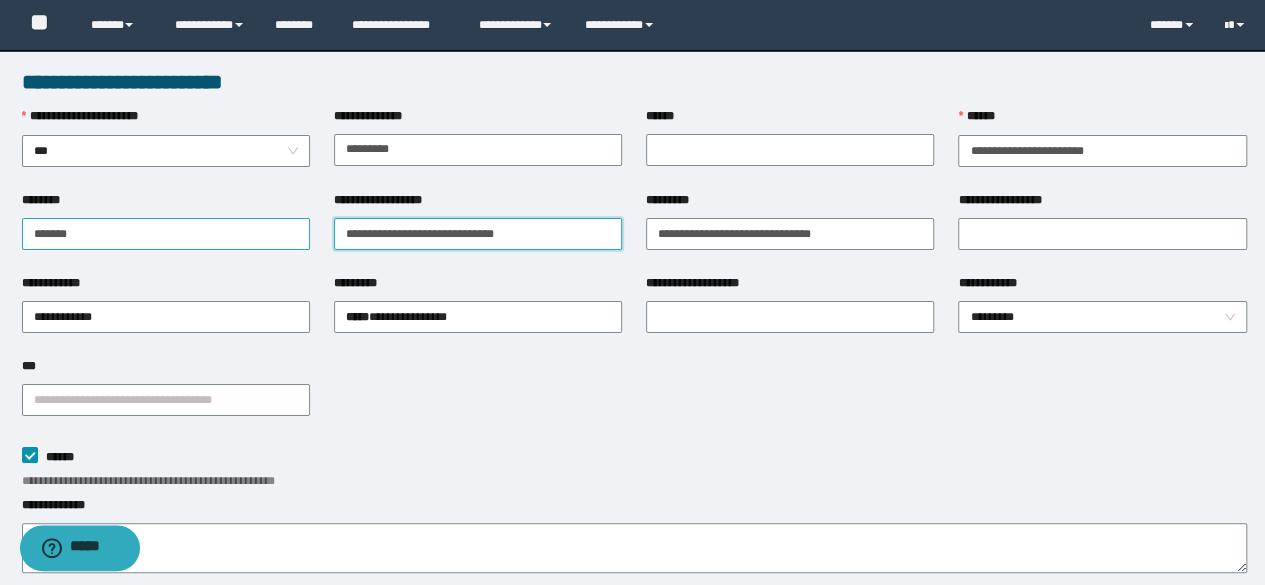 drag, startPoint x: 534, startPoint y: 237, endPoint x: 294, endPoint y: 243, distance: 240.07498 